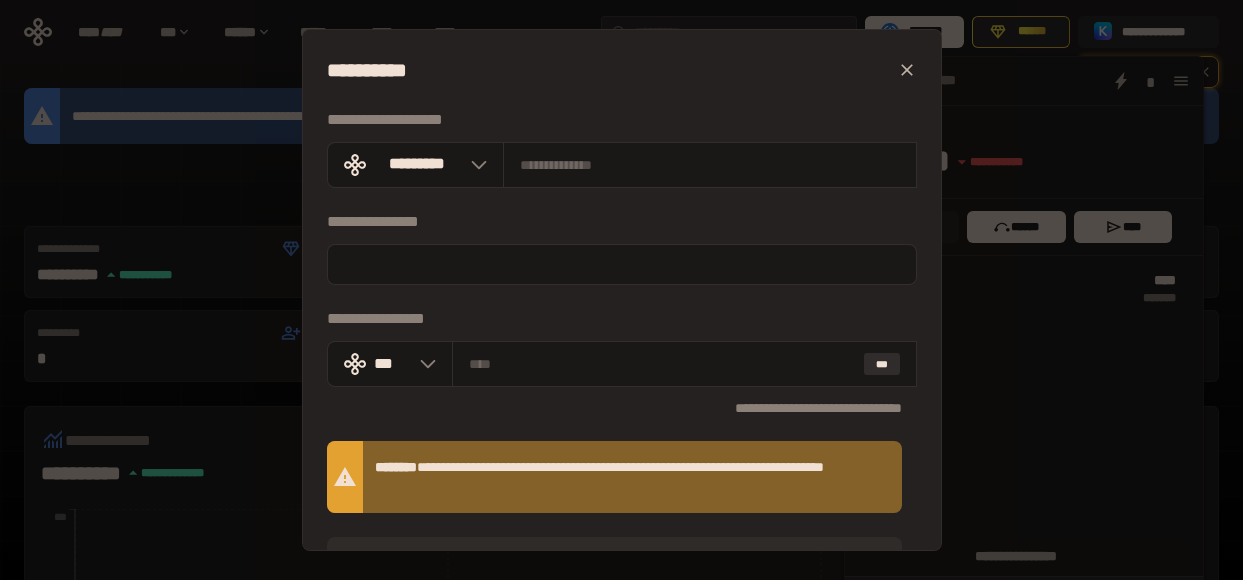 scroll, scrollTop: 40, scrollLeft: 0, axis: vertical 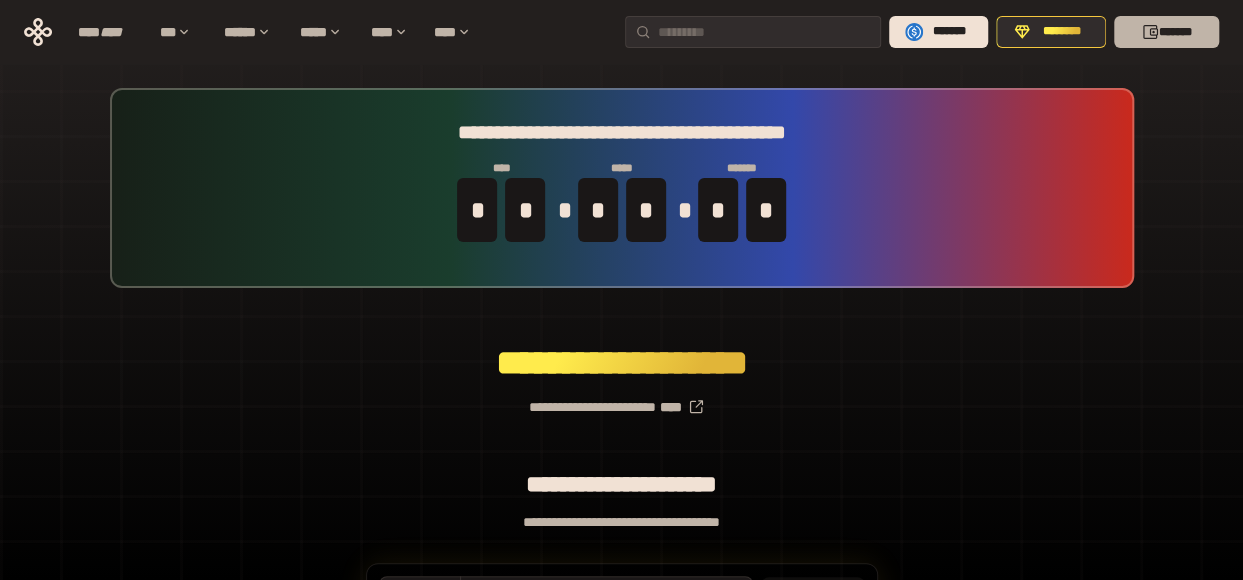 click on "*******" at bounding box center (1166, 32) 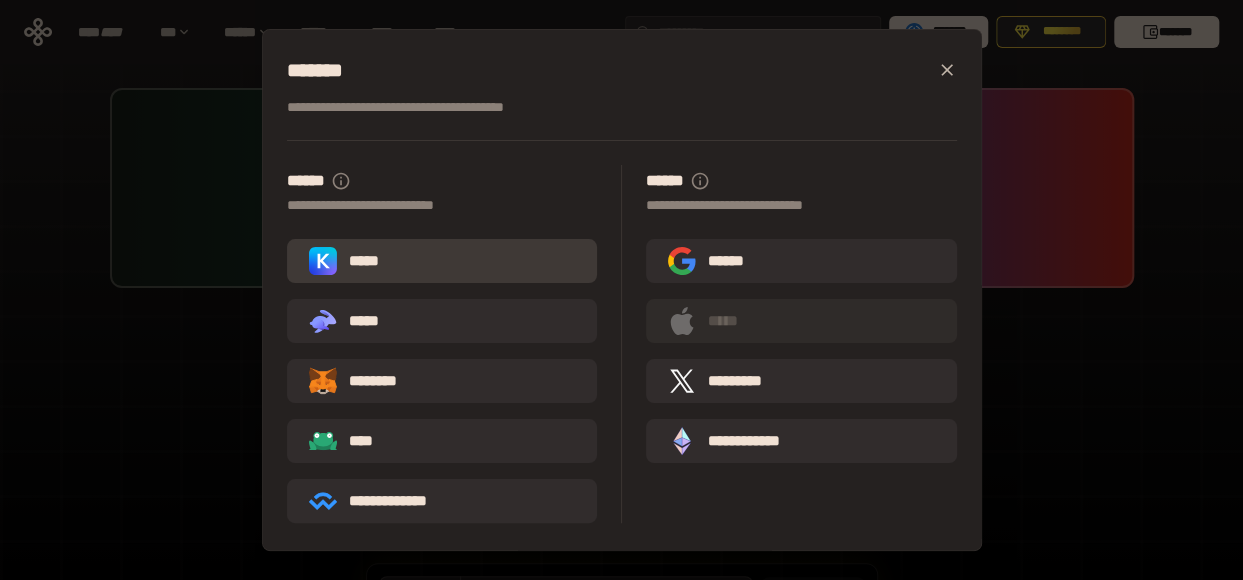 click on "*****" at bounding box center [442, 261] 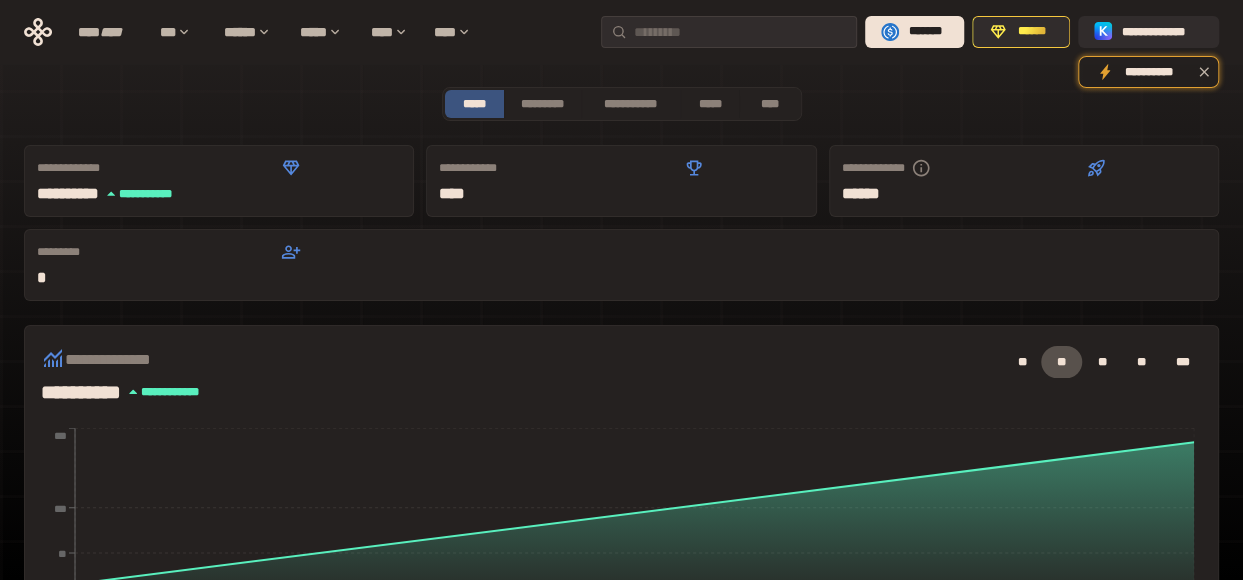 scroll, scrollTop: 0, scrollLeft: 0, axis: both 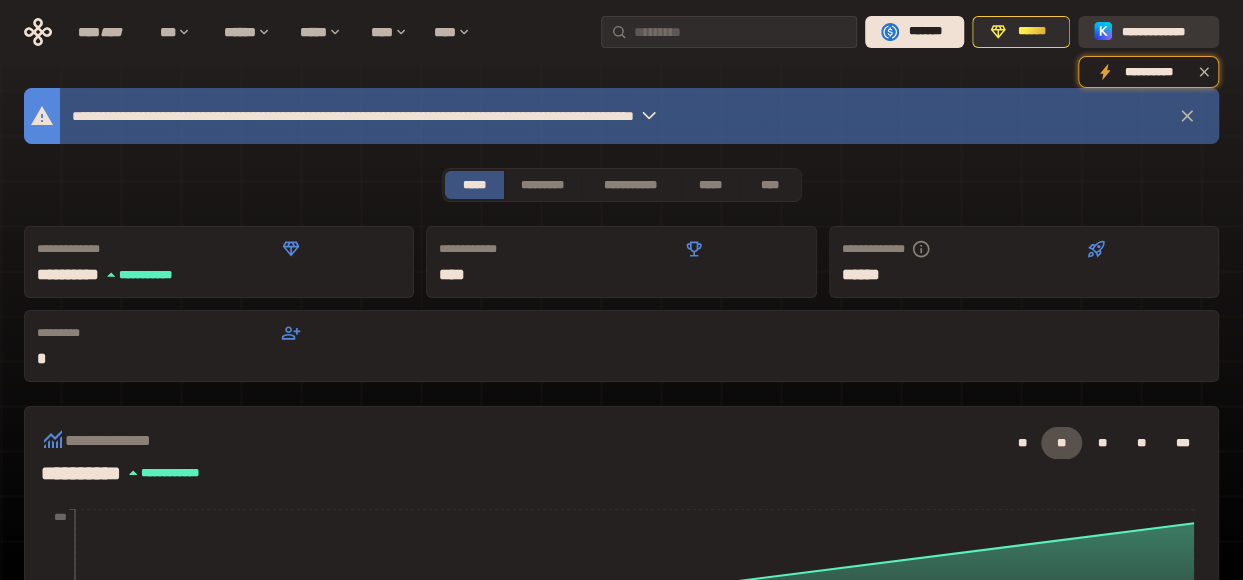 click on "**********" at bounding box center (1162, 32) 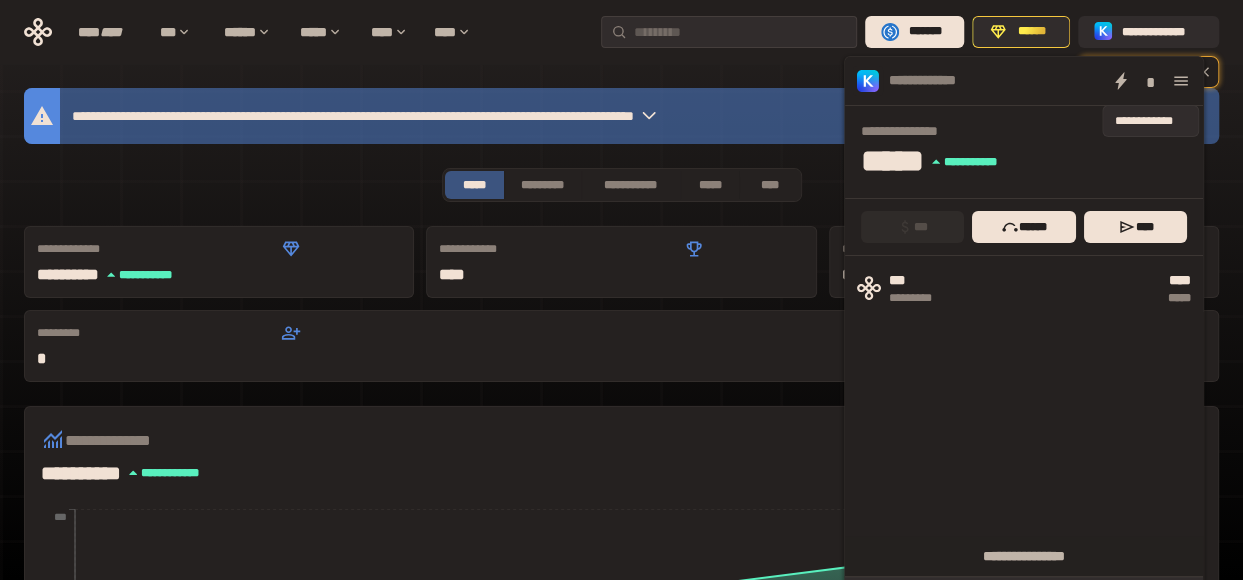 click on "*" at bounding box center (1151, 81) 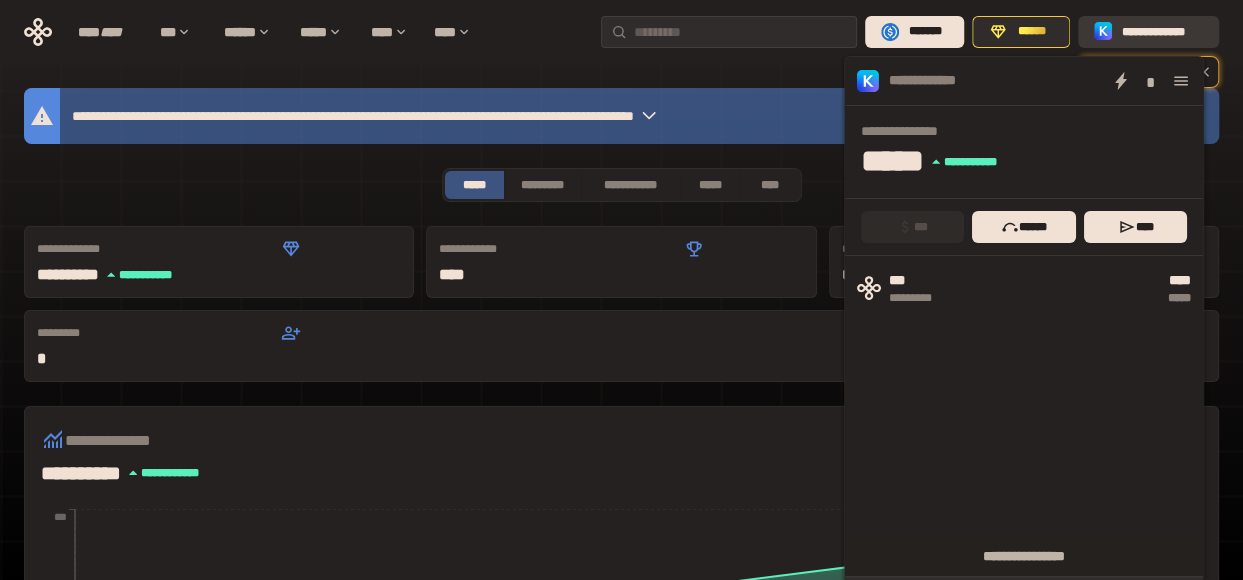 click on "**********" at bounding box center (1162, 32) 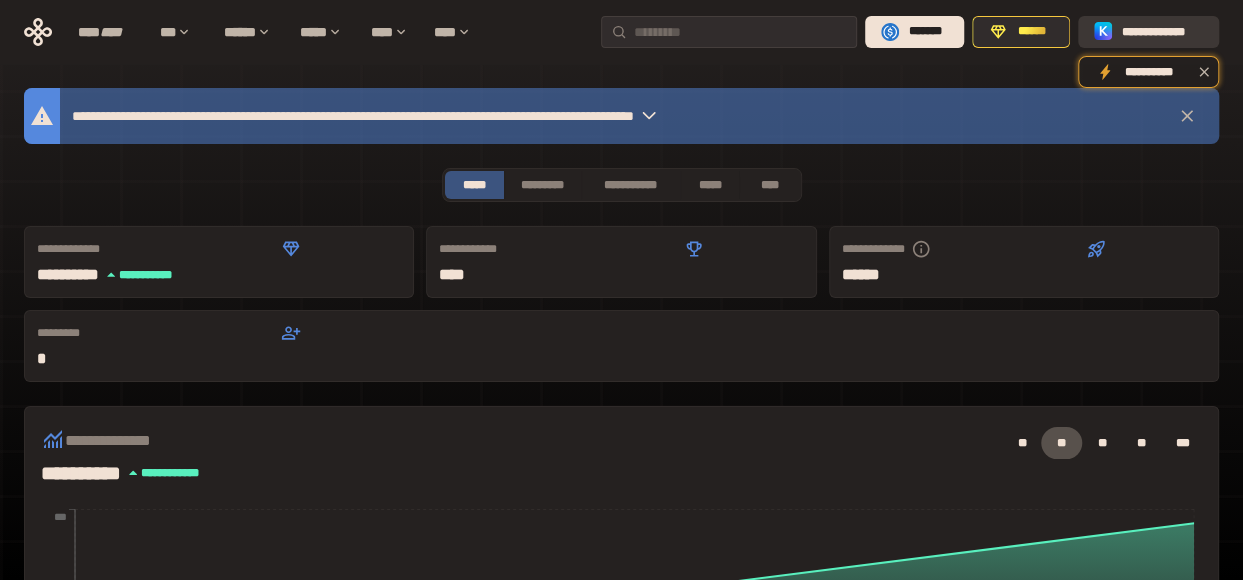 click on "**********" at bounding box center [1162, 32] 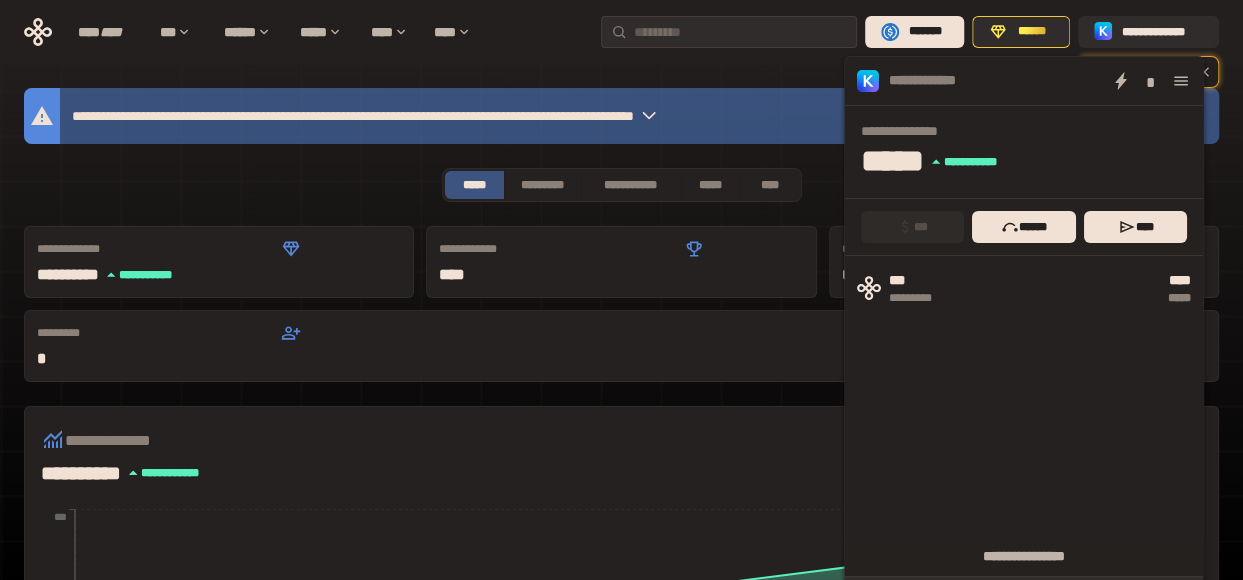 click on "**********" at bounding box center [621, 694] 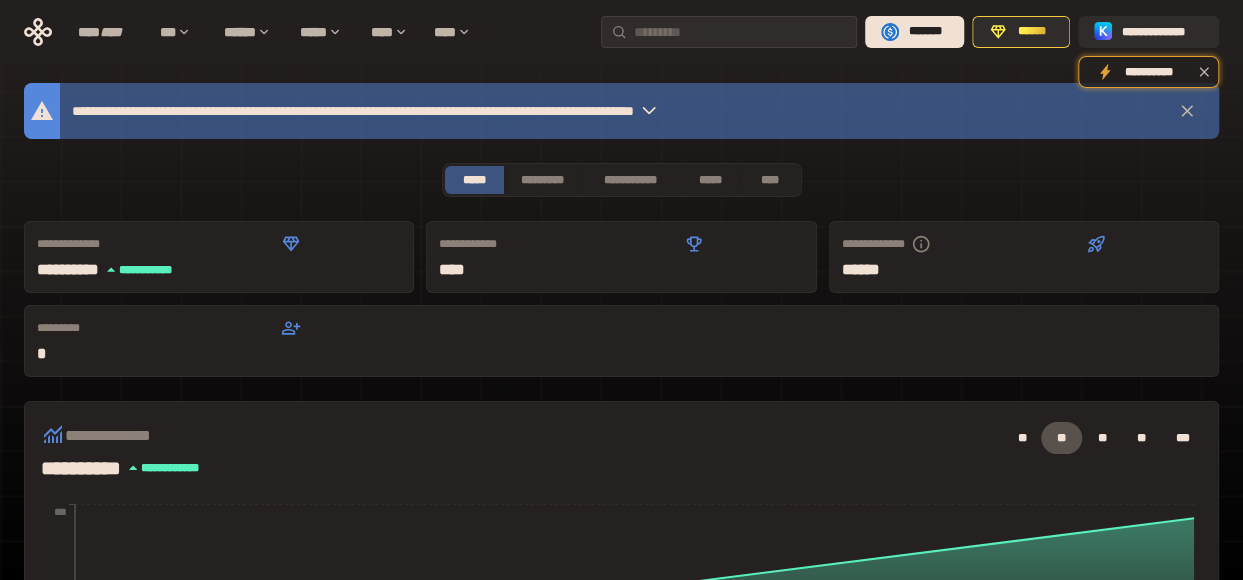 scroll, scrollTop: 0, scrollLeft: 0, axis: both 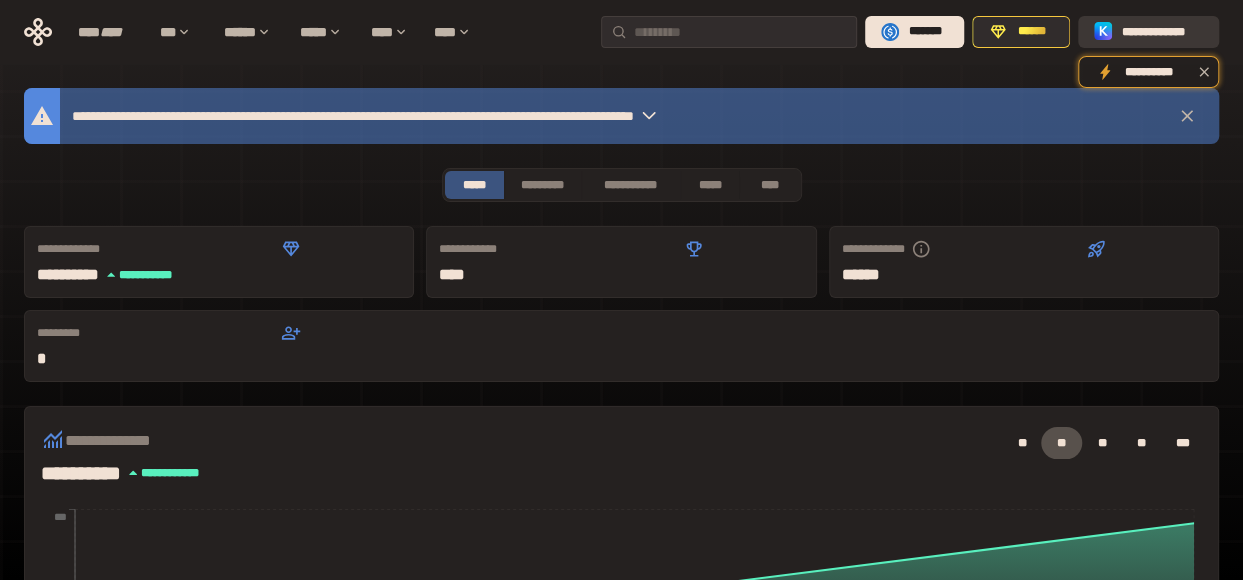click on "**********" at bounding box center (1162, 32) 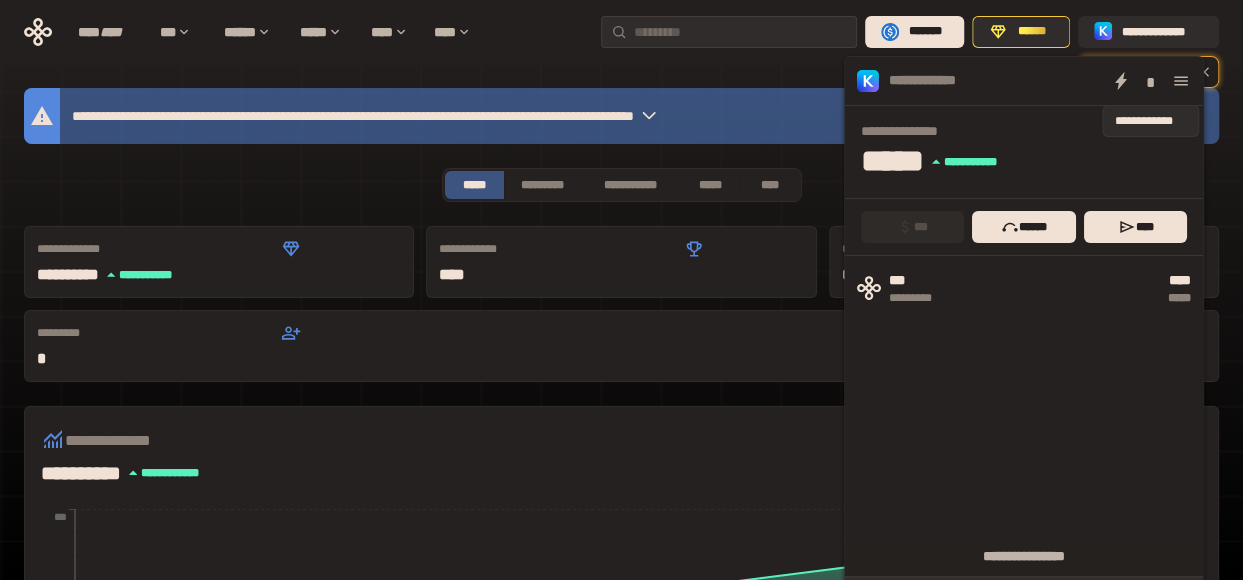 click on "*" at bounding box center (1151, 81) 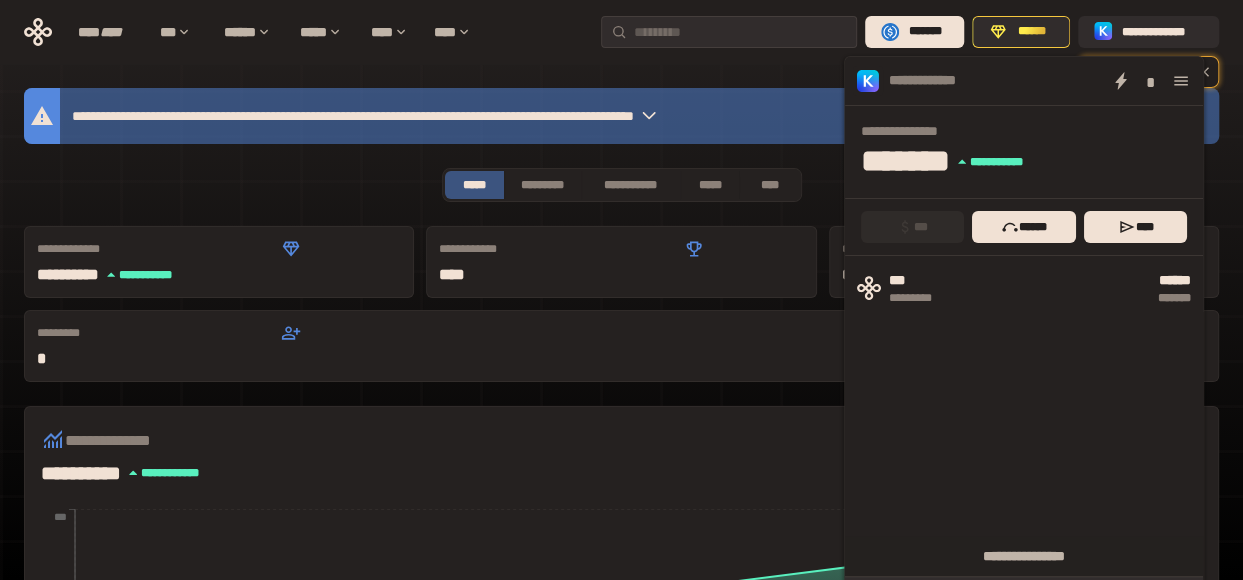 click on "**********" at bounding box center [621, 753] 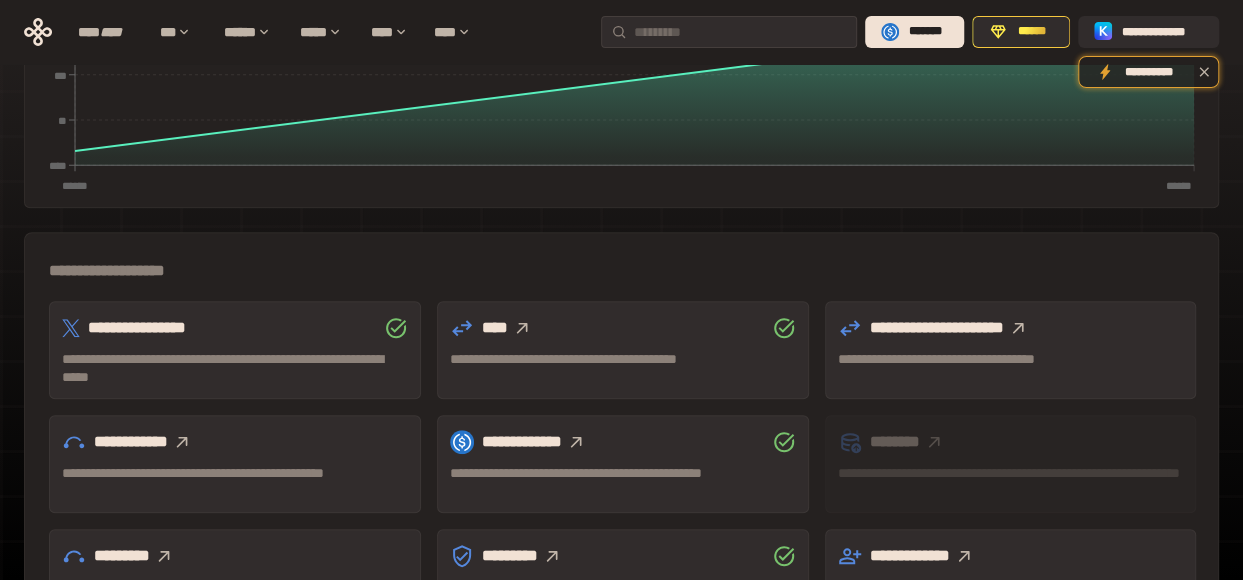 scroll, scrollTop: 520, scrollLeft: 0, axis: vertical 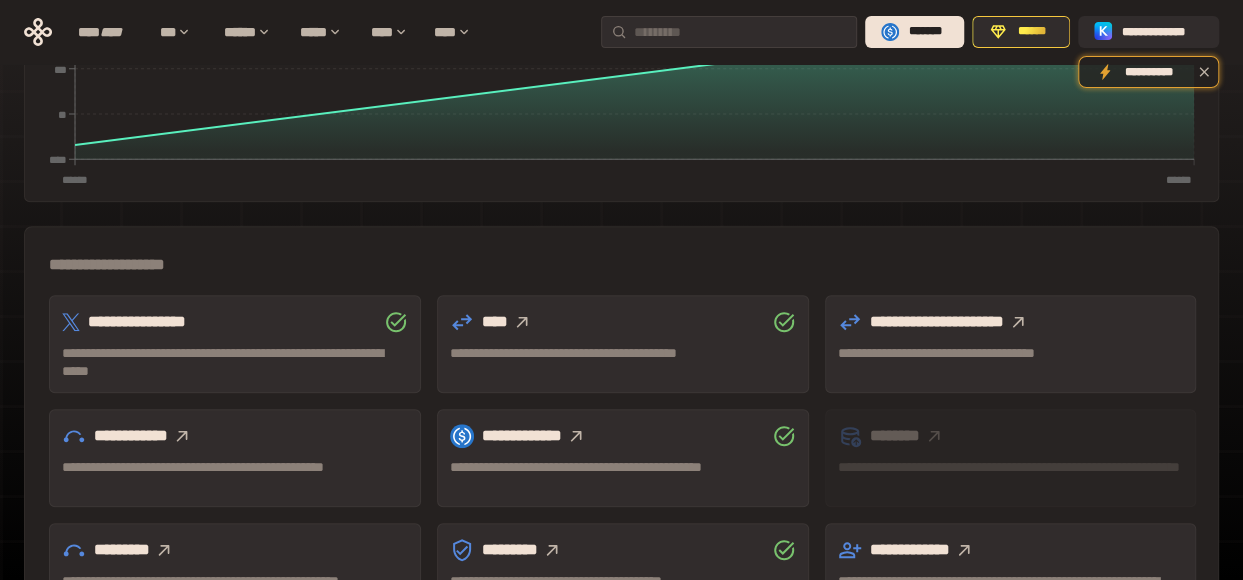 click 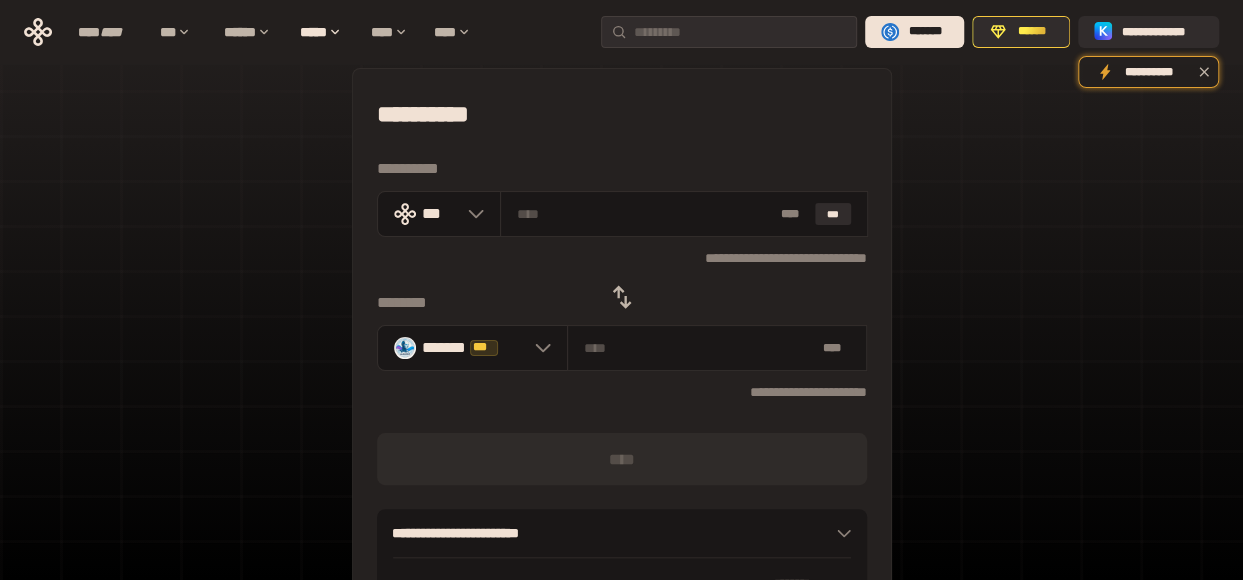 scroll, scrollTop: 18, scrollLeft: 0, axis: vertical 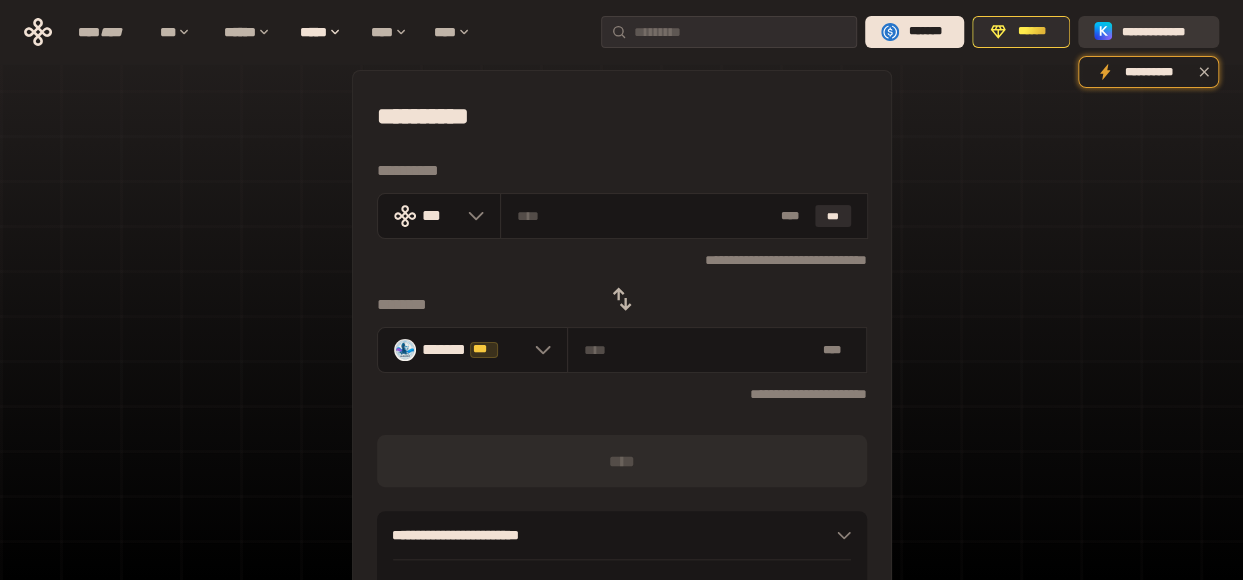 click on "**********" at bounding box center (1148, 32) 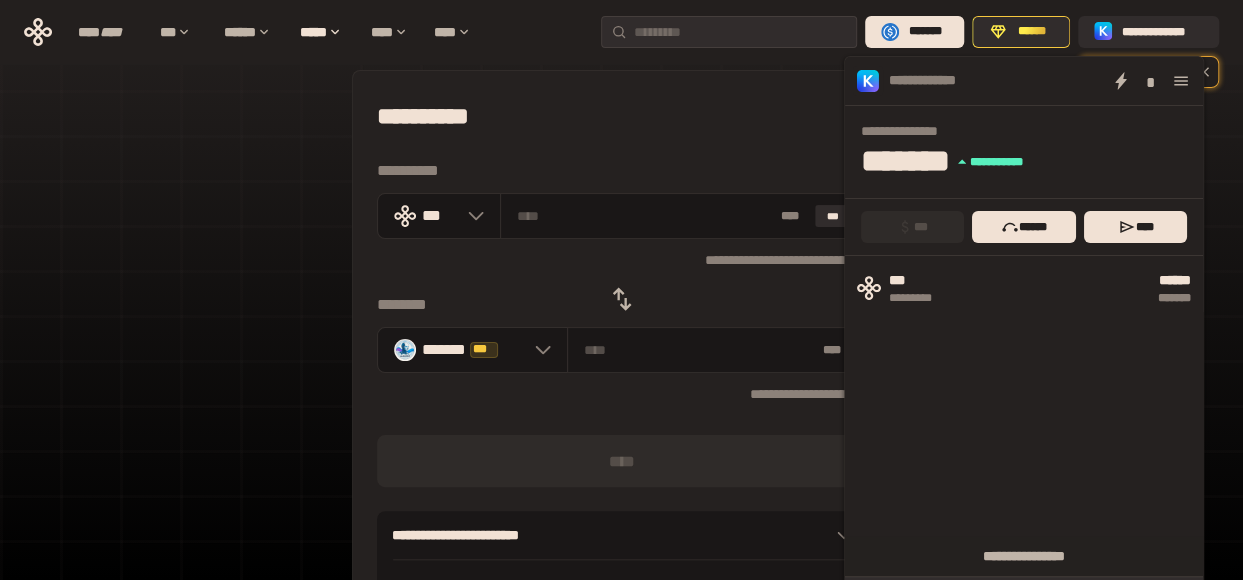 click on "**********" at bounding box center (622, 260) 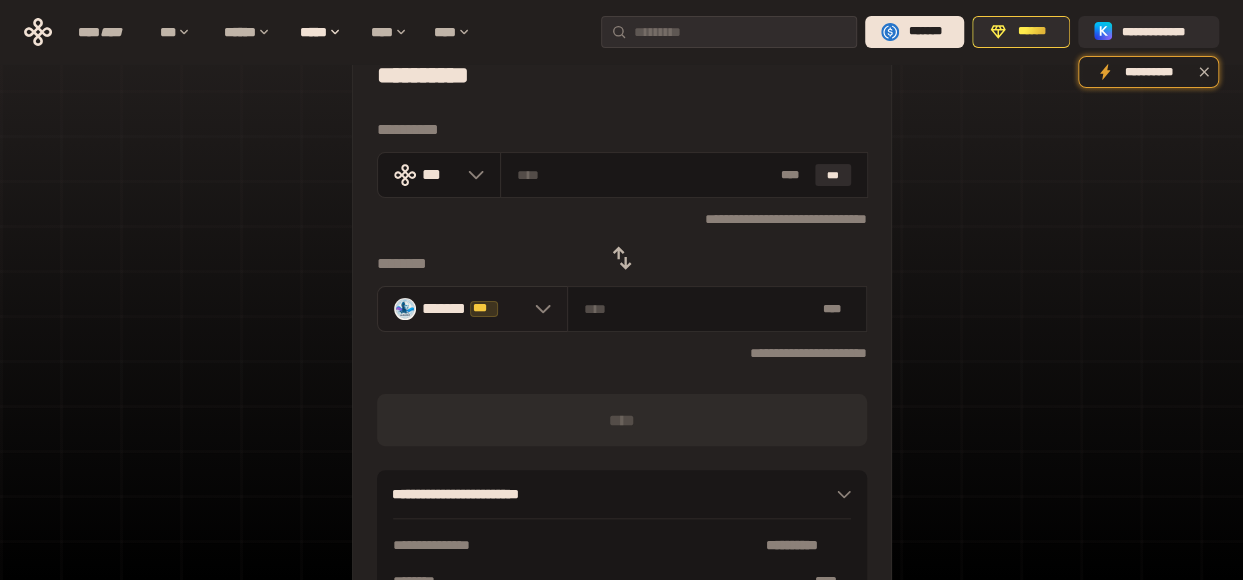 scroll, scrollTop: 40, scrollLeft: 0, axis: vertical 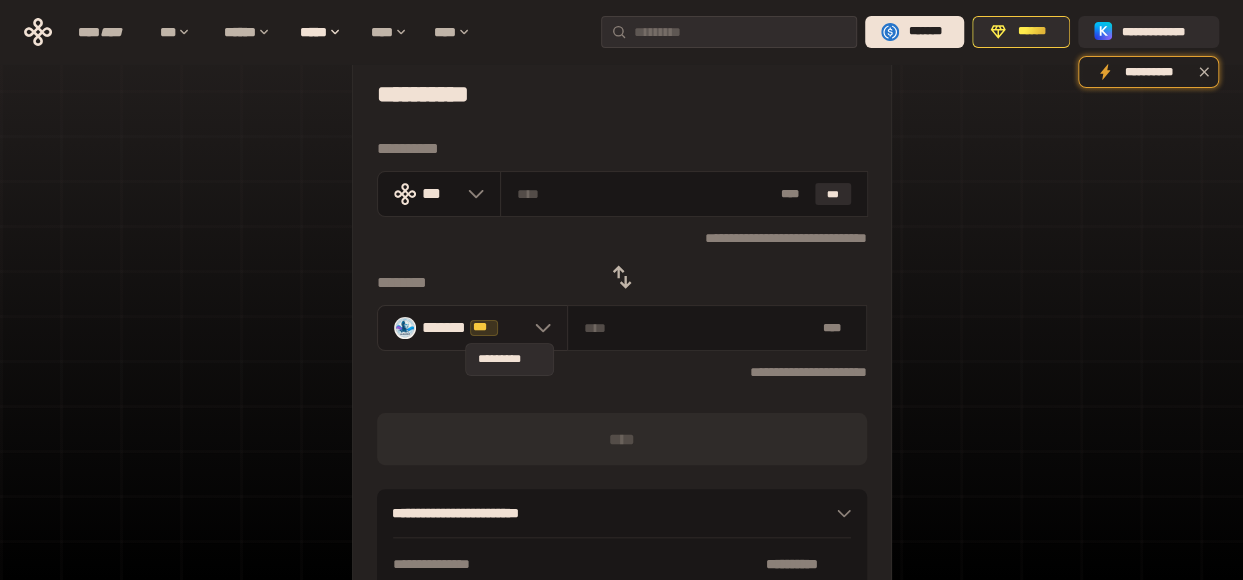 click on "***" at bounding box center (484, 327) 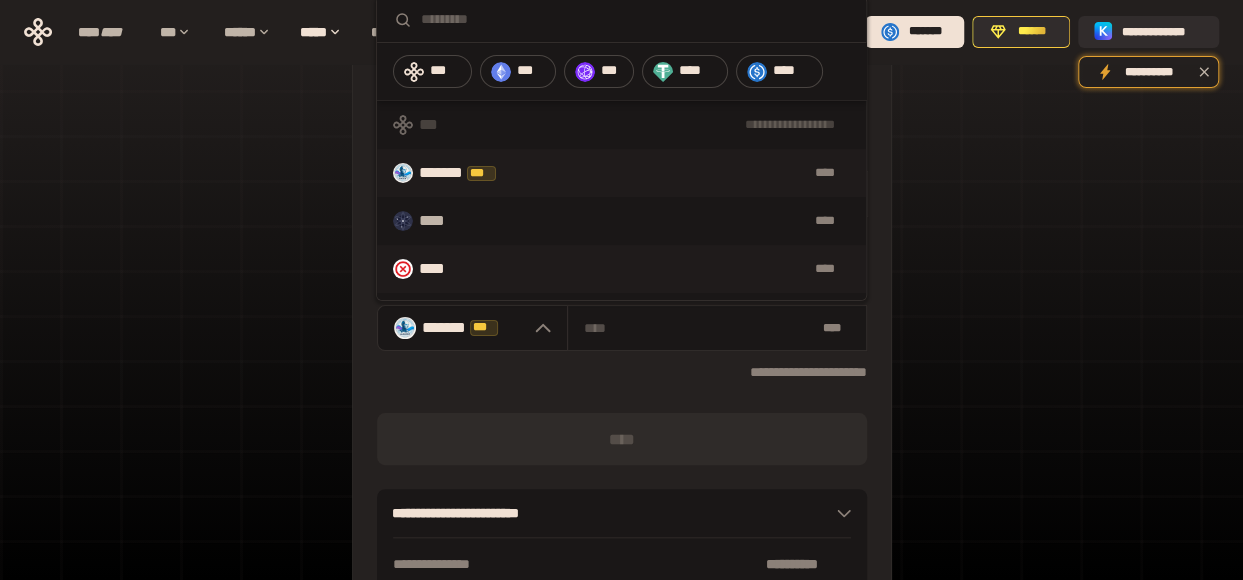 scroll, scrollTop: 46, scrollLeft: 0, axis: vertical 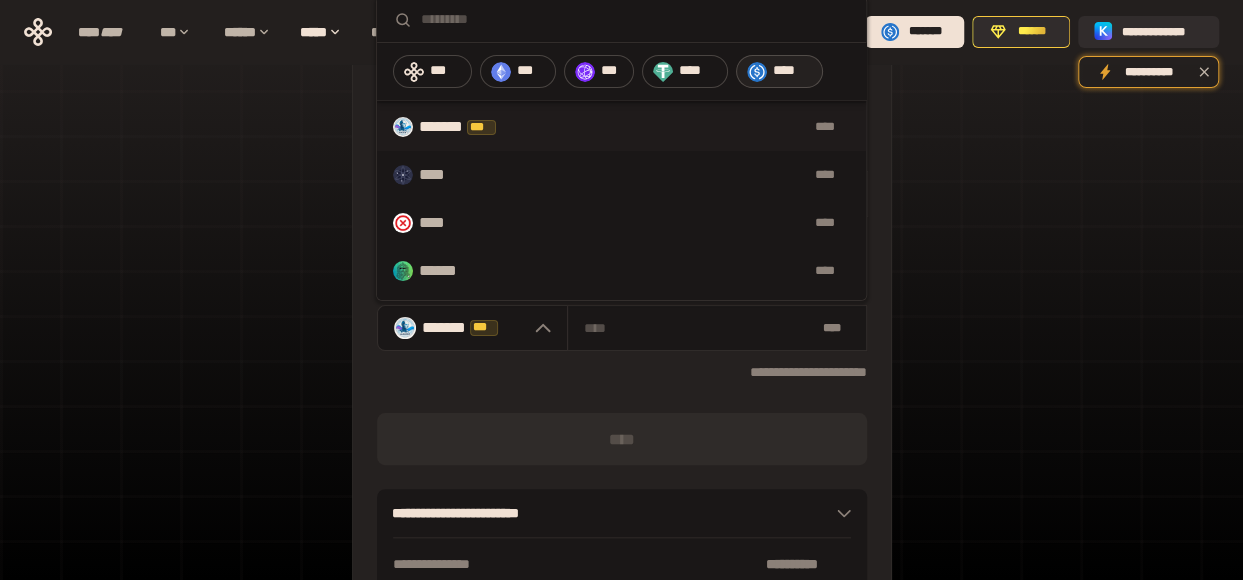 click on "****" at bounding box center (793, 71) 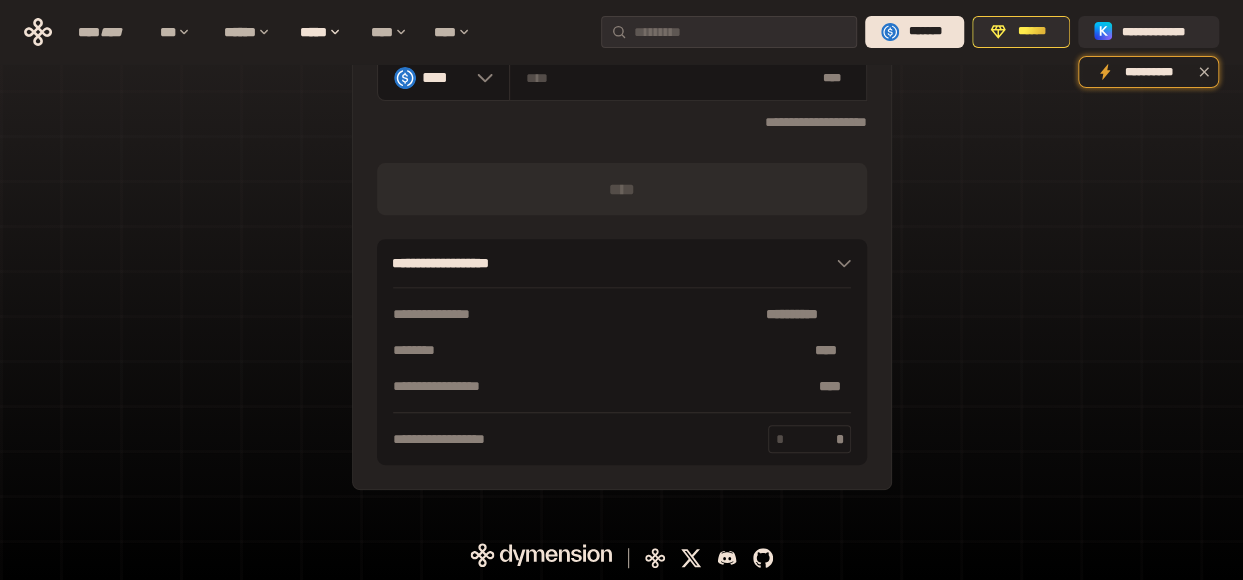 scroll, scrollTop: 0, scrollLeft: 0, axis: both 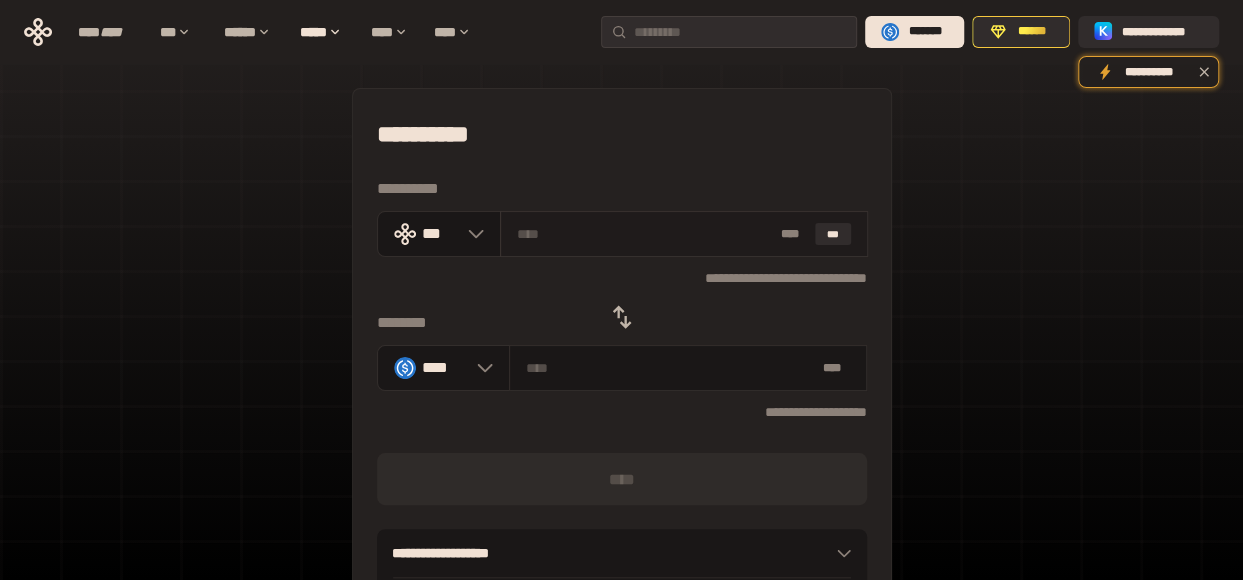 click at bounding box center [644, 234] 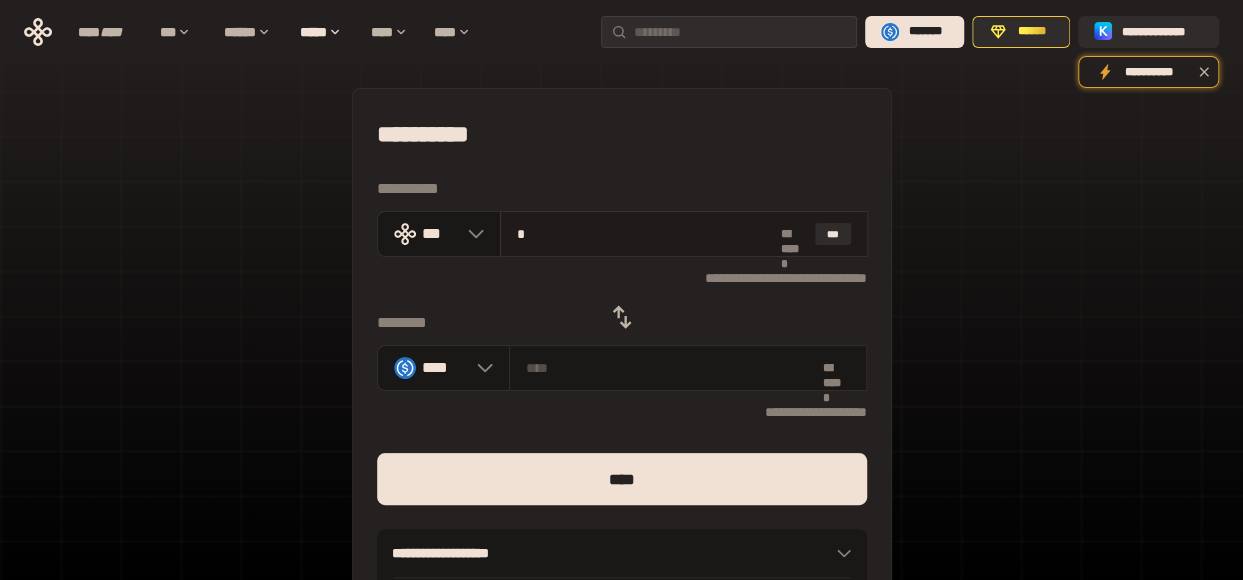 type on "********" 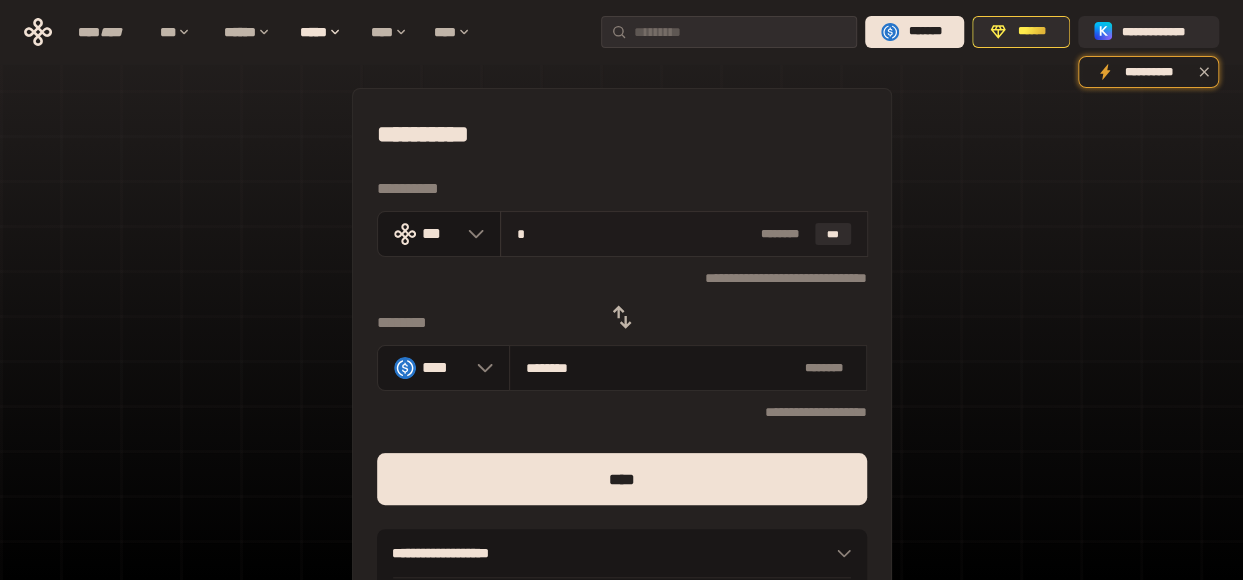 type on "**" 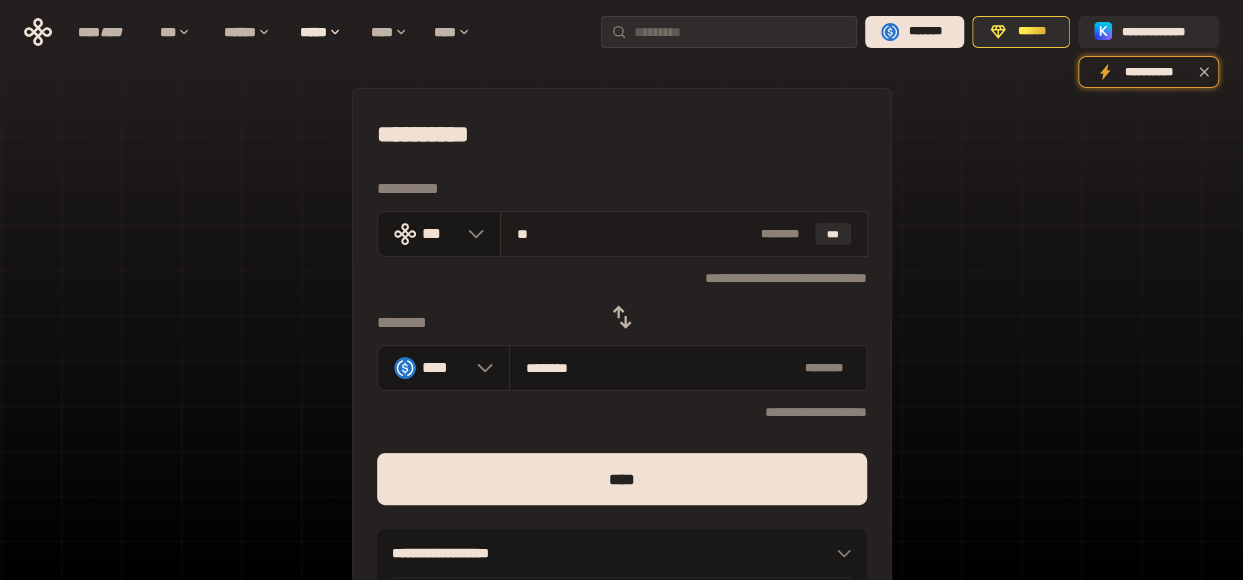 type on "*********" 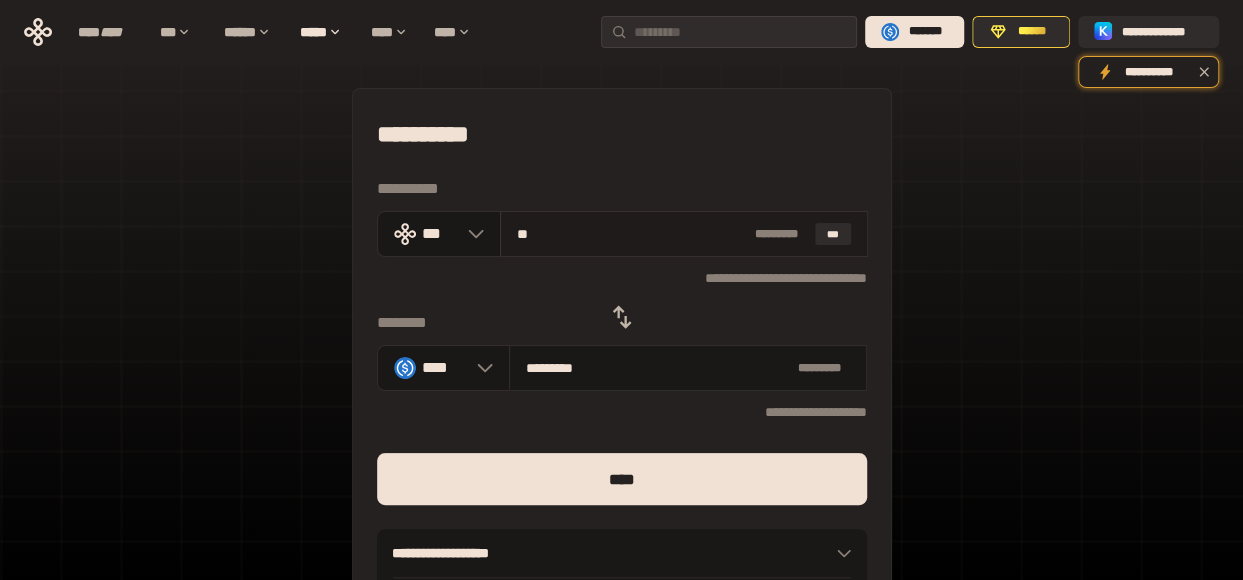 type on "***" 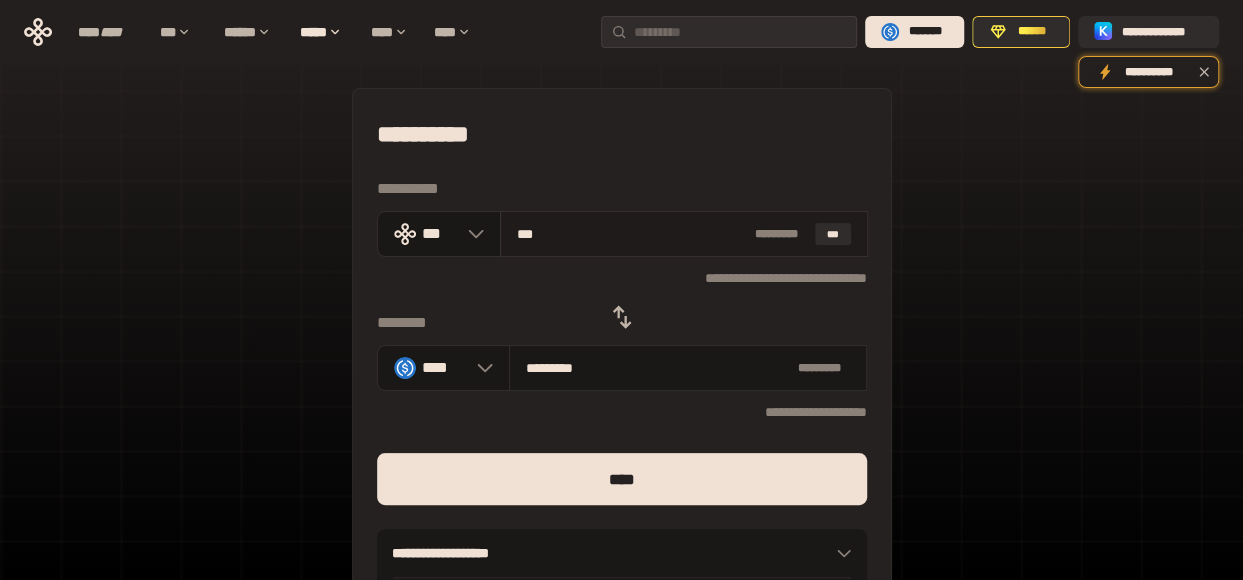 type on "**********" 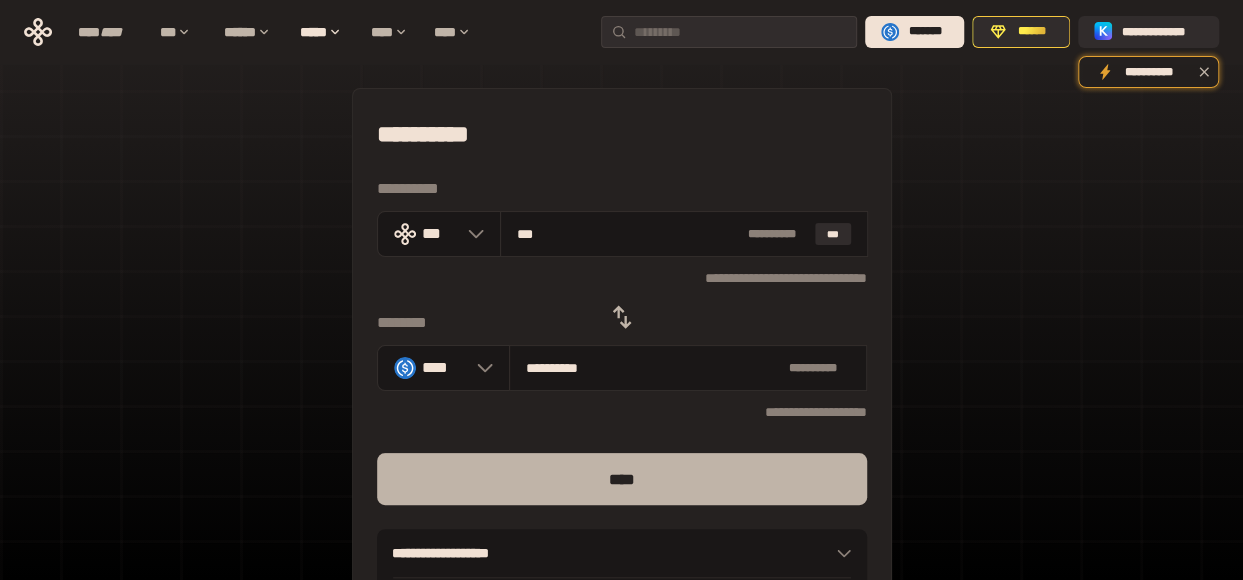 type on "***" 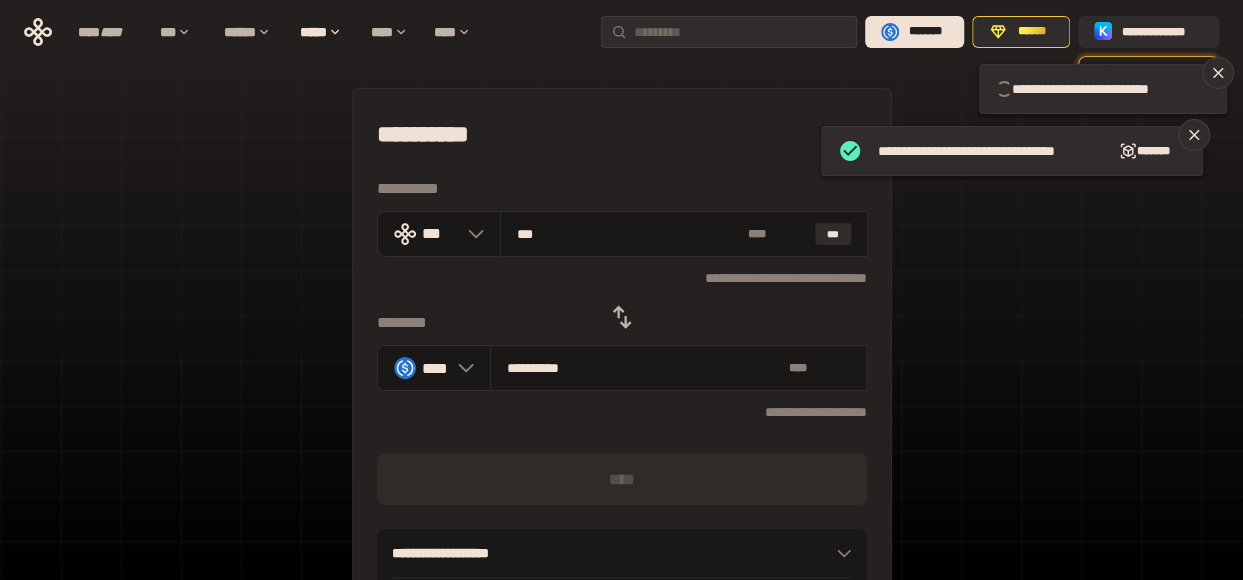 type 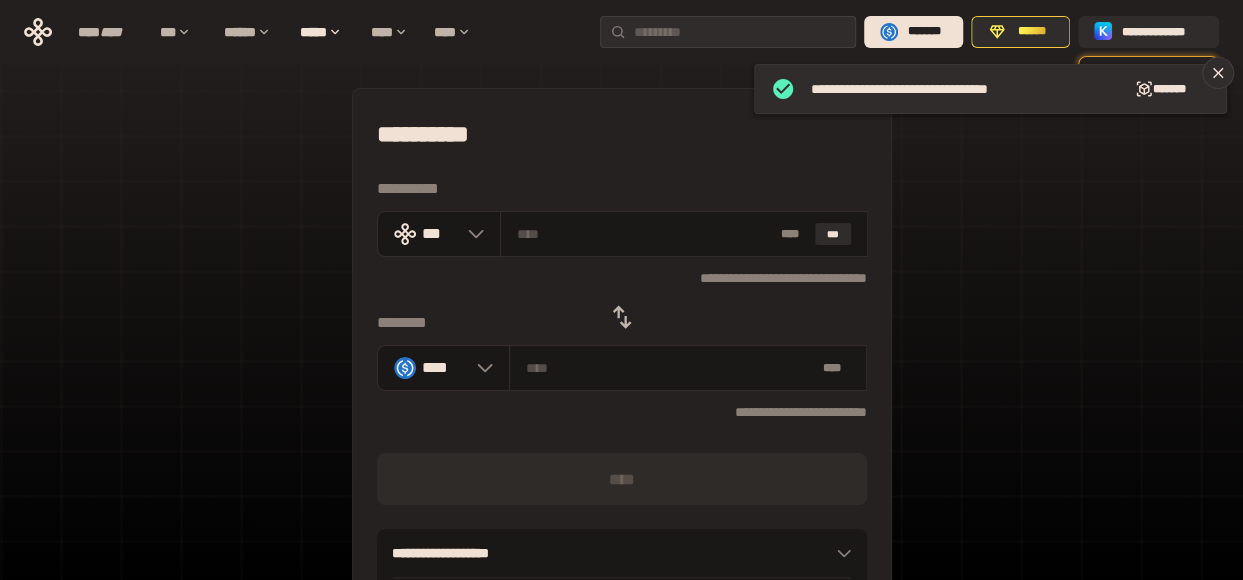 click 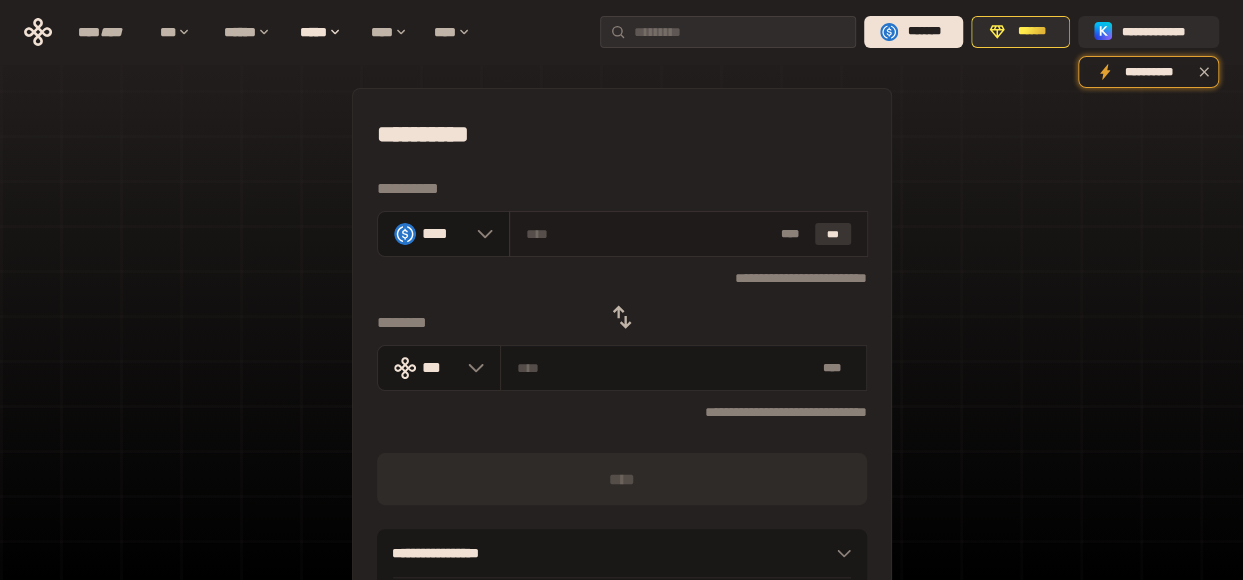 click on "***" at bounding box center (833, 234) 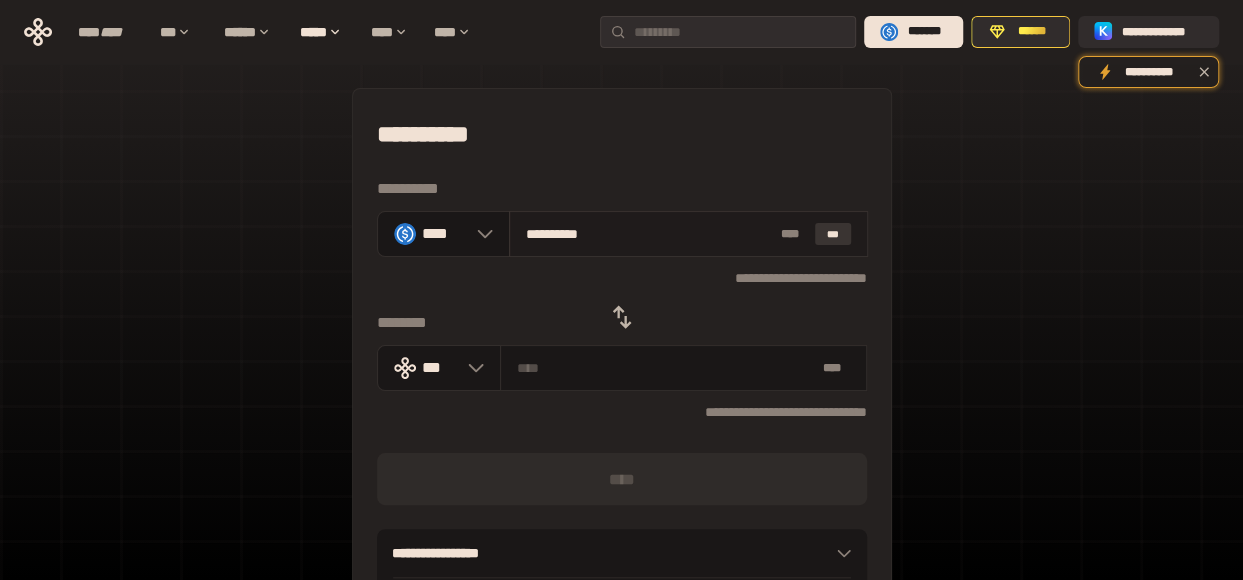 type on "**********" 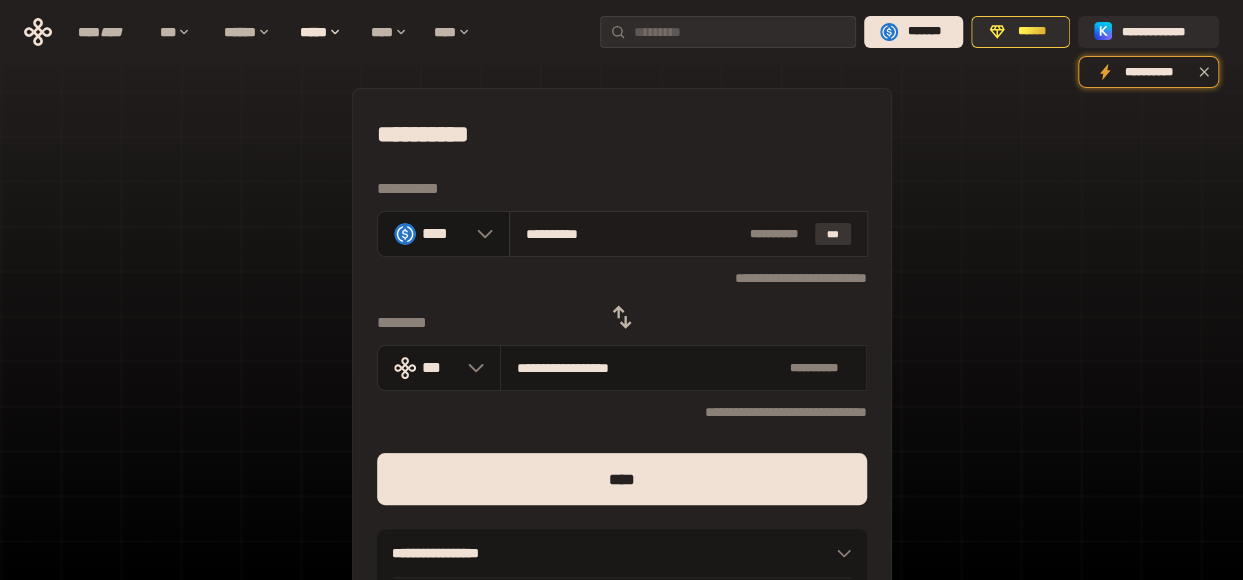 click on "***" at bounding box center (833, 234) 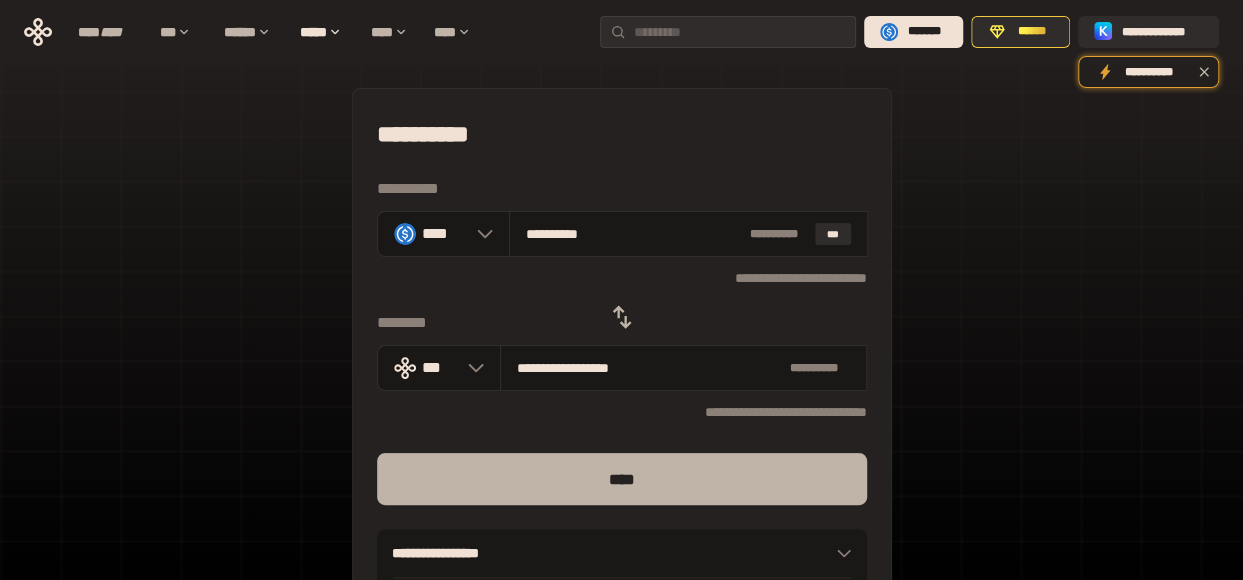 click on "****" at bounding box center [622, 479] 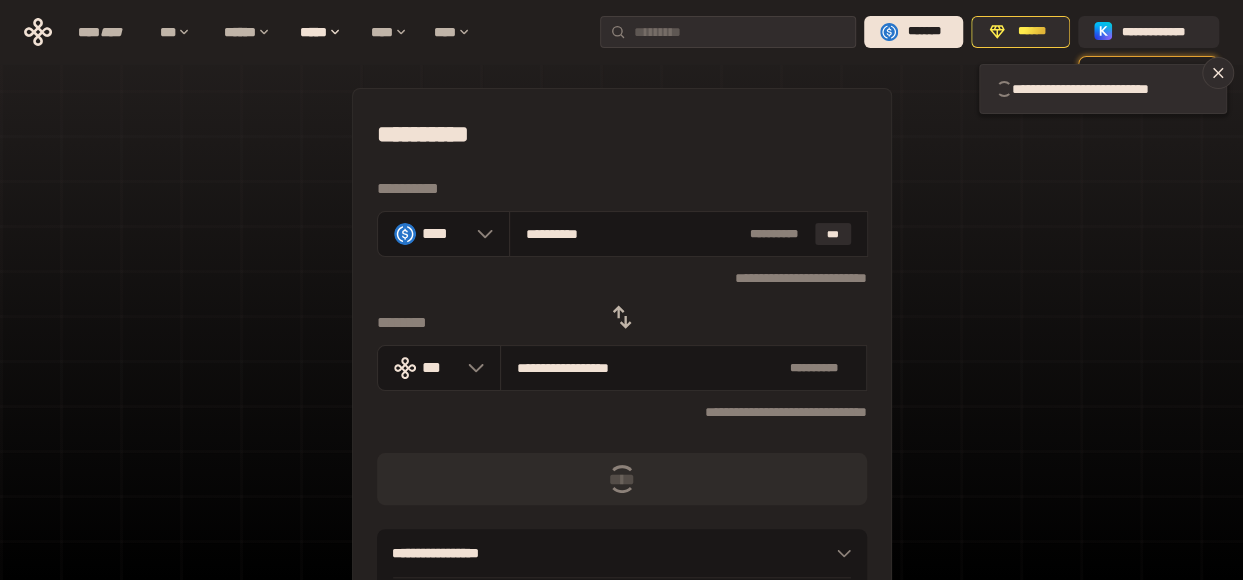 type 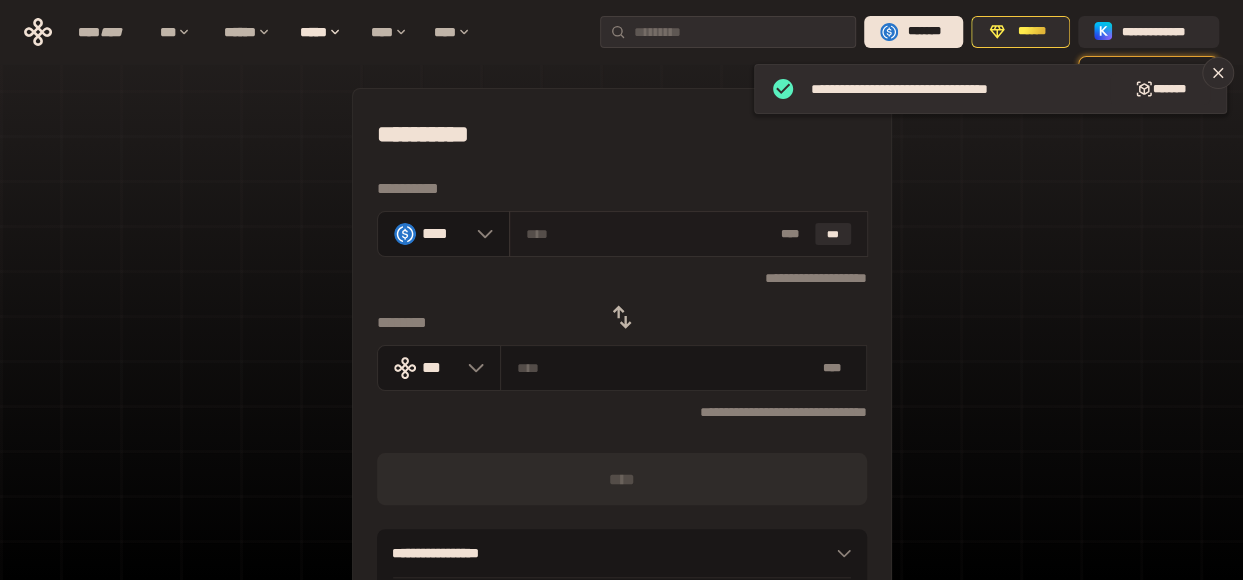 click at bounding box center [649, 234] 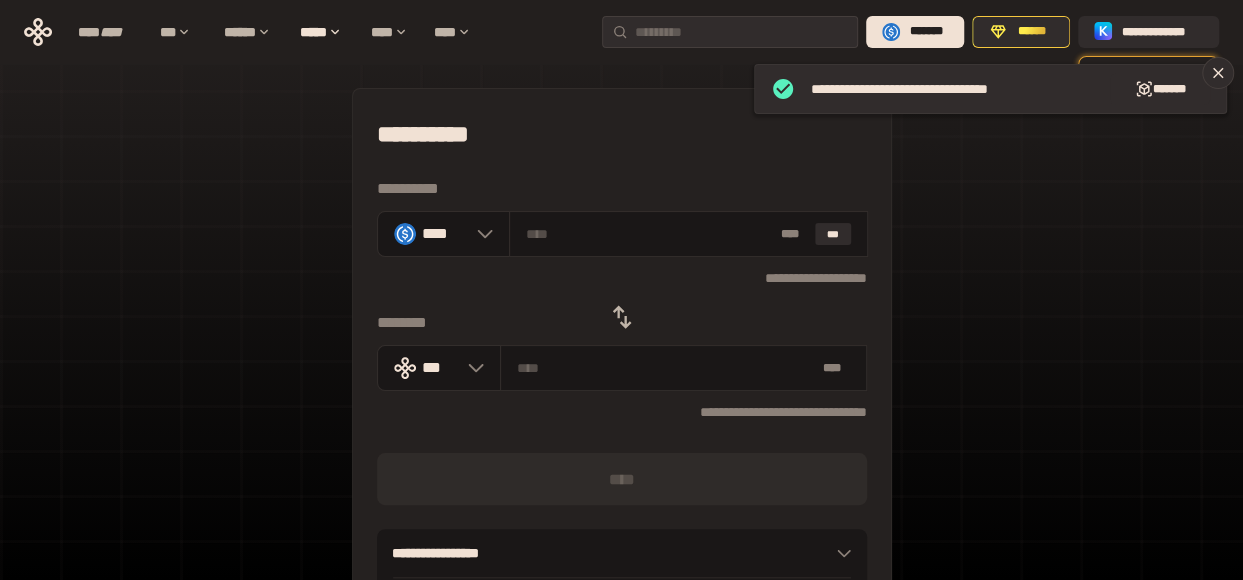 click 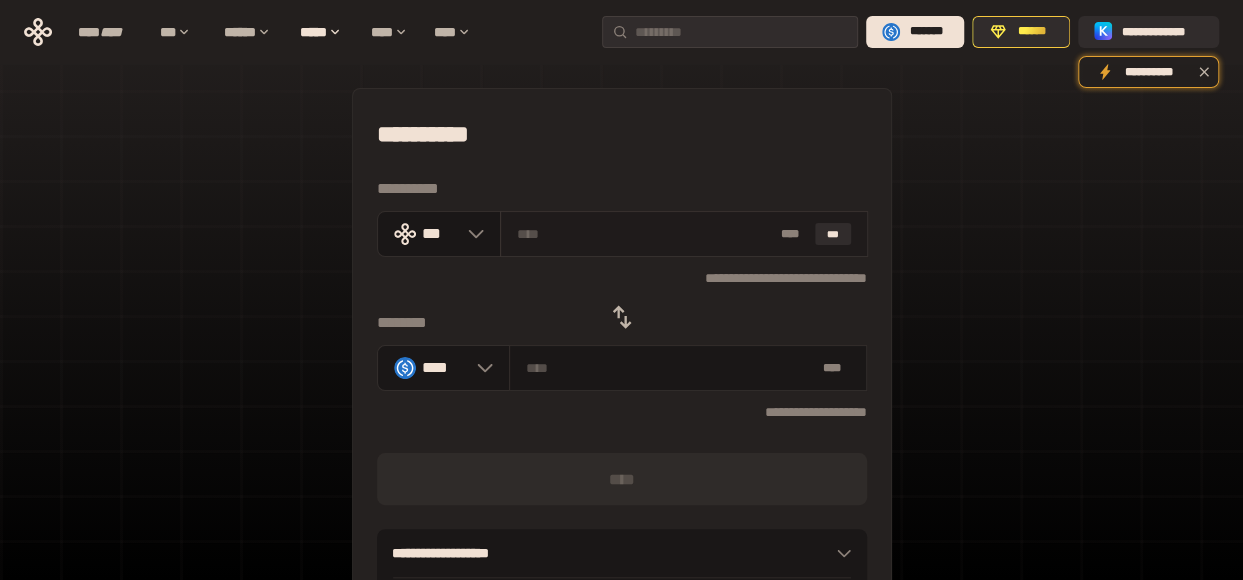 click at bounding box center [644, 234] 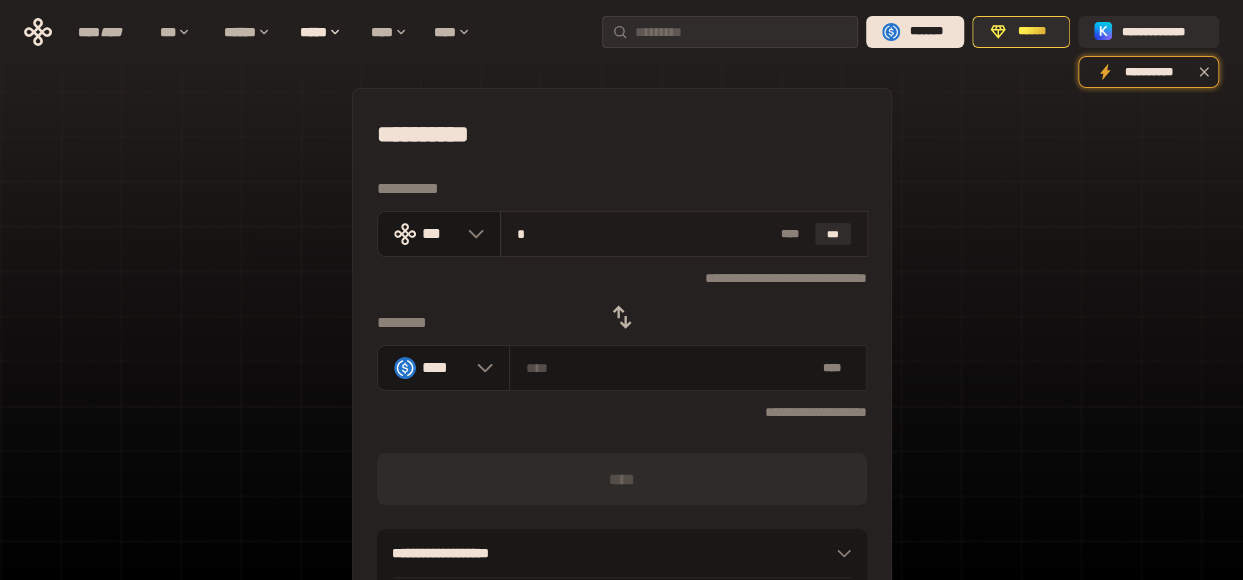 type on "********" 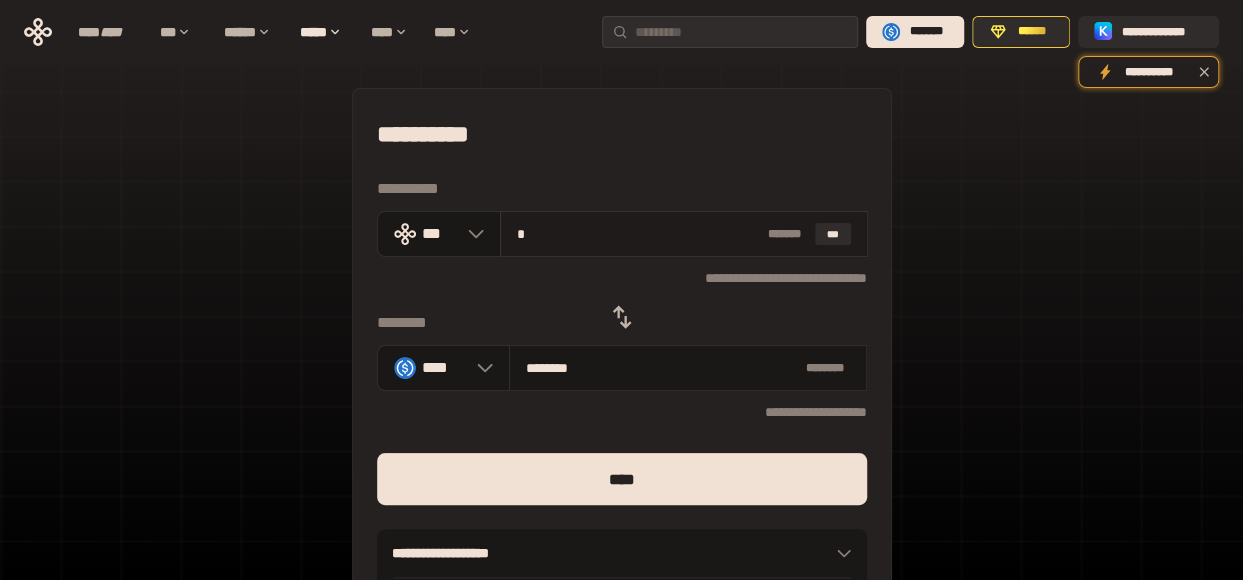 type on "**" 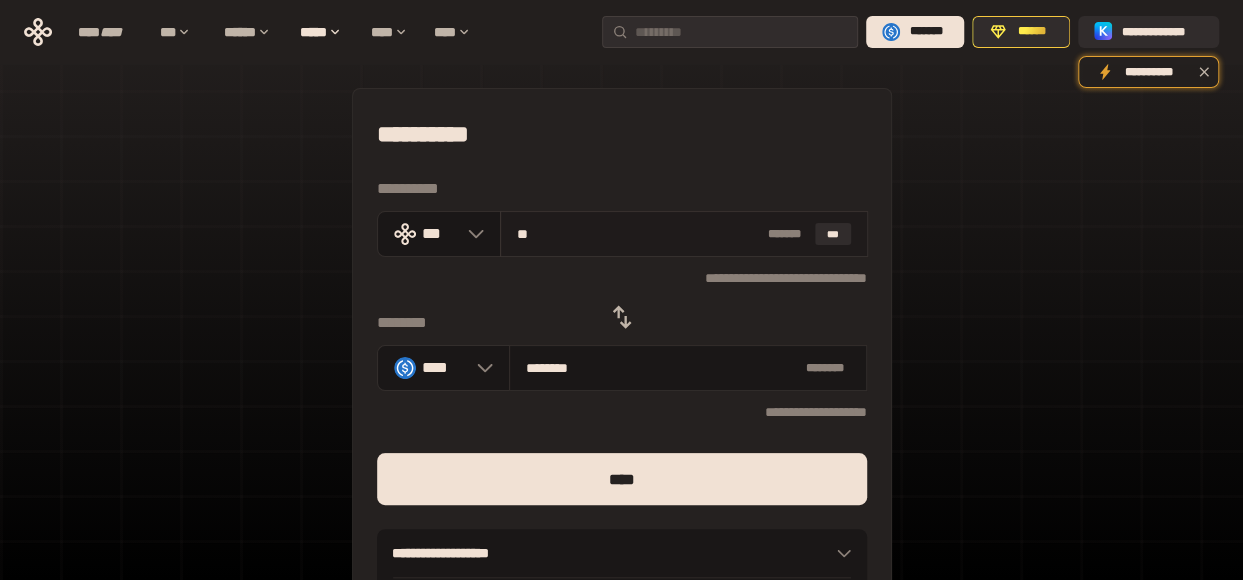 type on "*********" 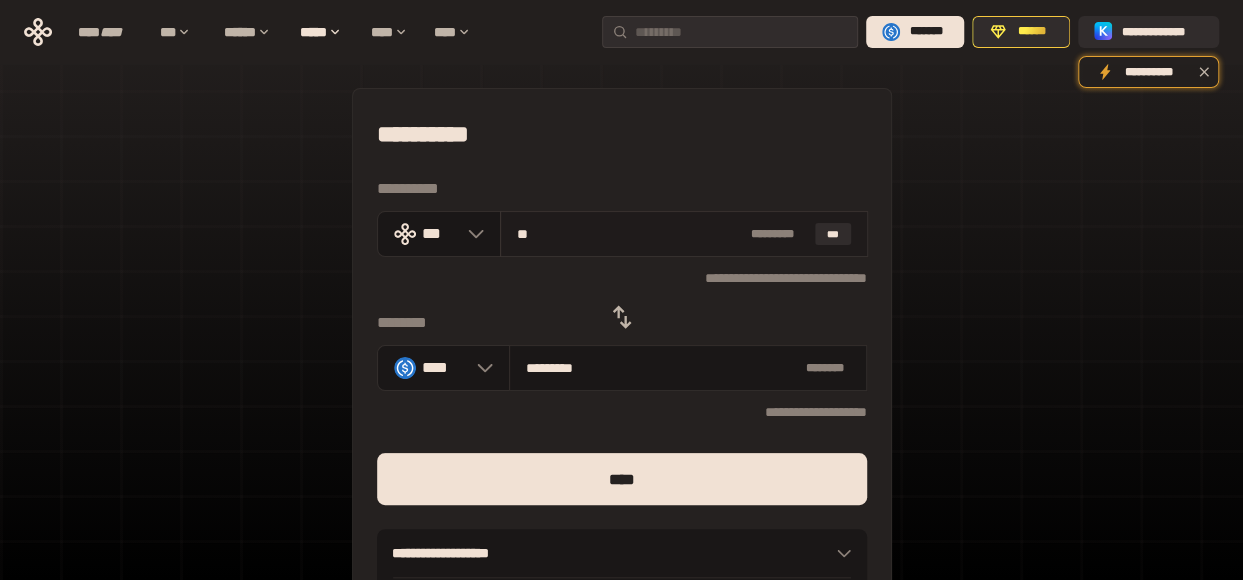 type on "***" 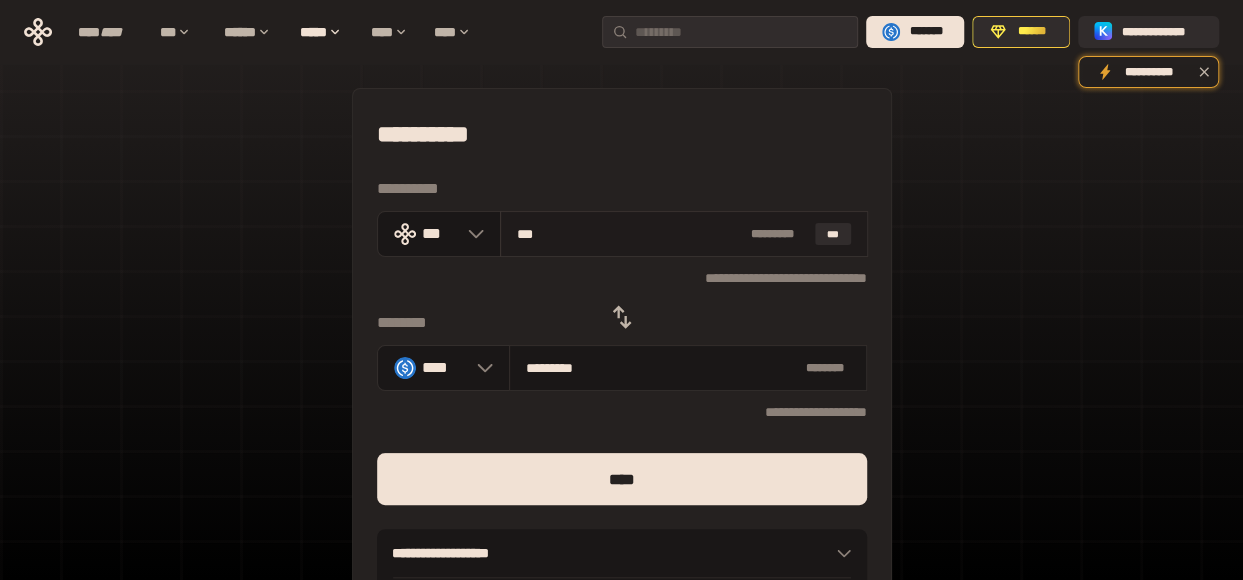 type on "**********" 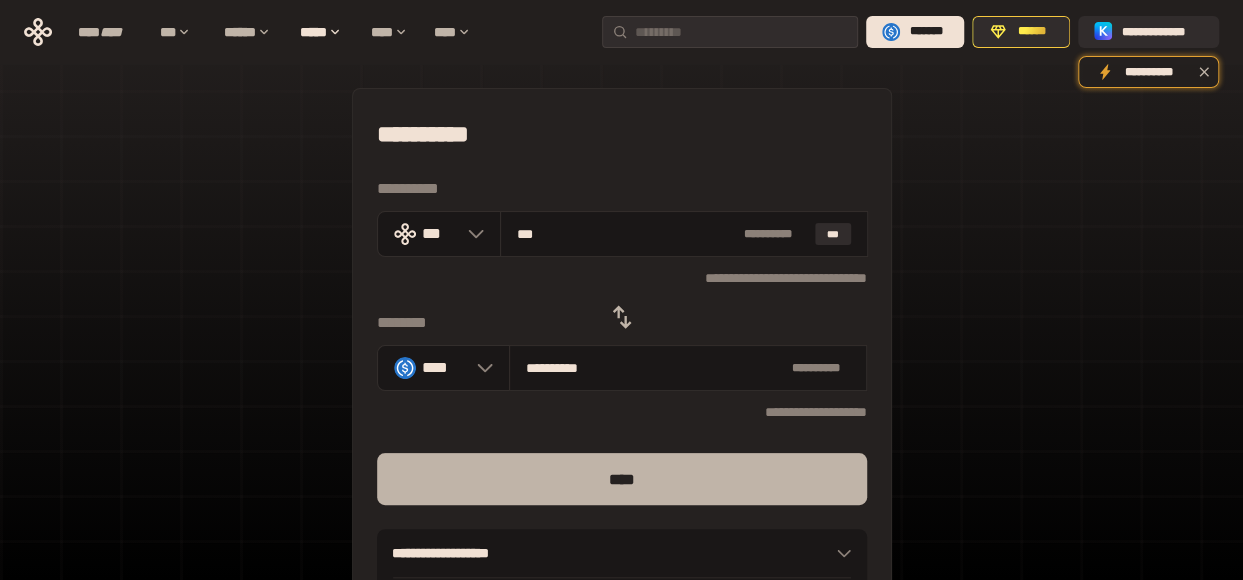 type on "***" 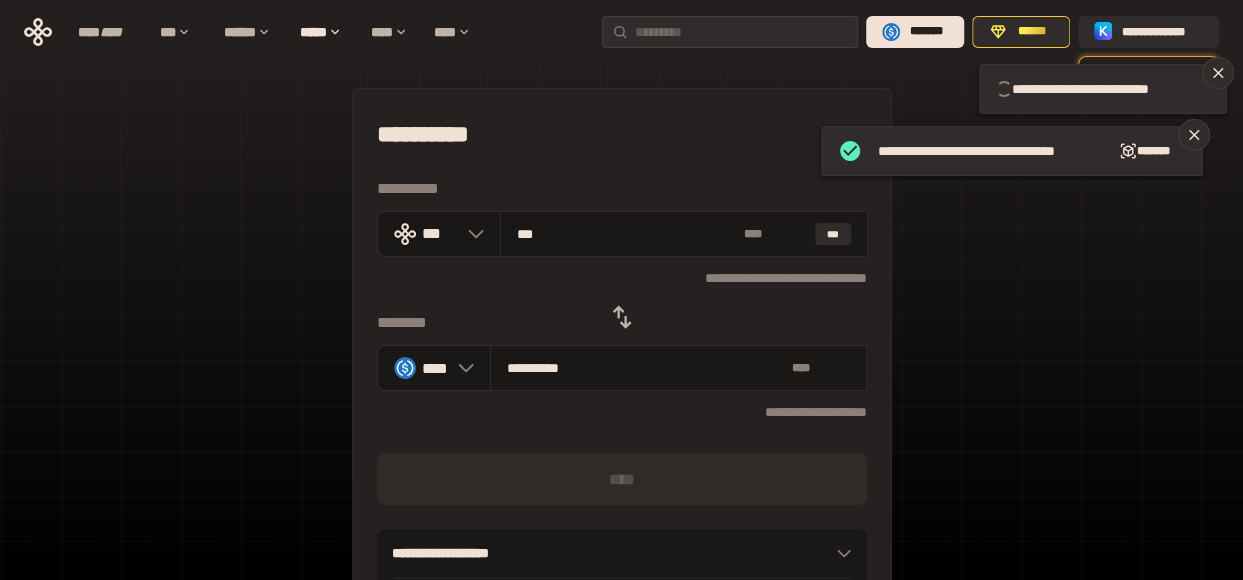 type 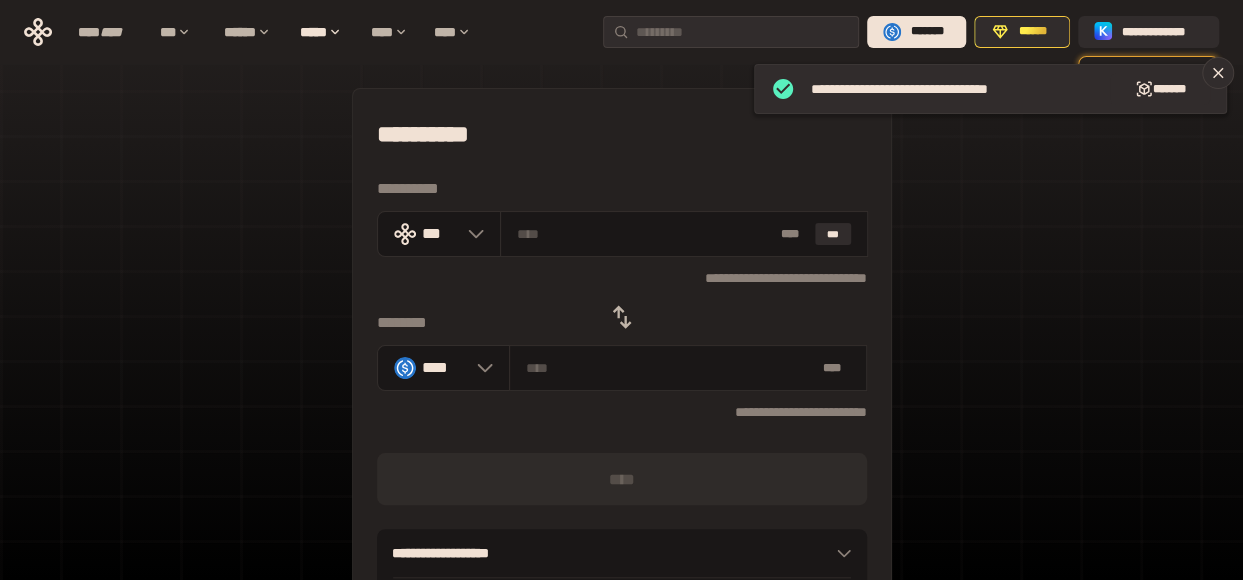 click 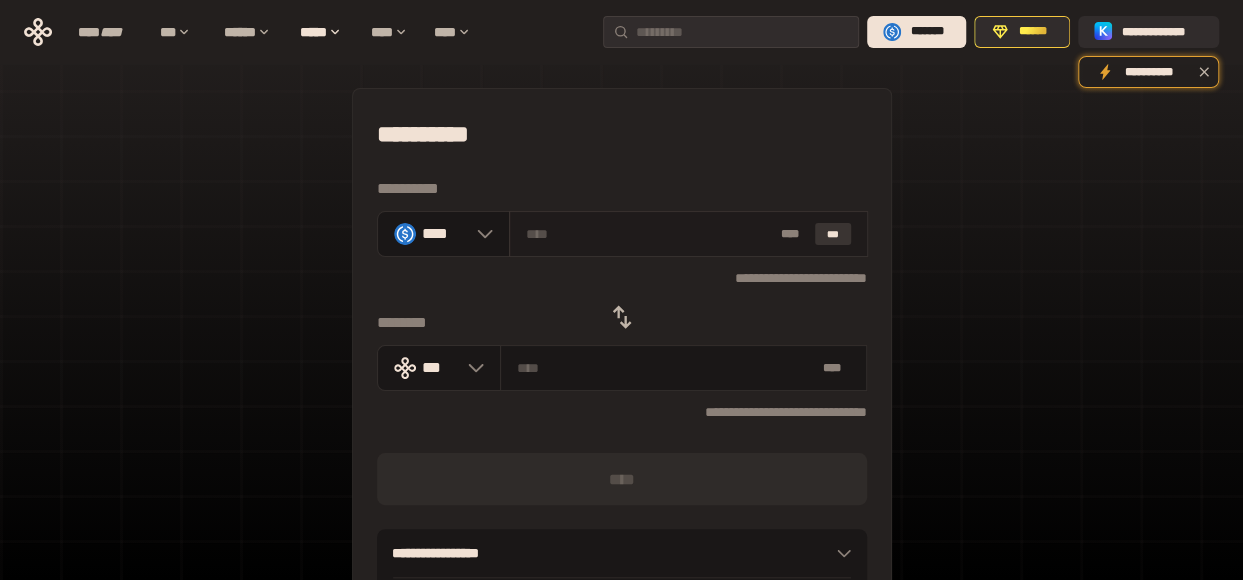 click on "***" at bounding box center (833, 234) 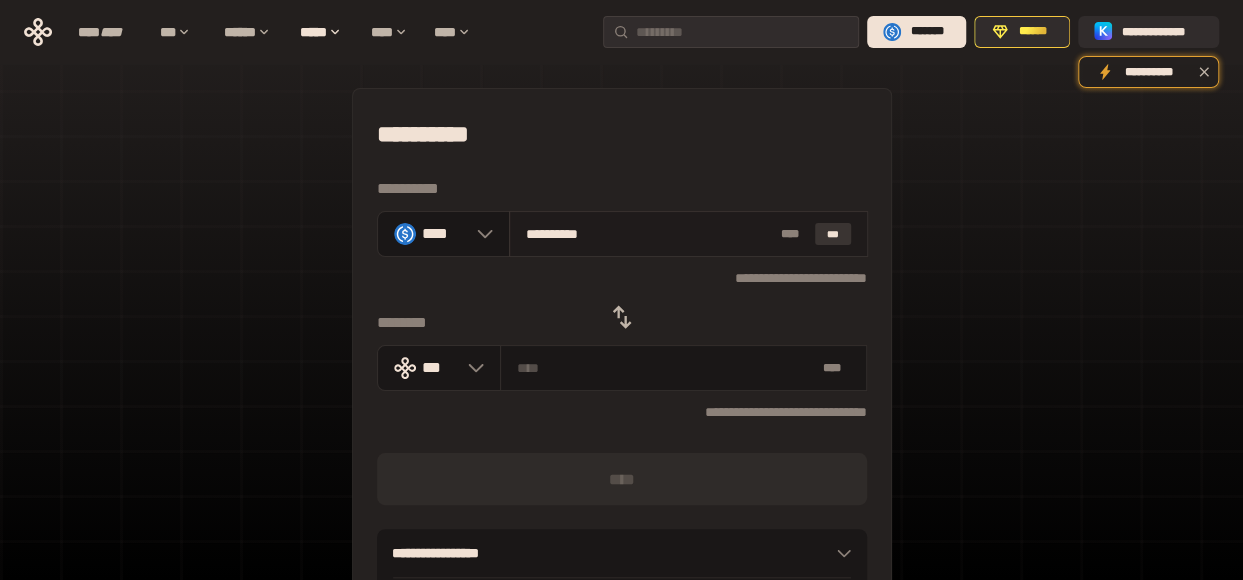 type on "**********" 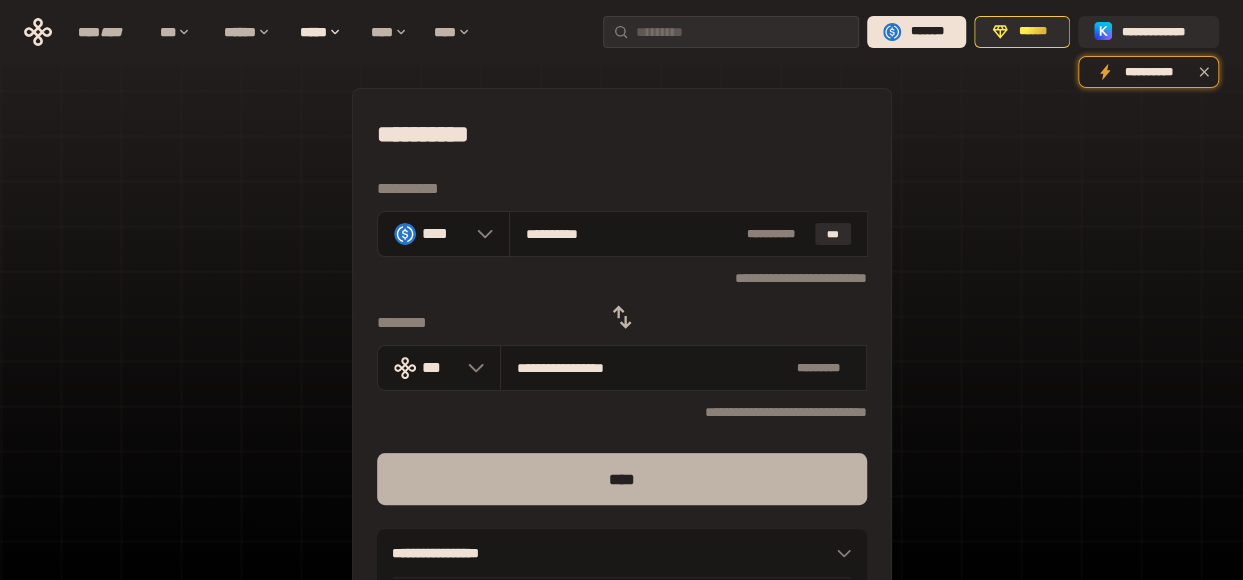 click on "****" at bounding box center [622, 479] 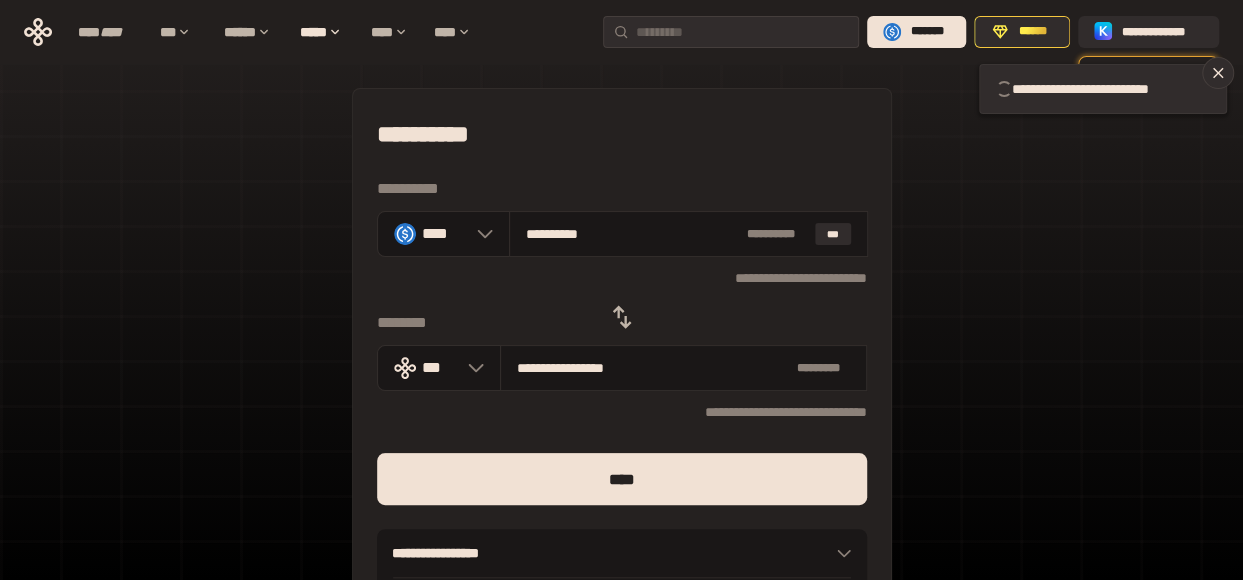 type 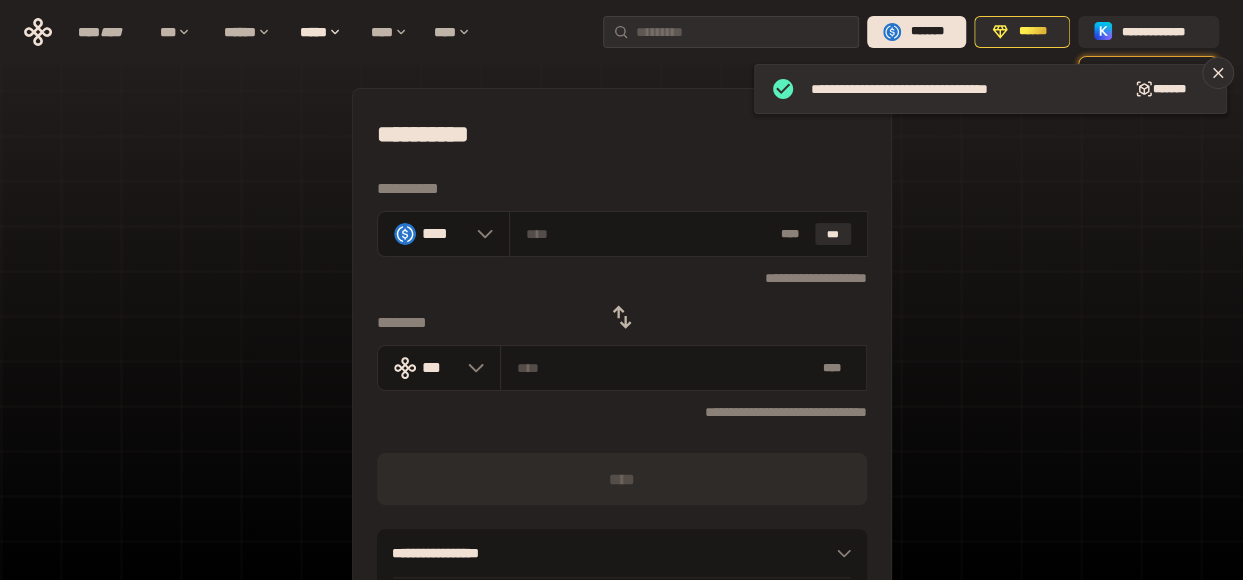 click 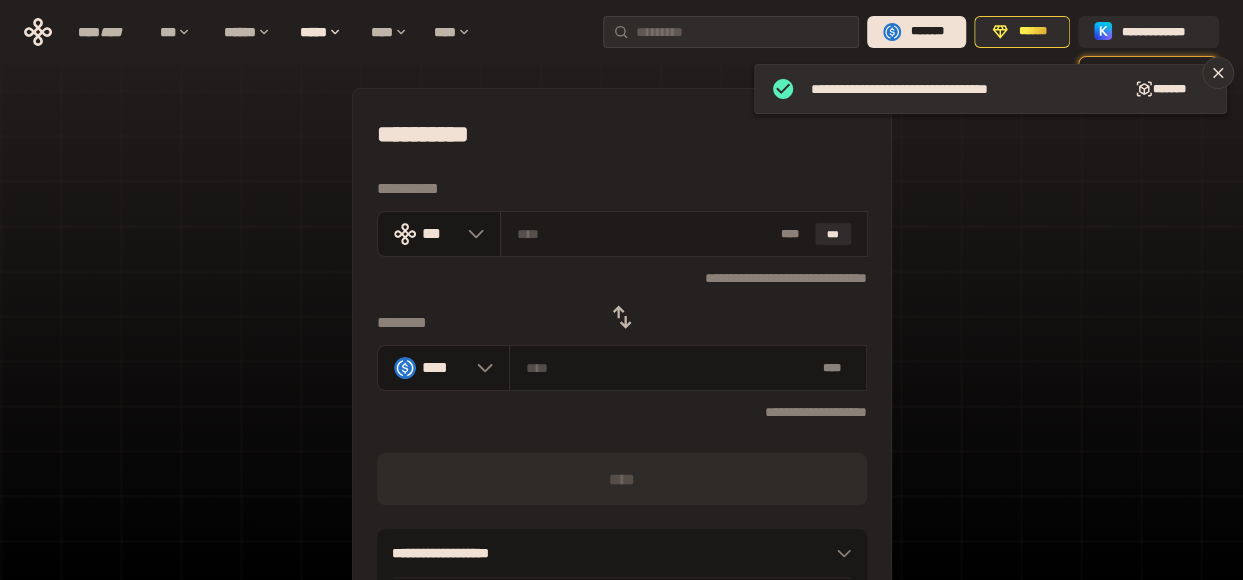 click at bounding box center [644, 234] 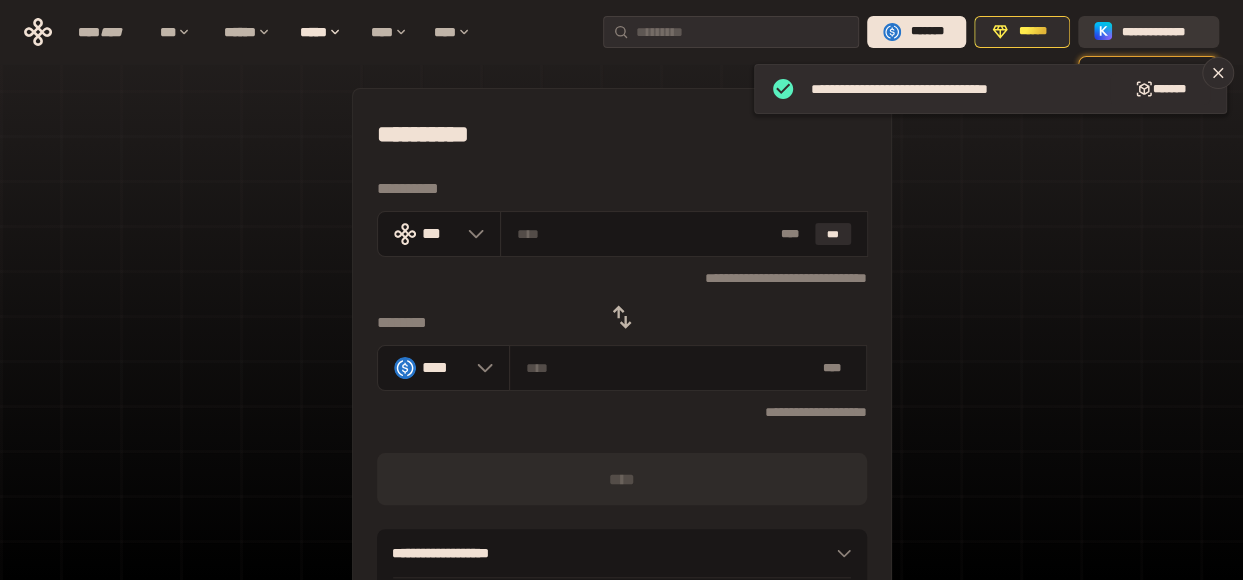 click on "**********" at bounding box center [1162, 32] 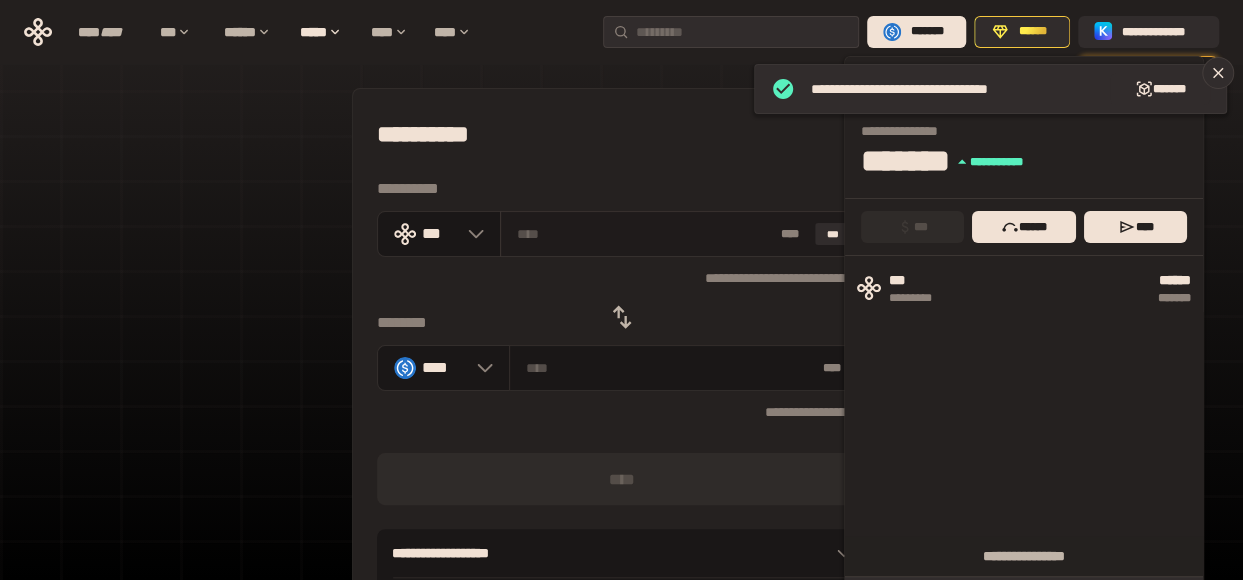 click on "* ** ***" at bounding box center (684, 234) 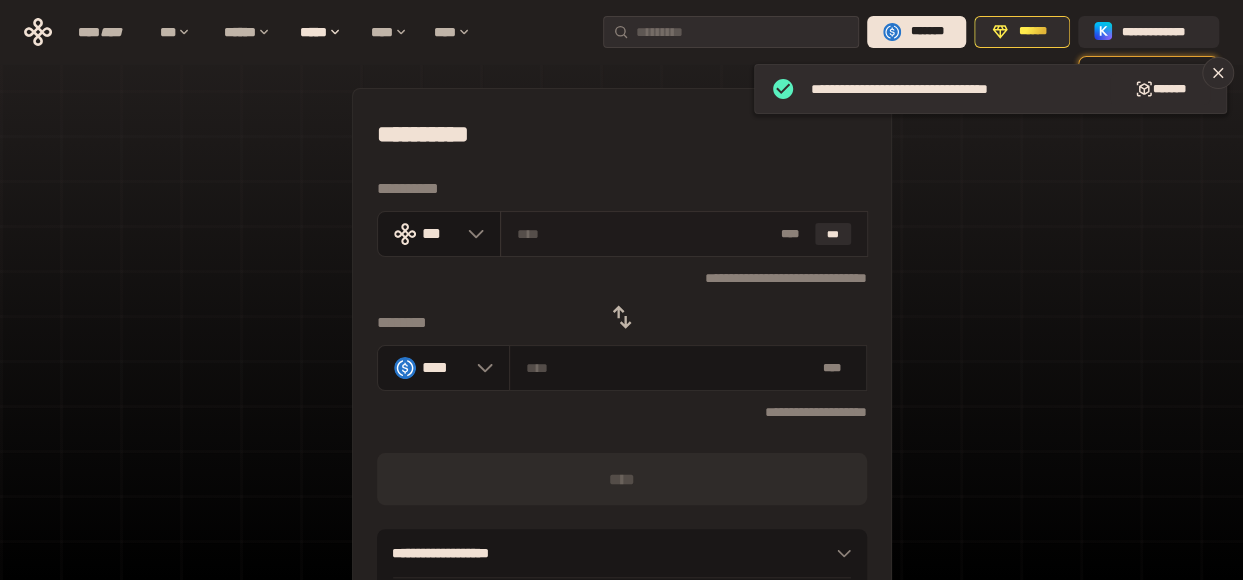 type on "*" 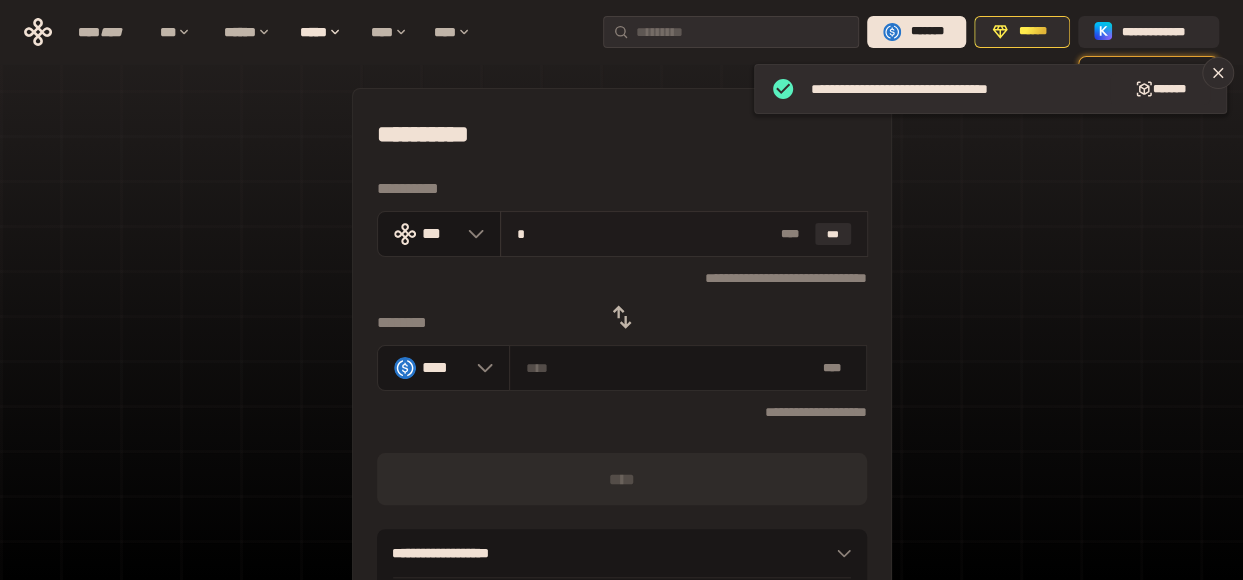 type on "********" 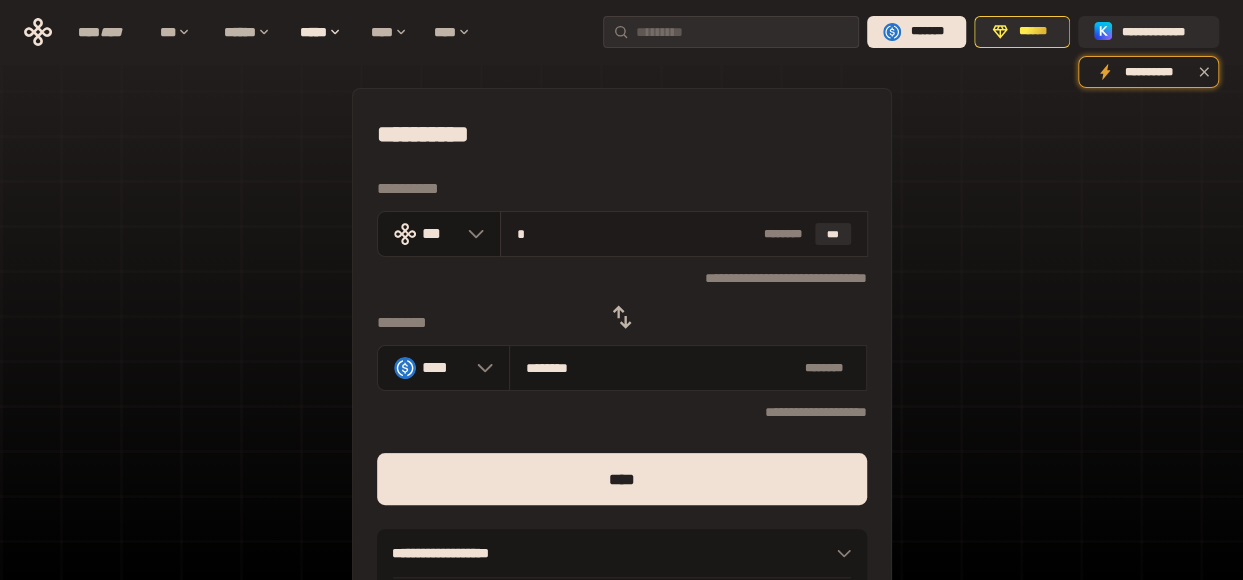 type on "**" 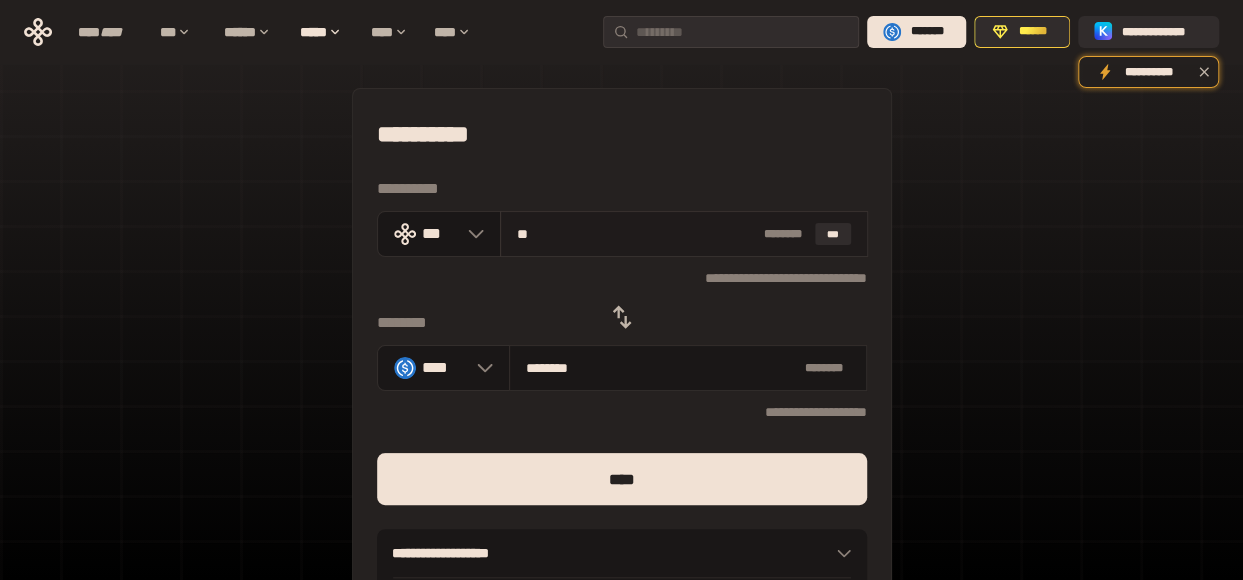 type on "*********" 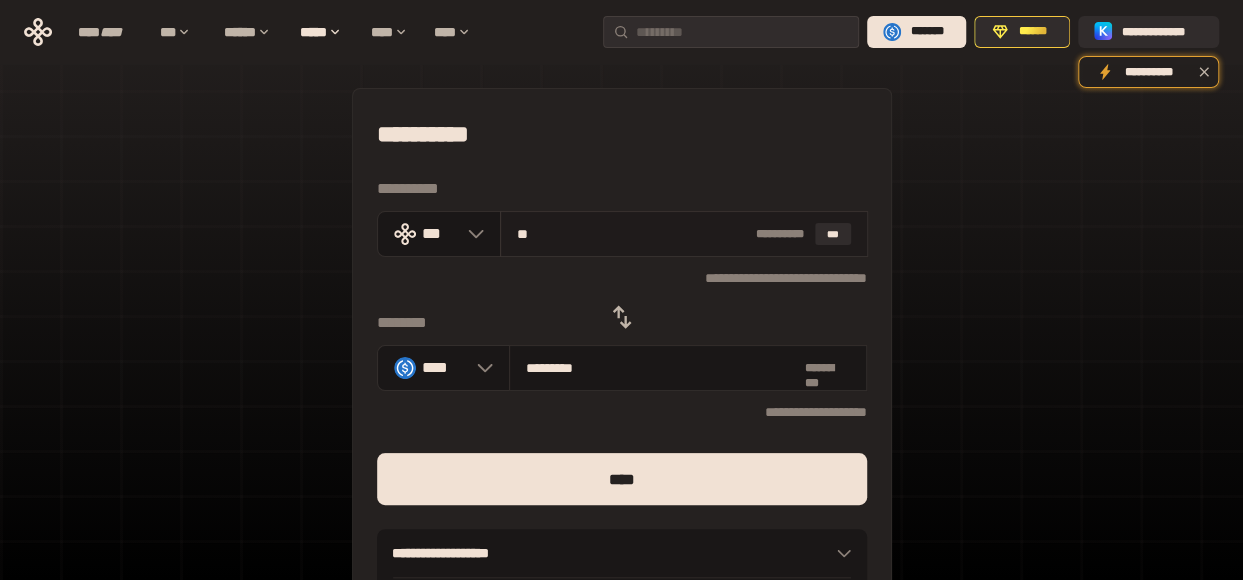type on "***" 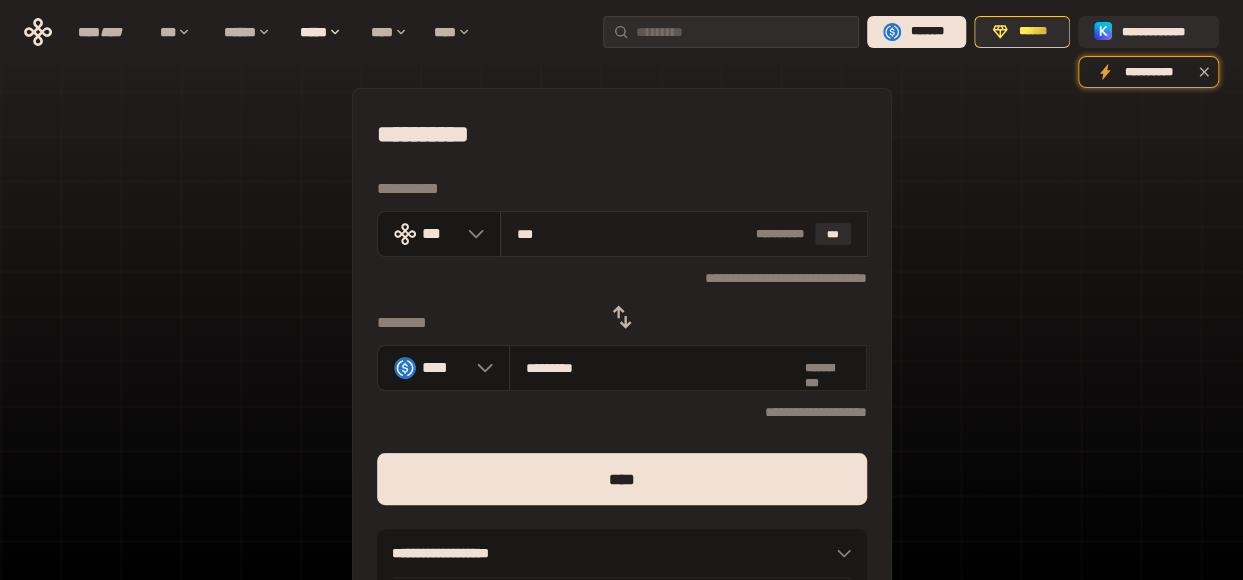 type on "**********" 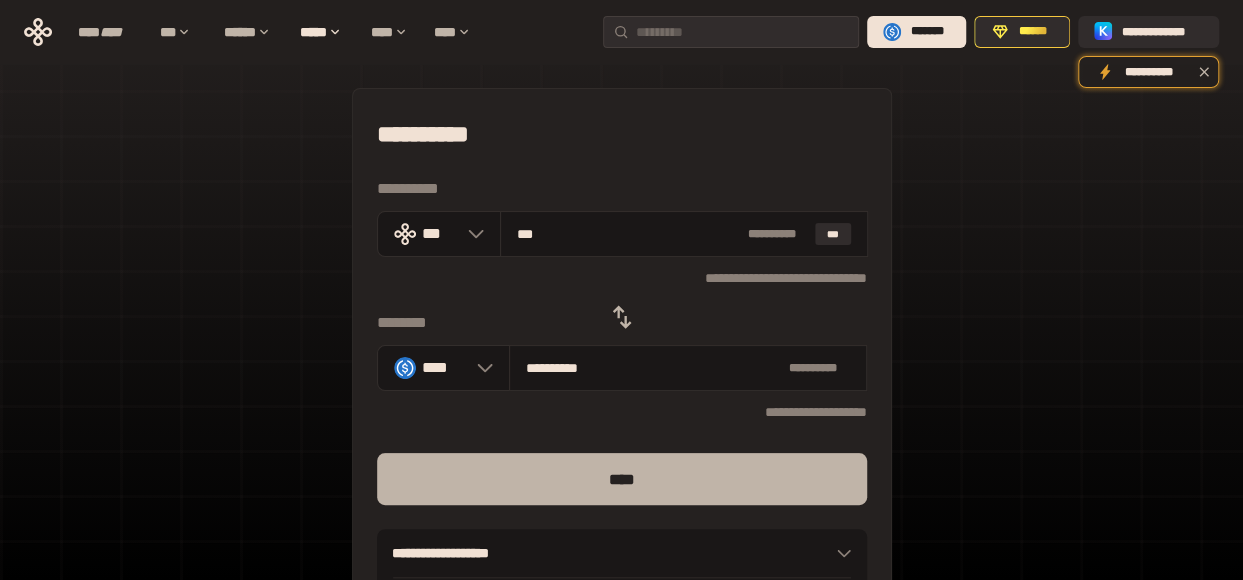 type on "***" 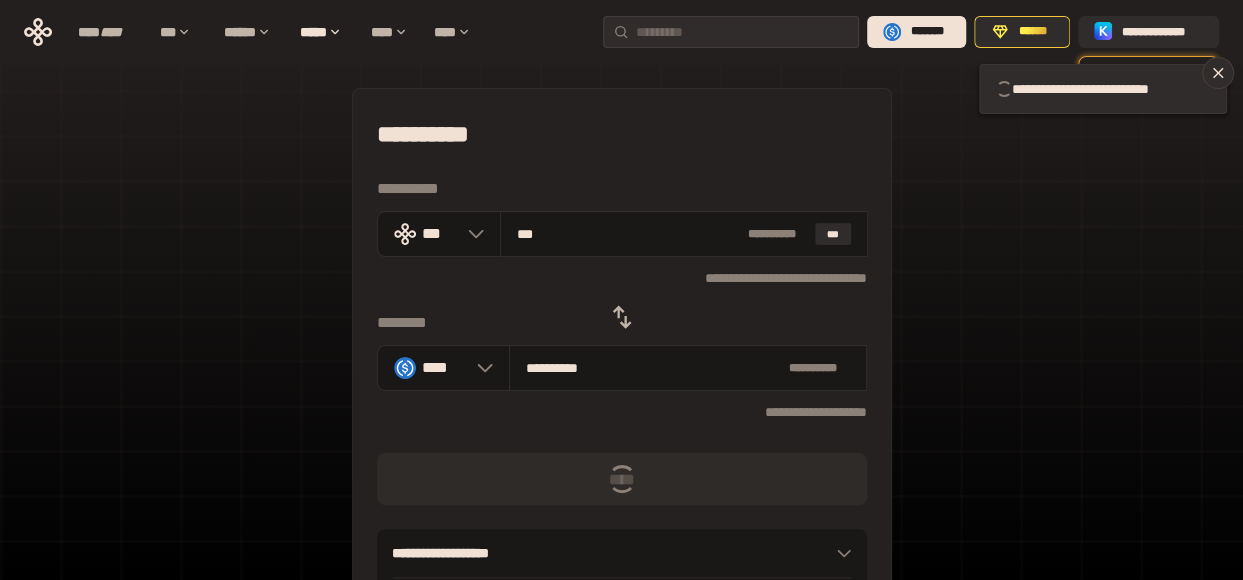 type 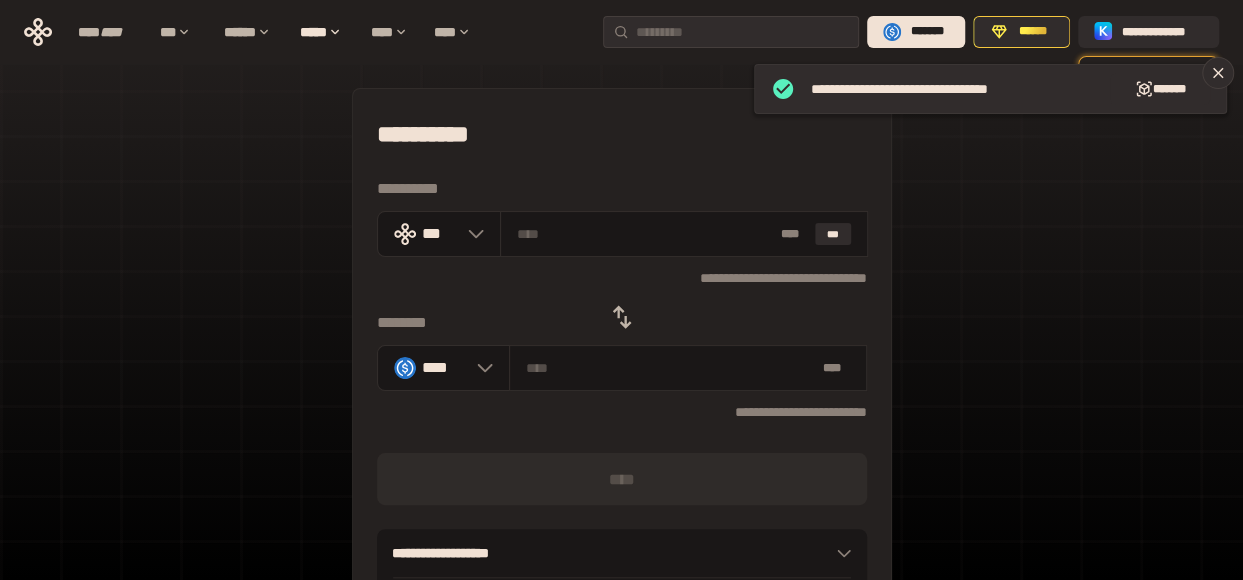 click 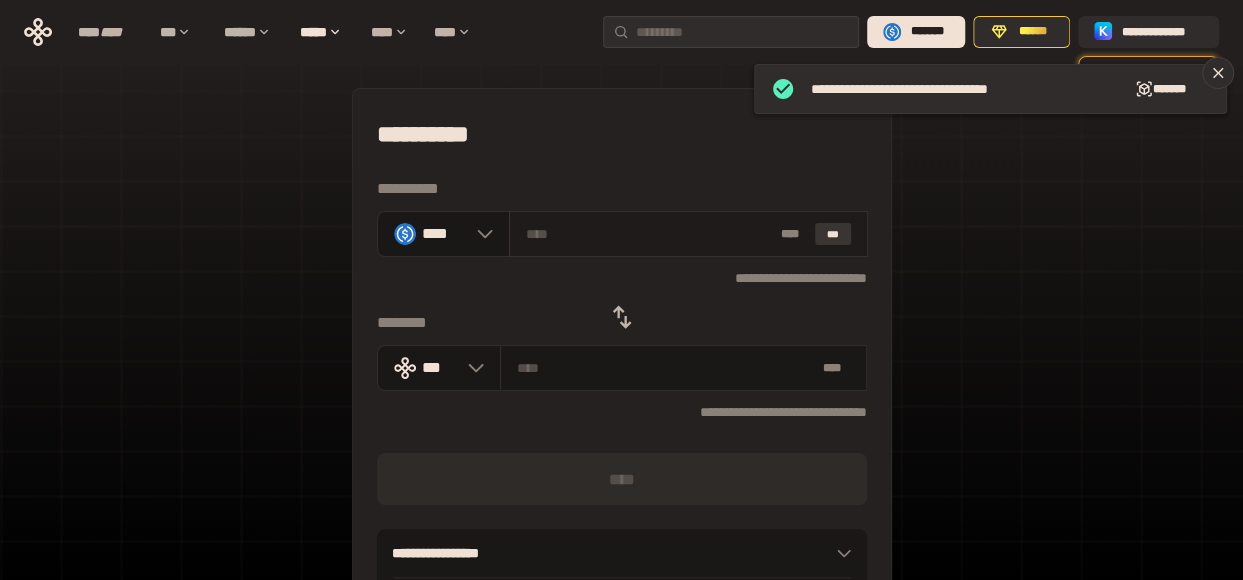 click on "***" at bounding box center (833, 234) 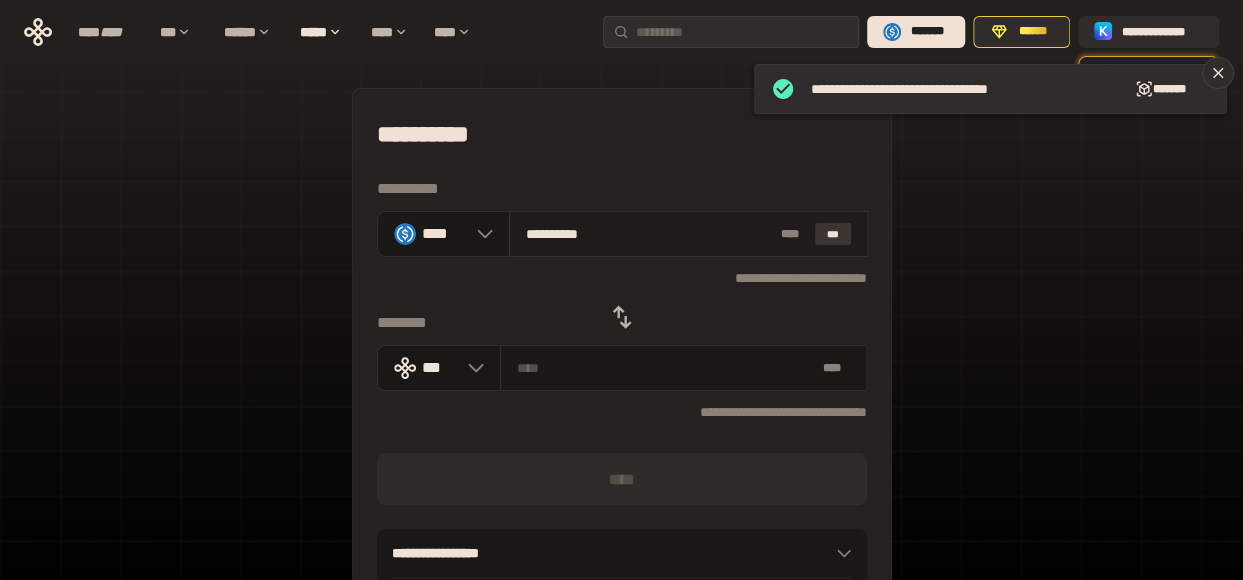 type on "**********" 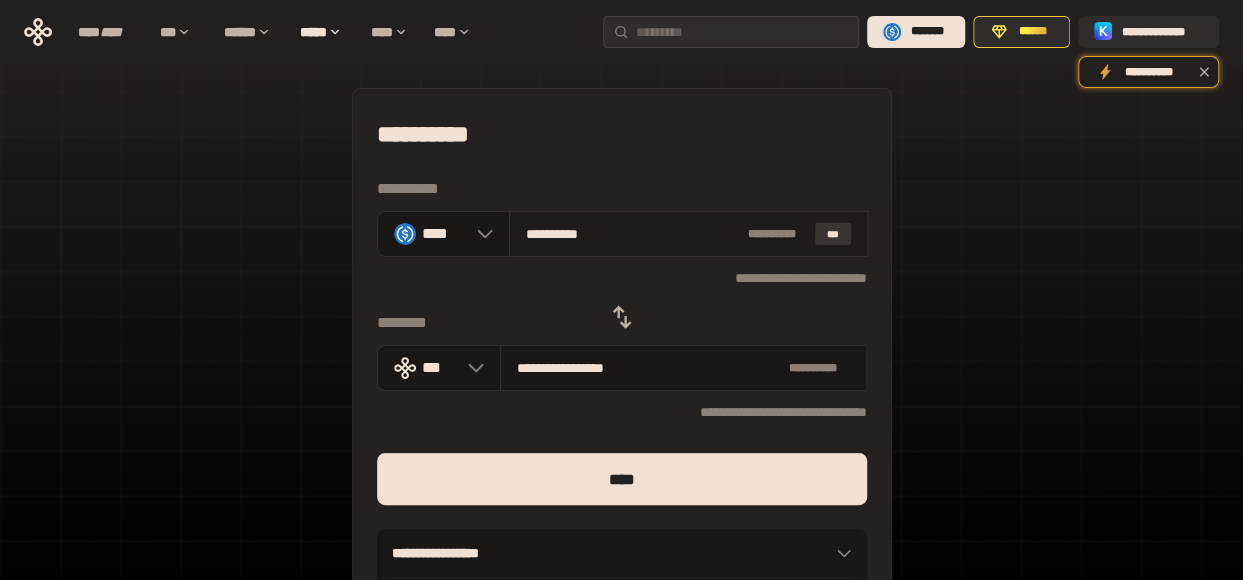 click on "***" at bounding box center (833, 234) 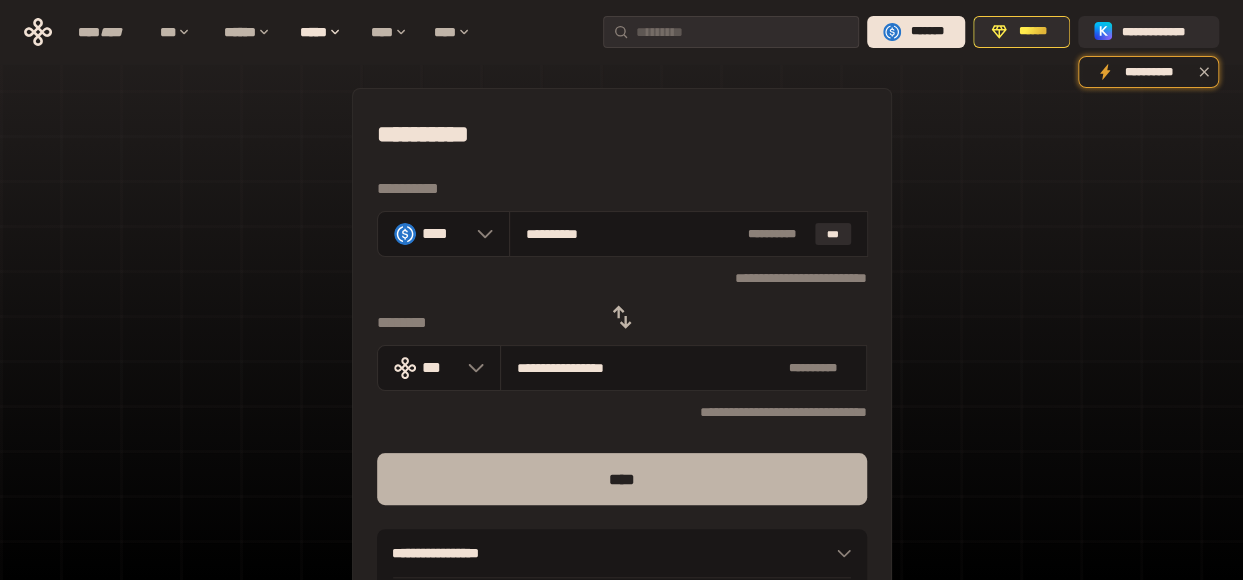 click on "****" at bounding box center (622, 479) 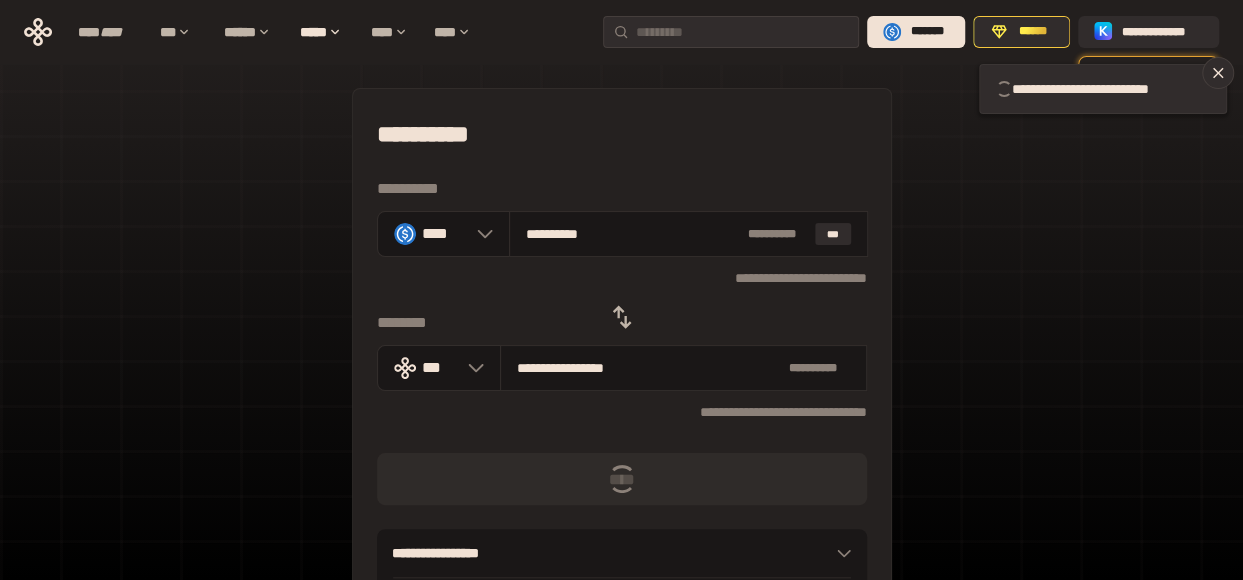 type 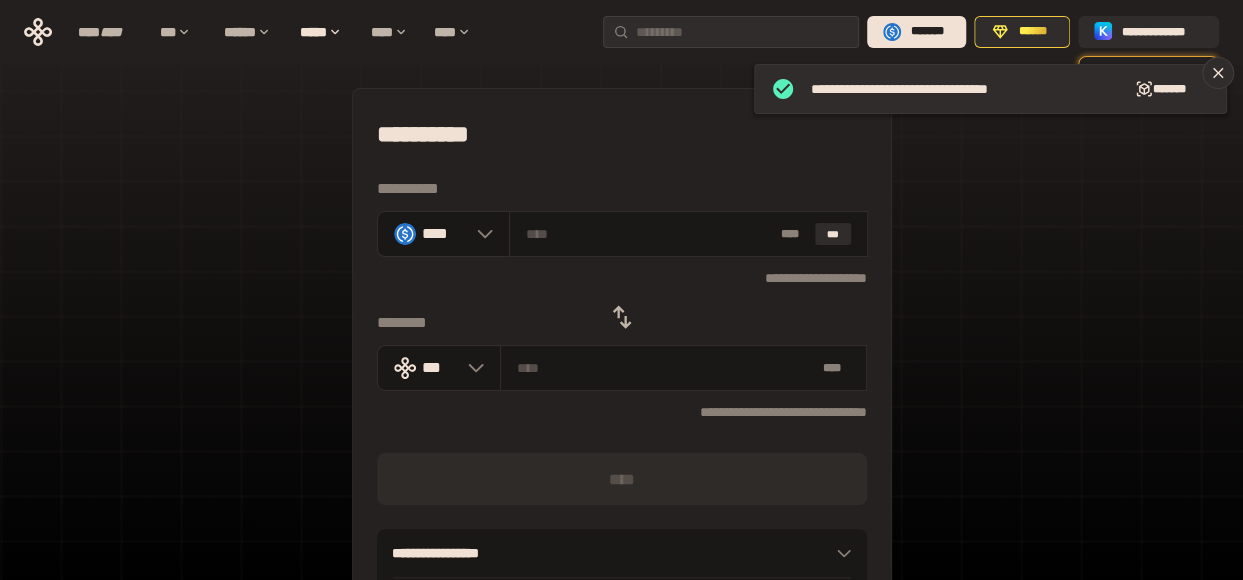 click 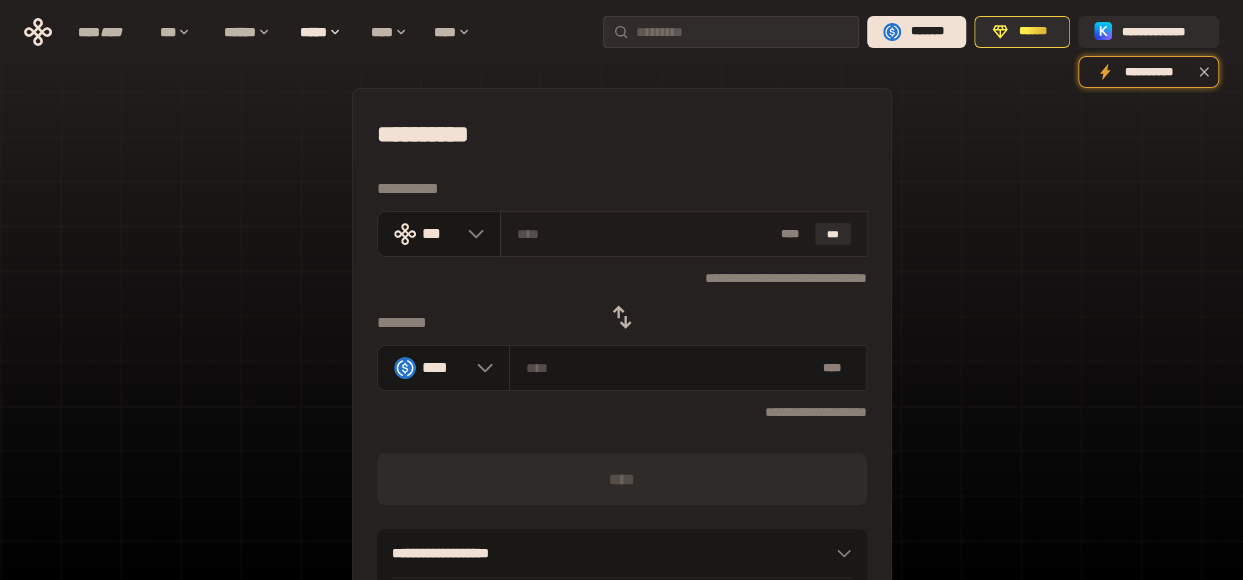 click at bounding box center (644, 234) 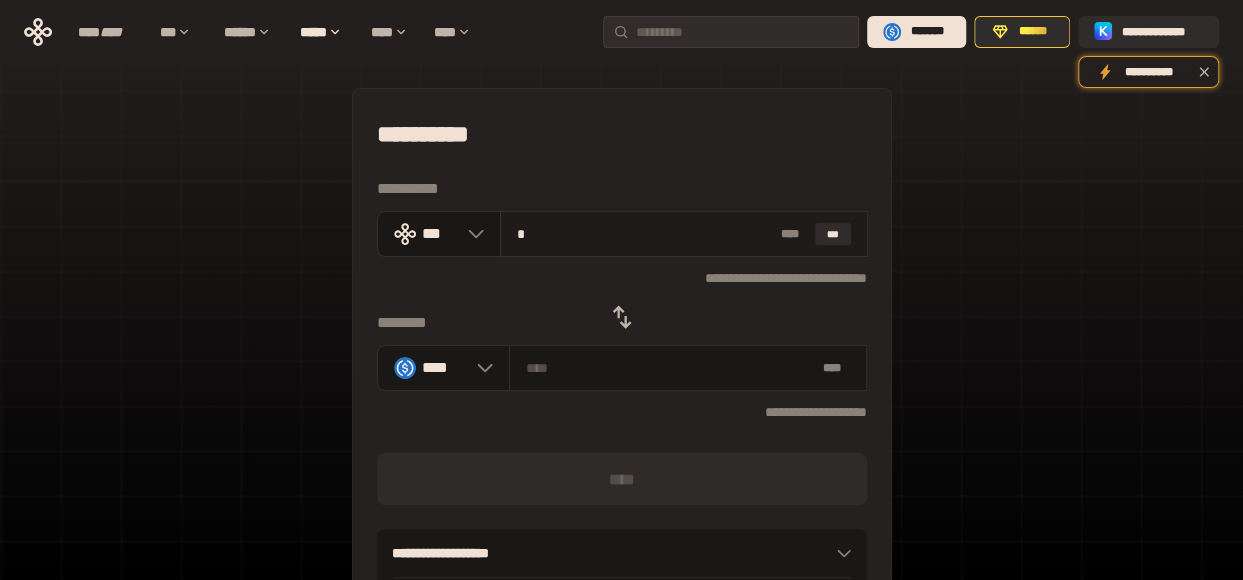 type on "*******" 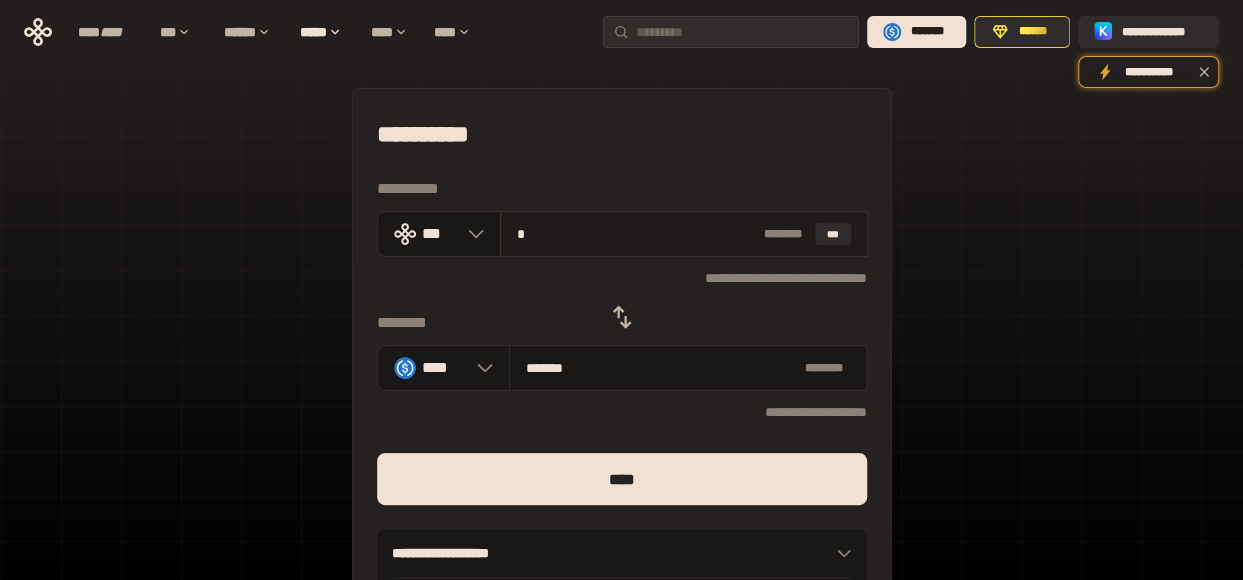 type on "**" 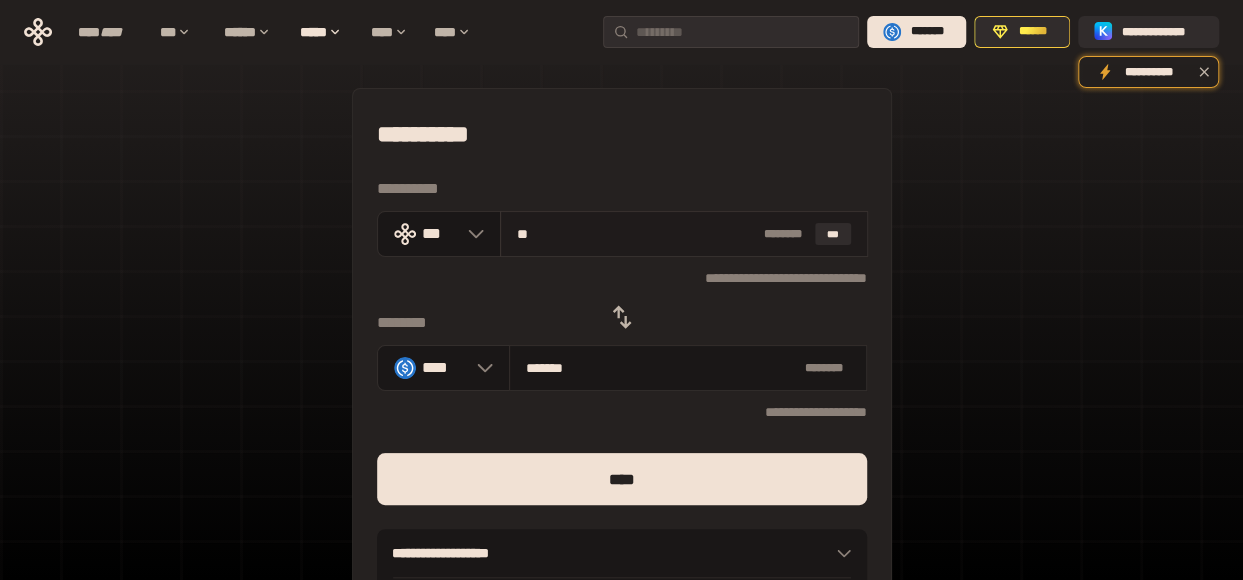 type on "*********" 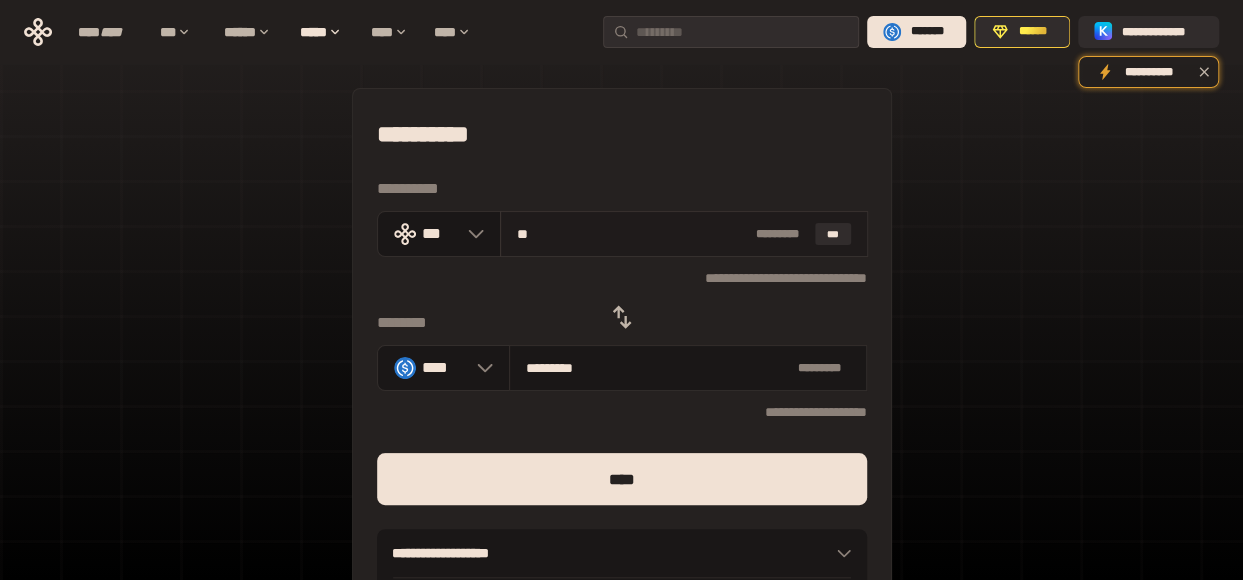 type on "***" 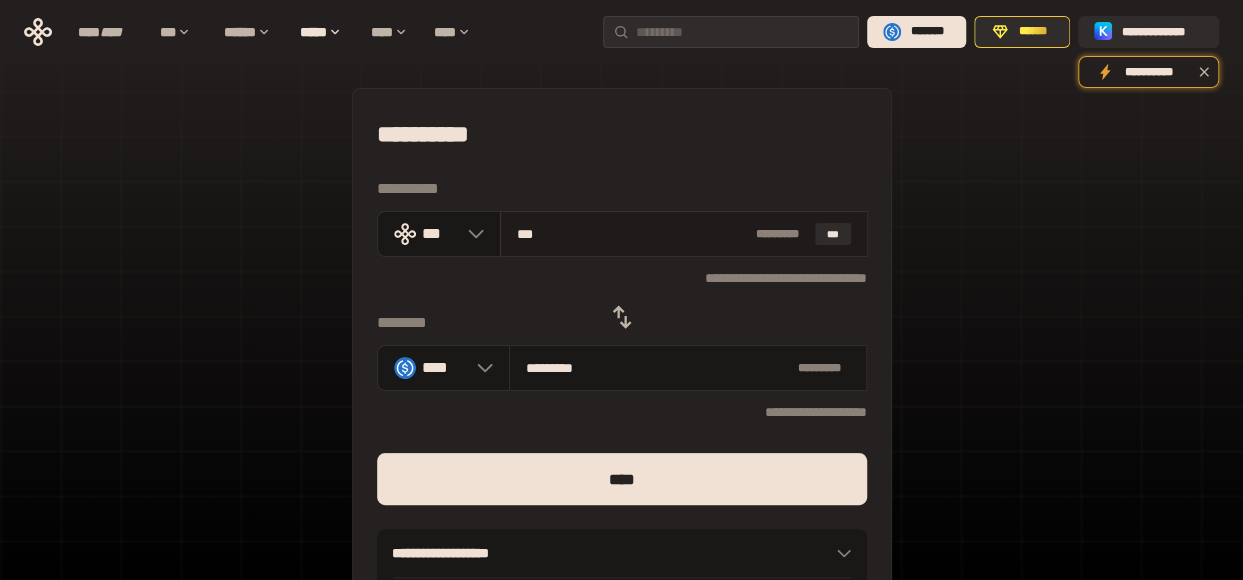 type on "**********" 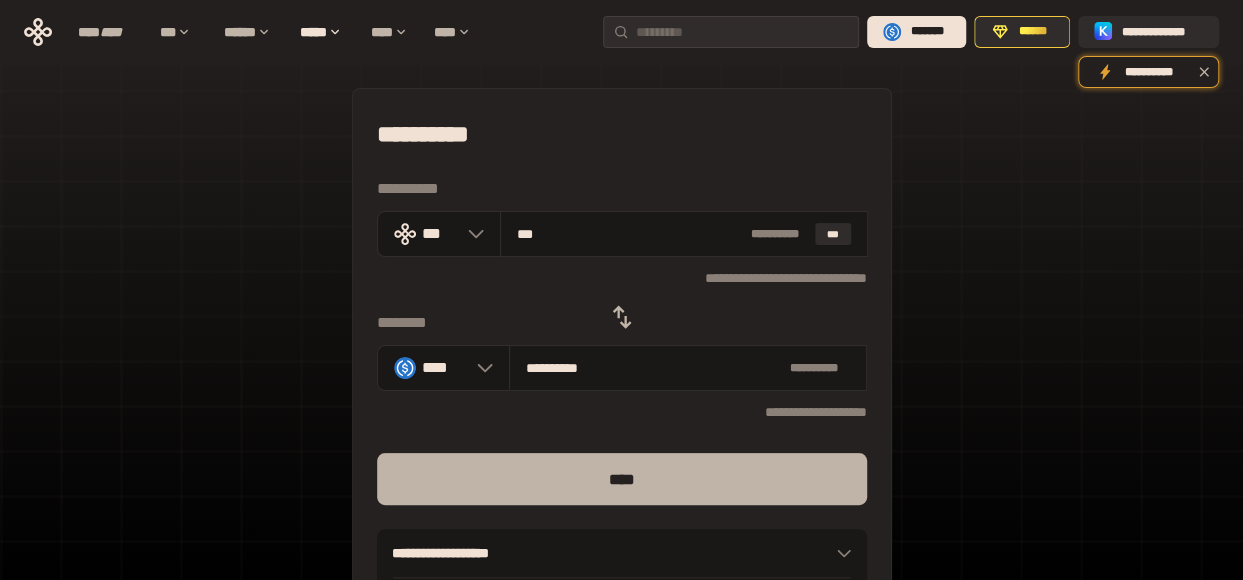 type on "***" 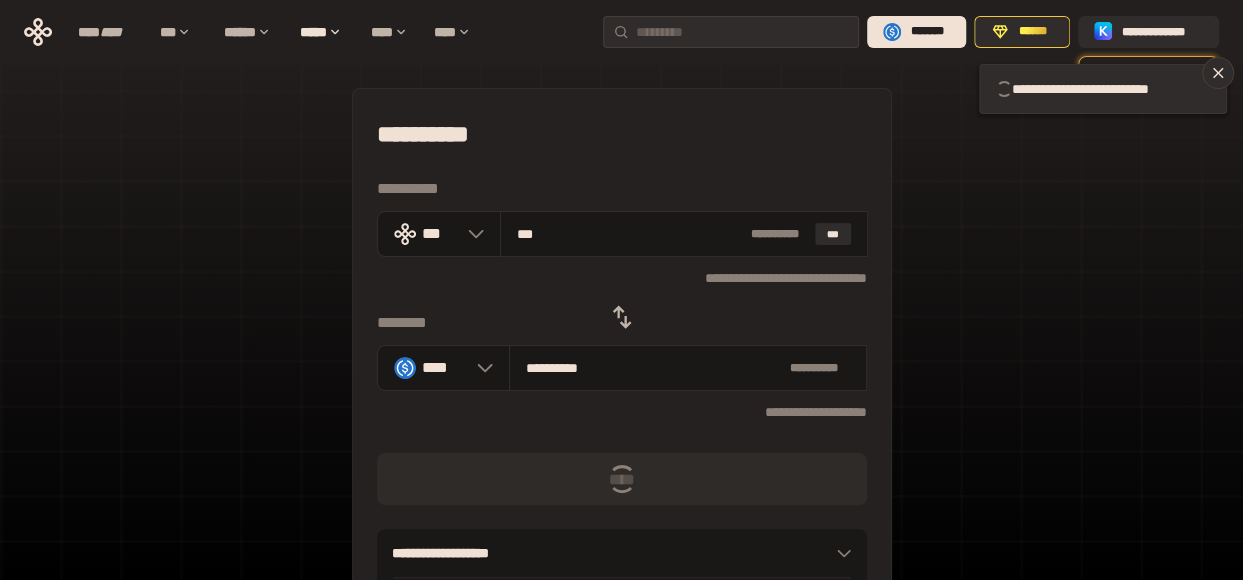 type 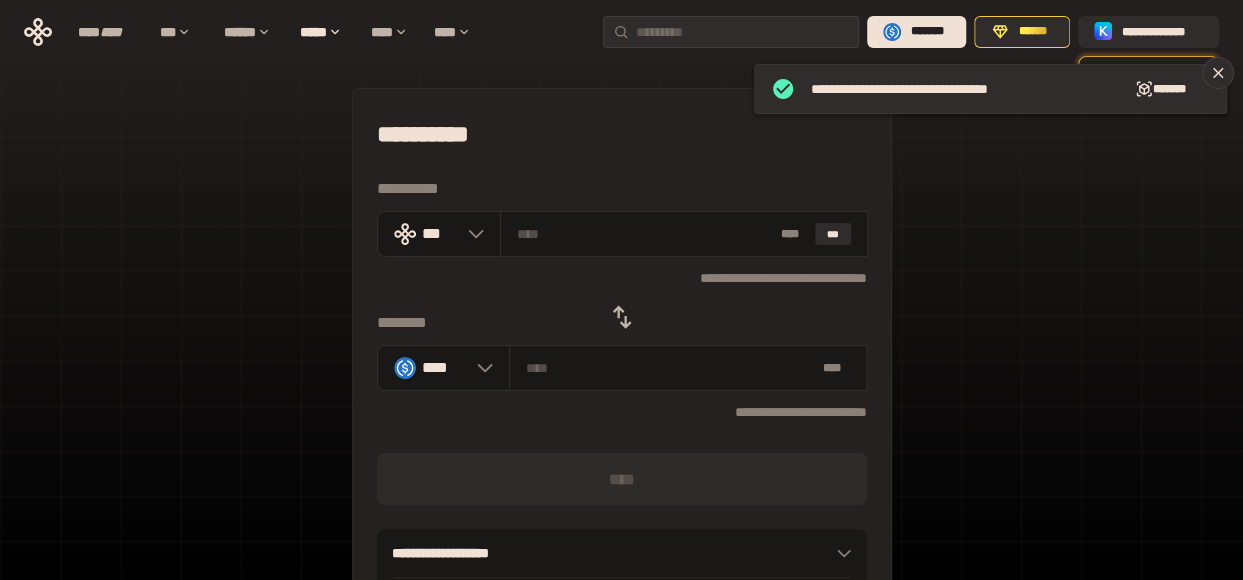 click 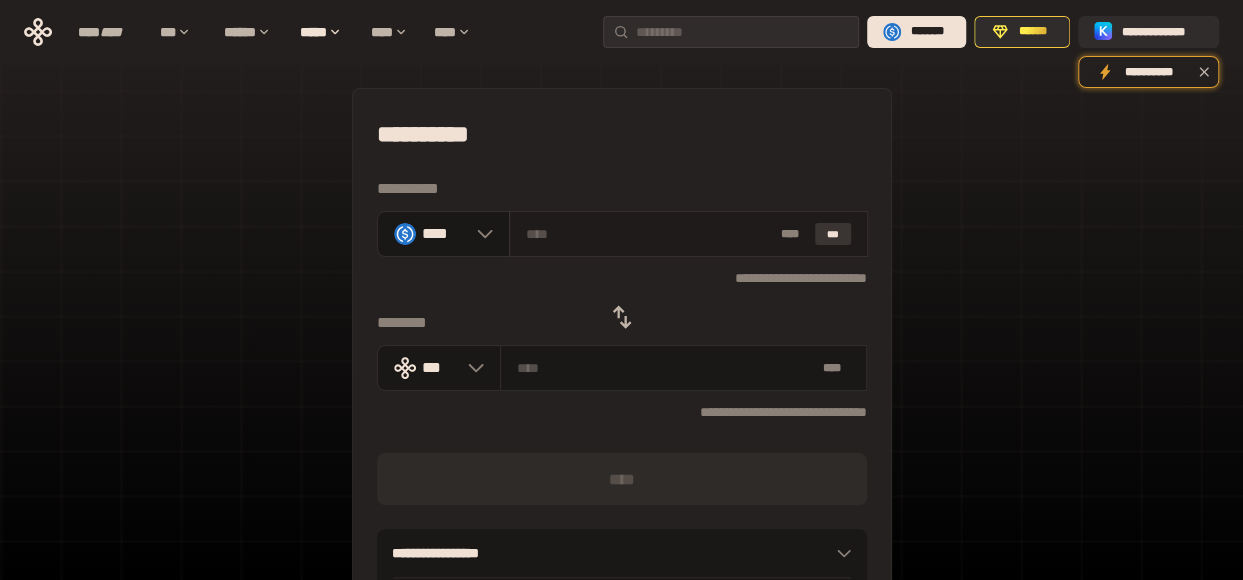 click on "***" at bounding box center [833, 234] 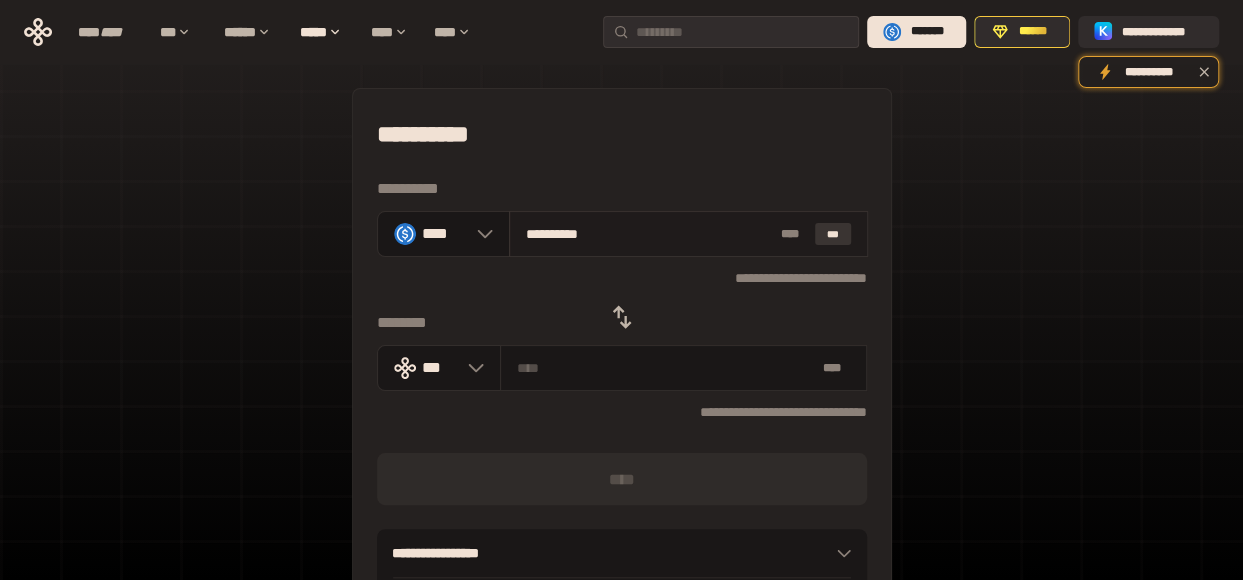 type on "**********" 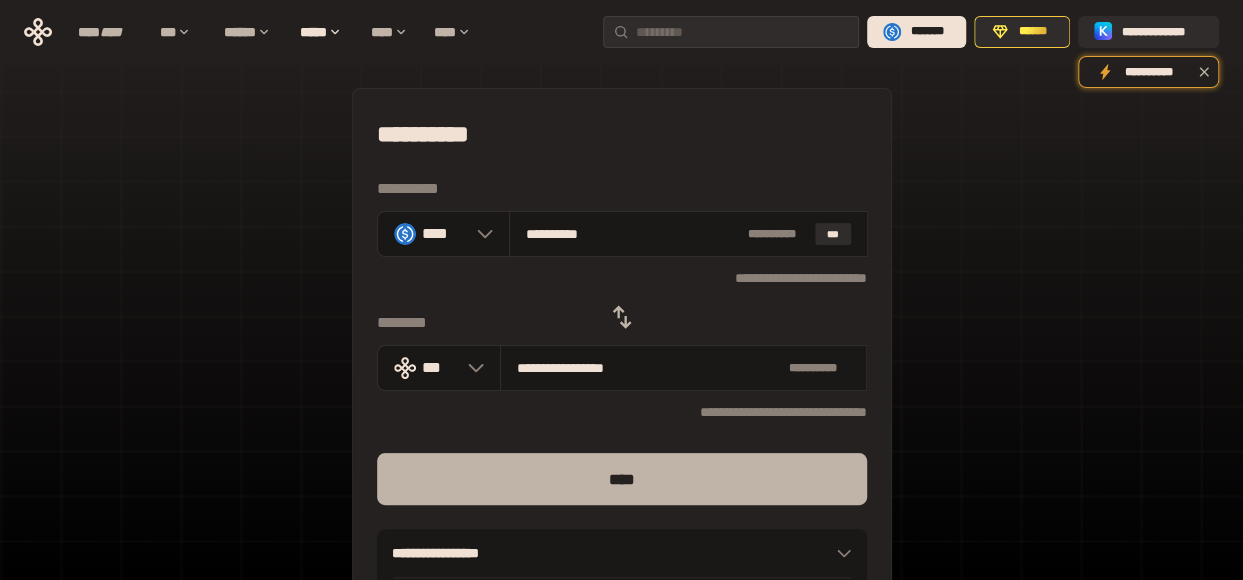 click on "****" at bounding box center (622, 479) 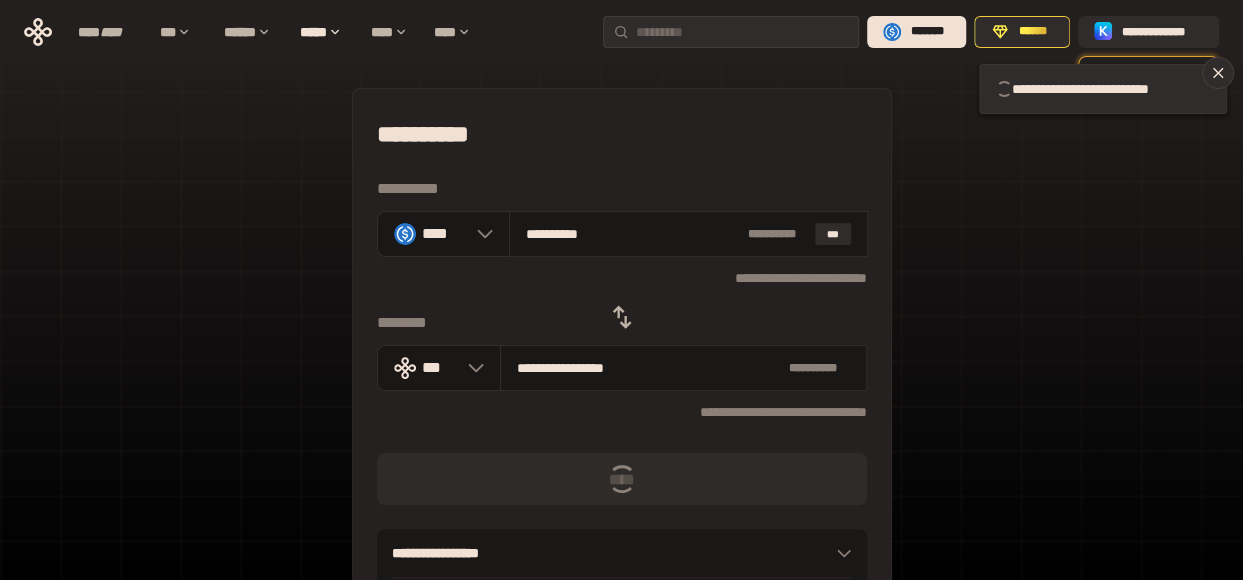 type 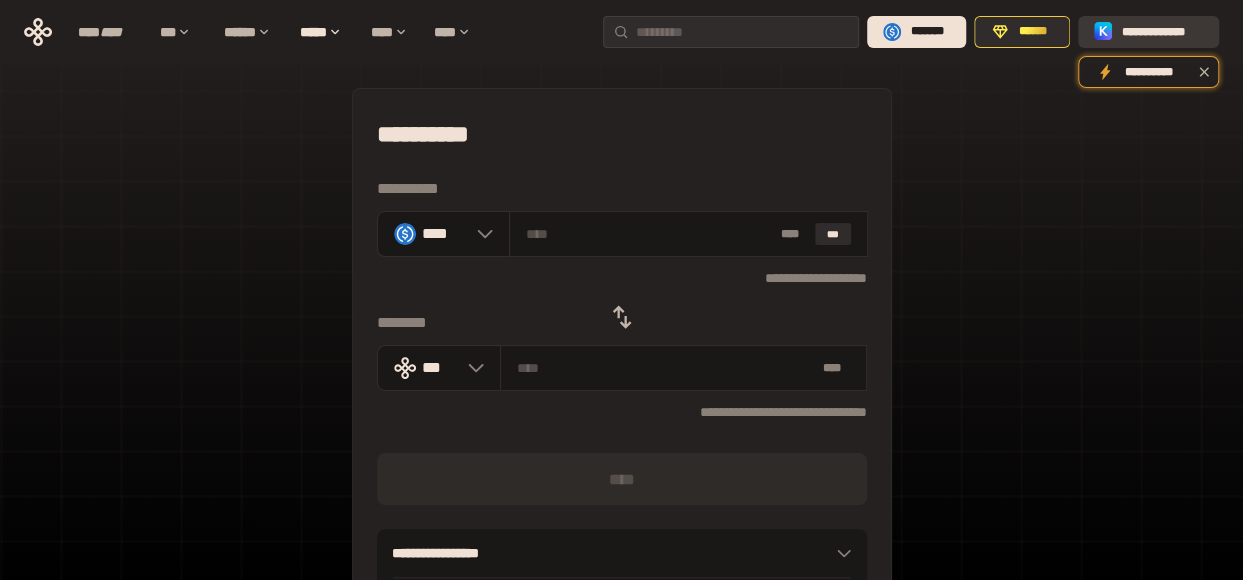 click on "**********" at bounding box center [1162, 32] 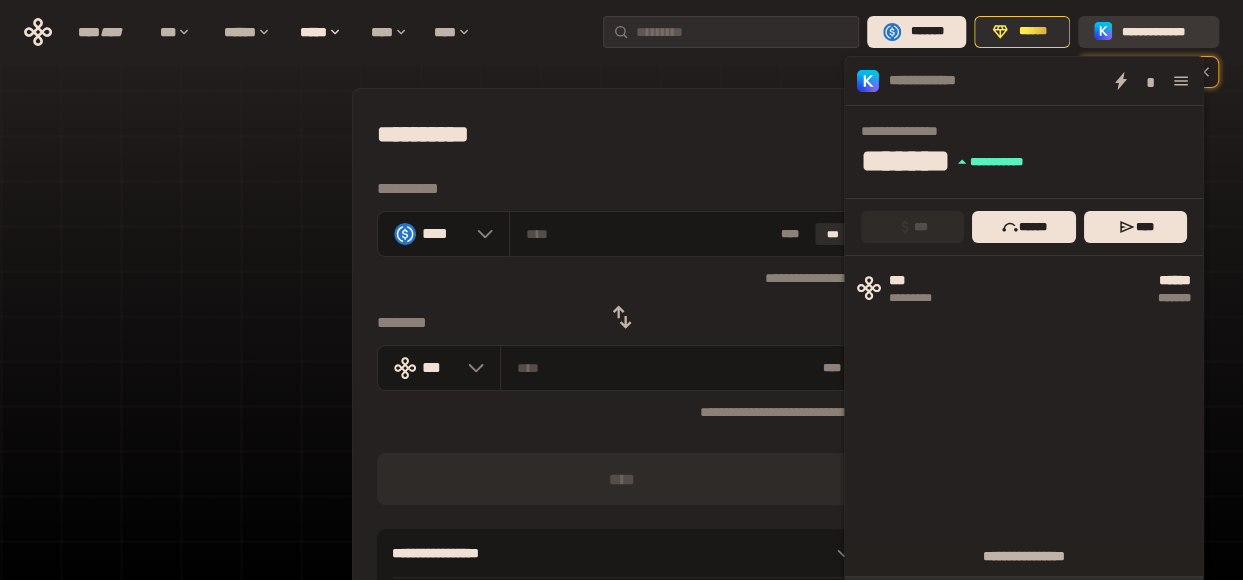 click on "**********" at bounding box center [1162, 32] 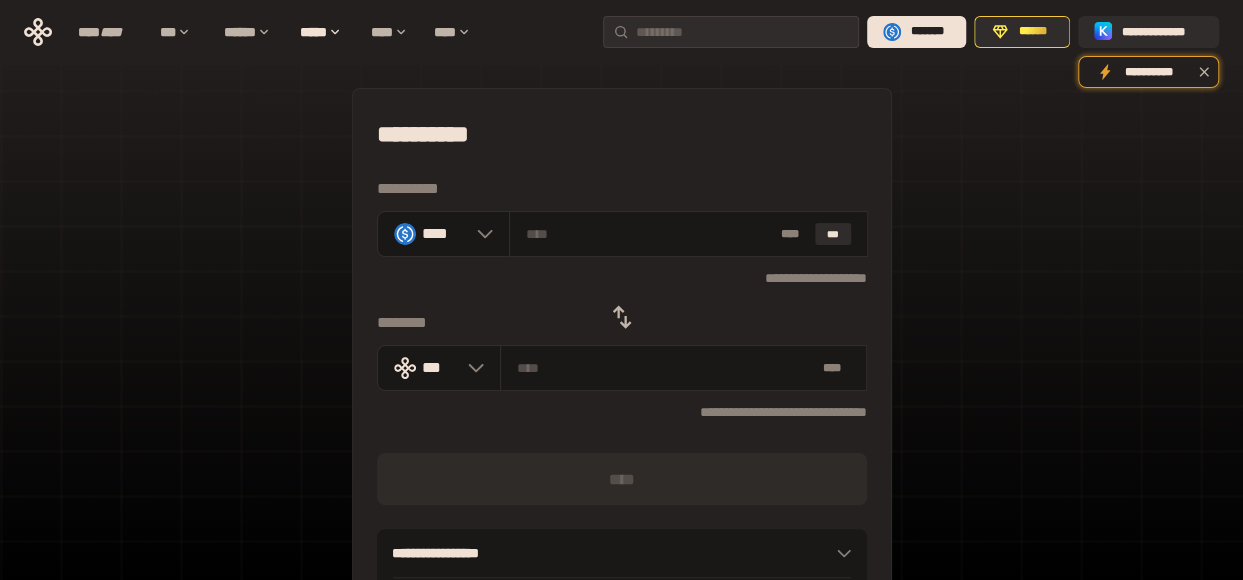 click 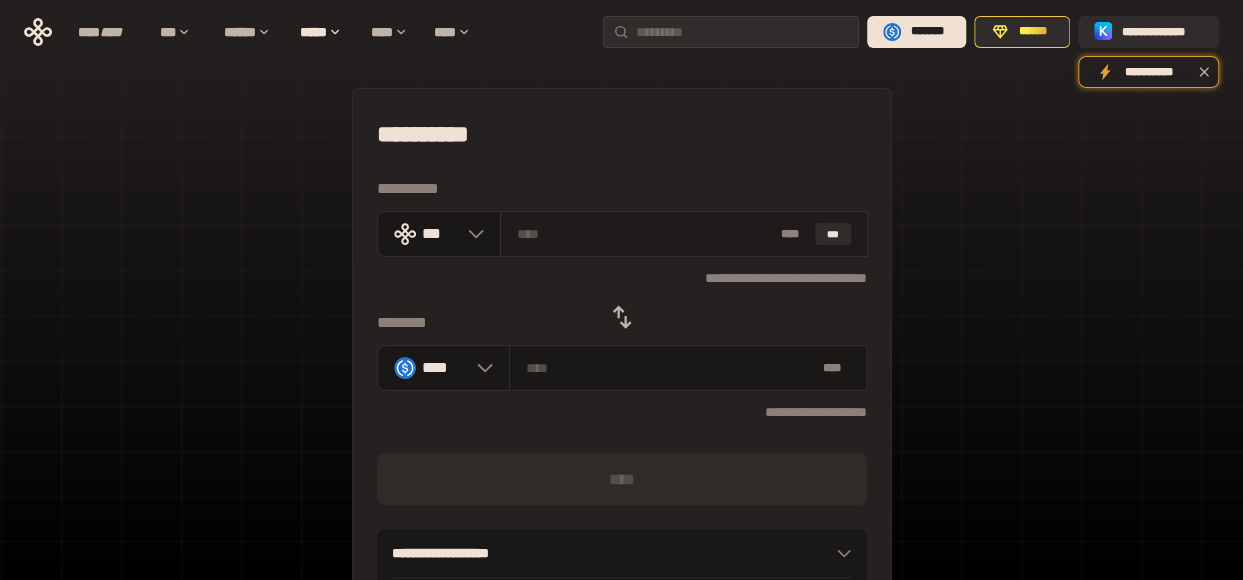 click at bounding box center (644, 234) 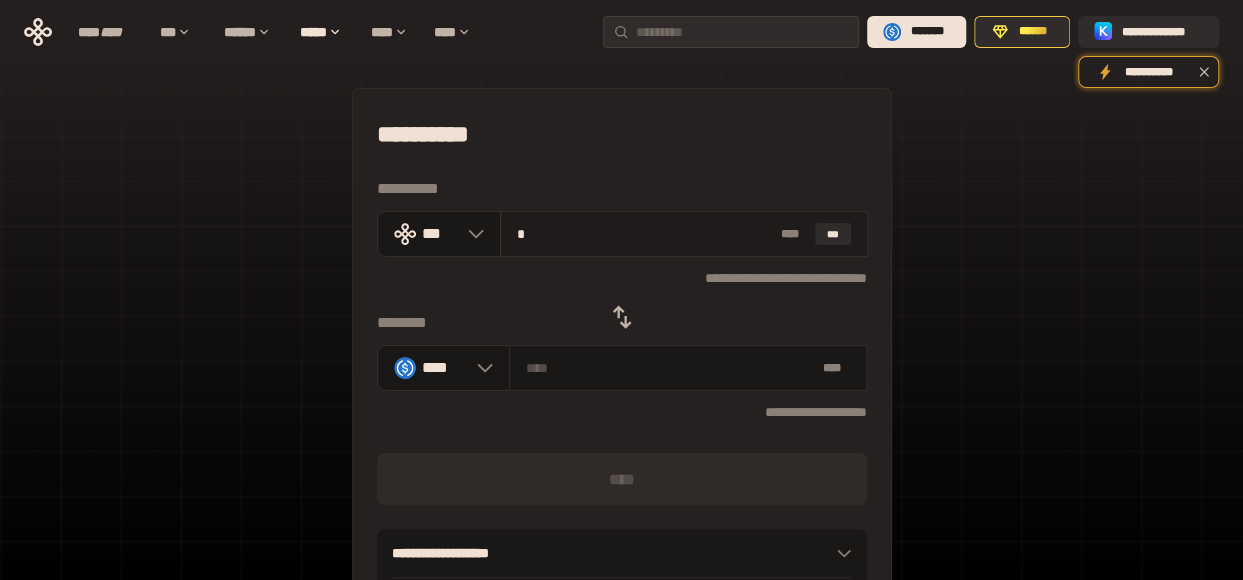 type on "********" 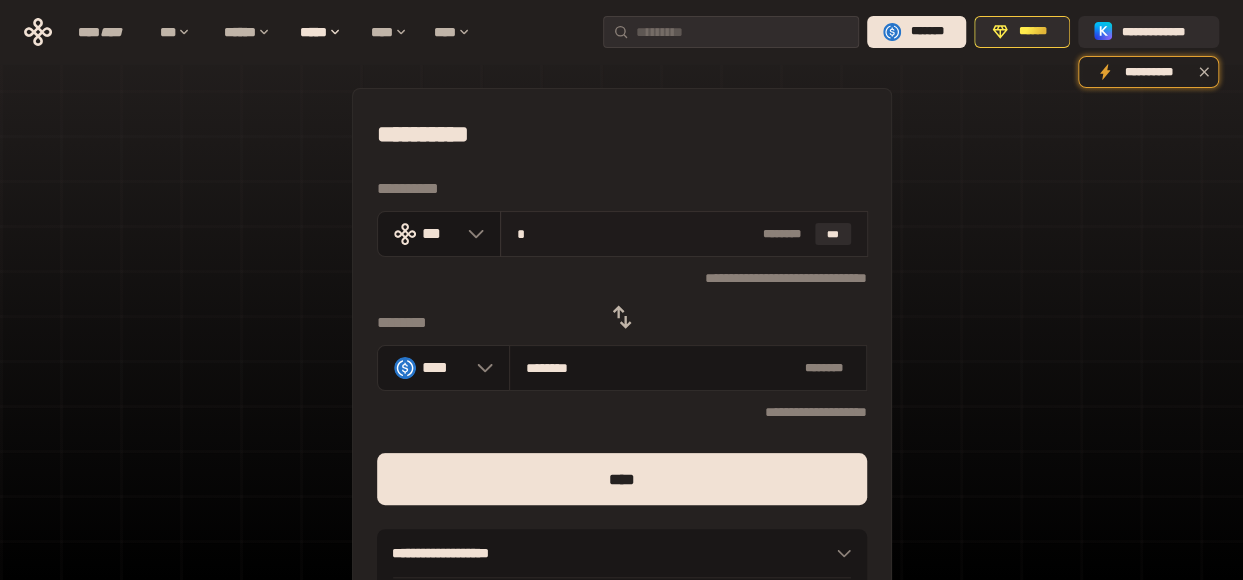 type on "**" 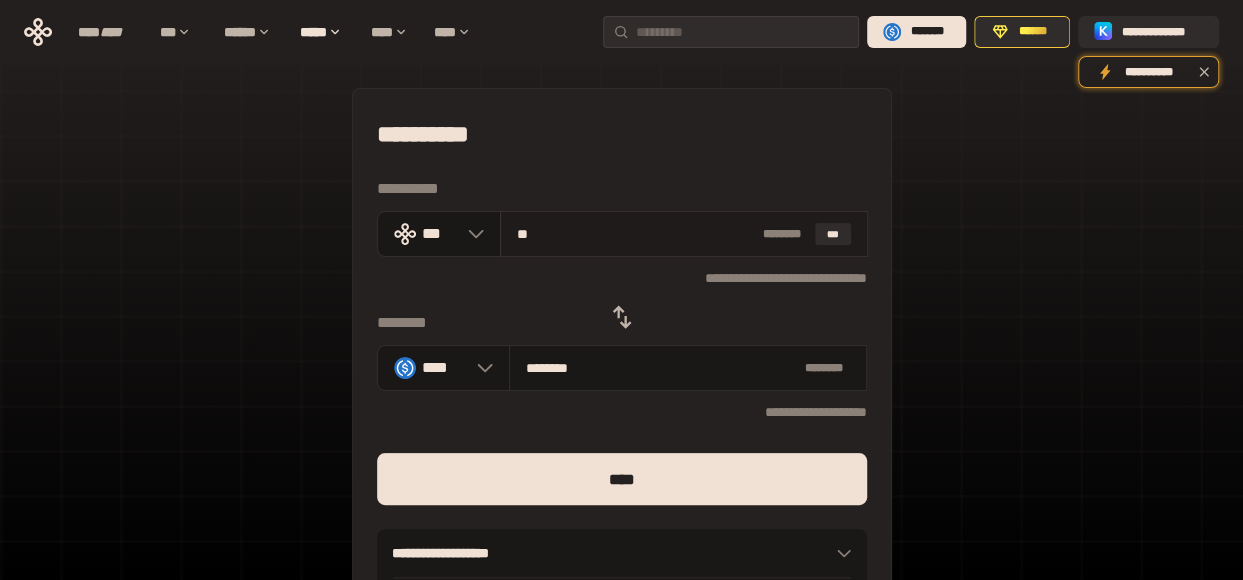 type on "*********" 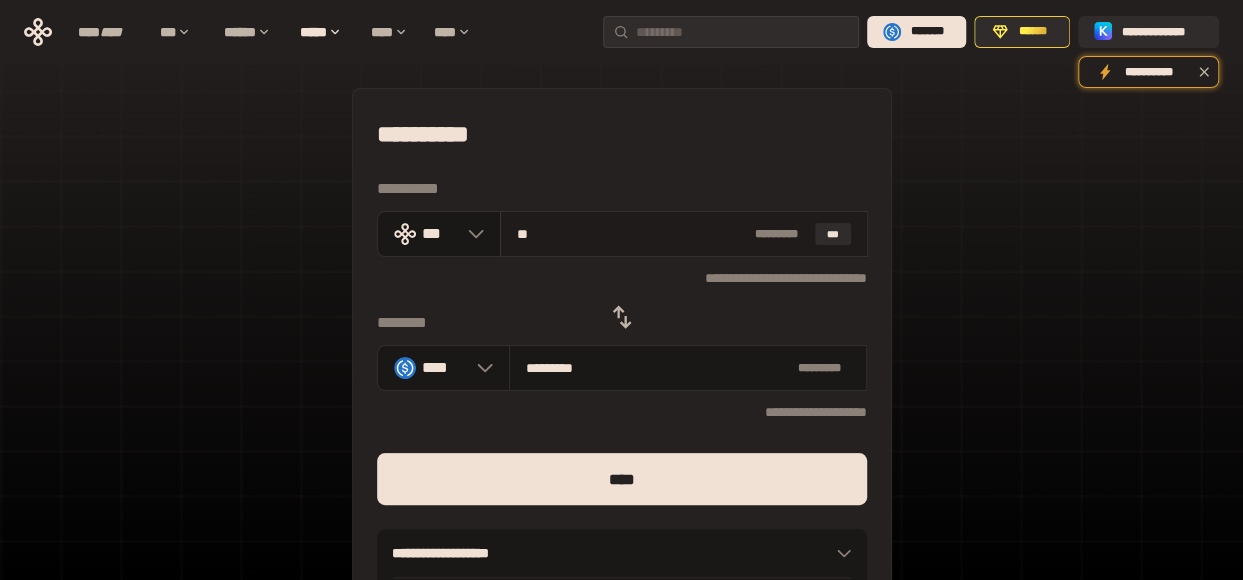 type on "***" 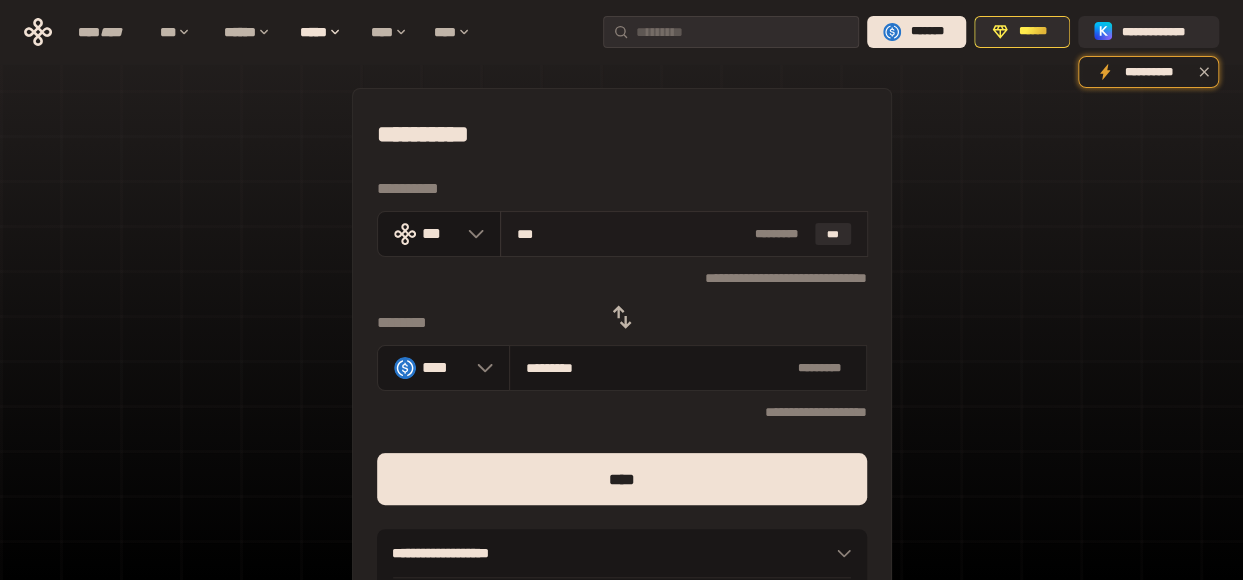 type on "**********" 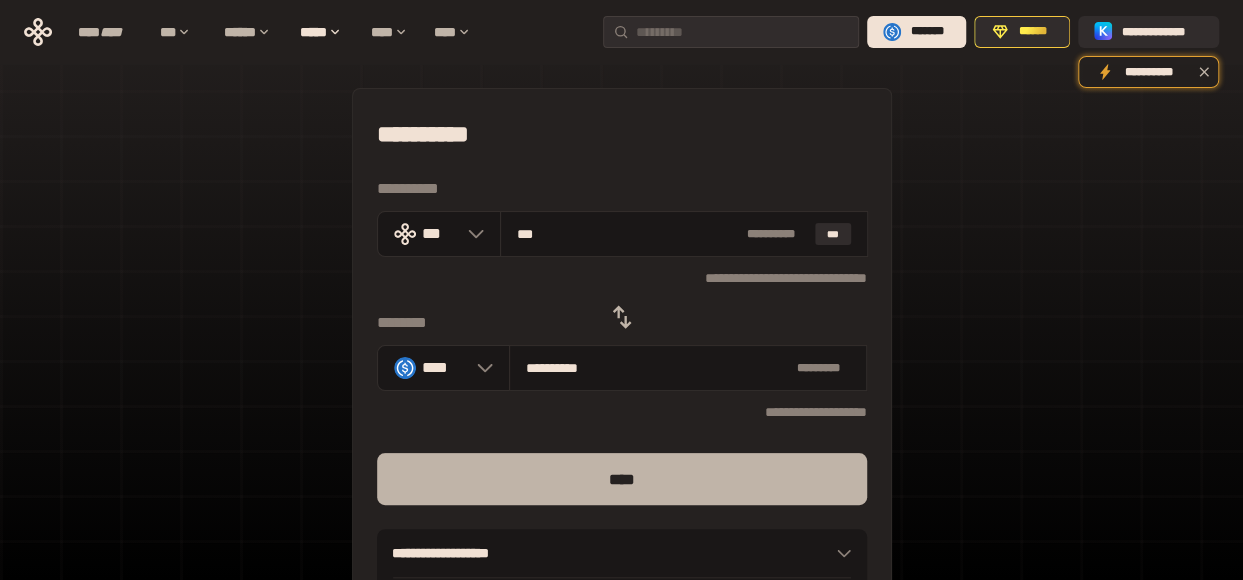 type on "***" 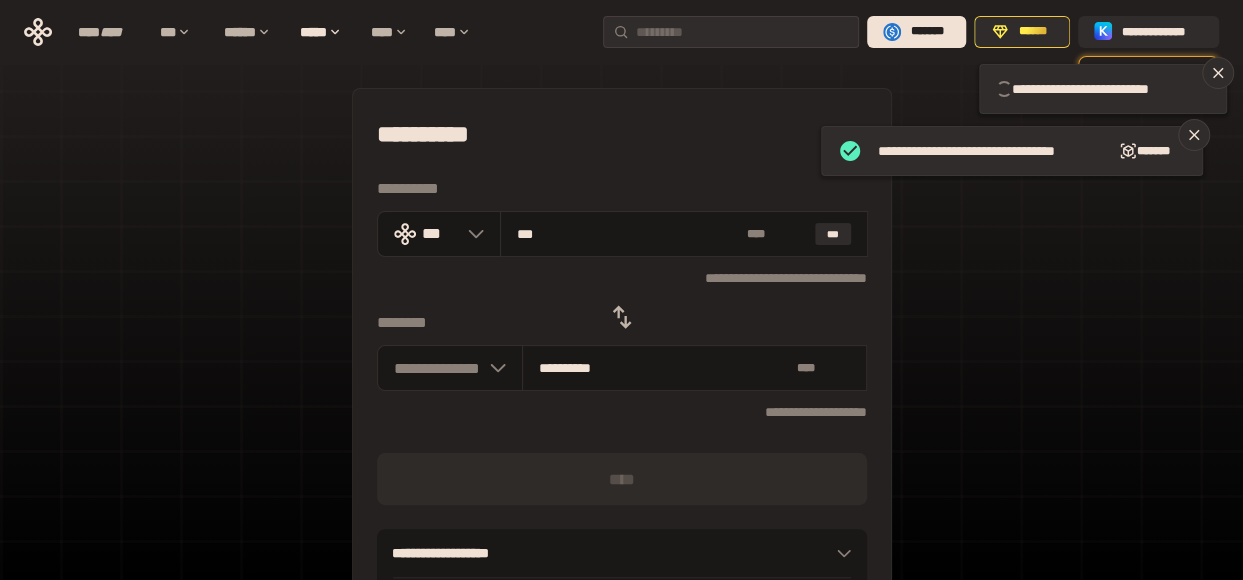 type 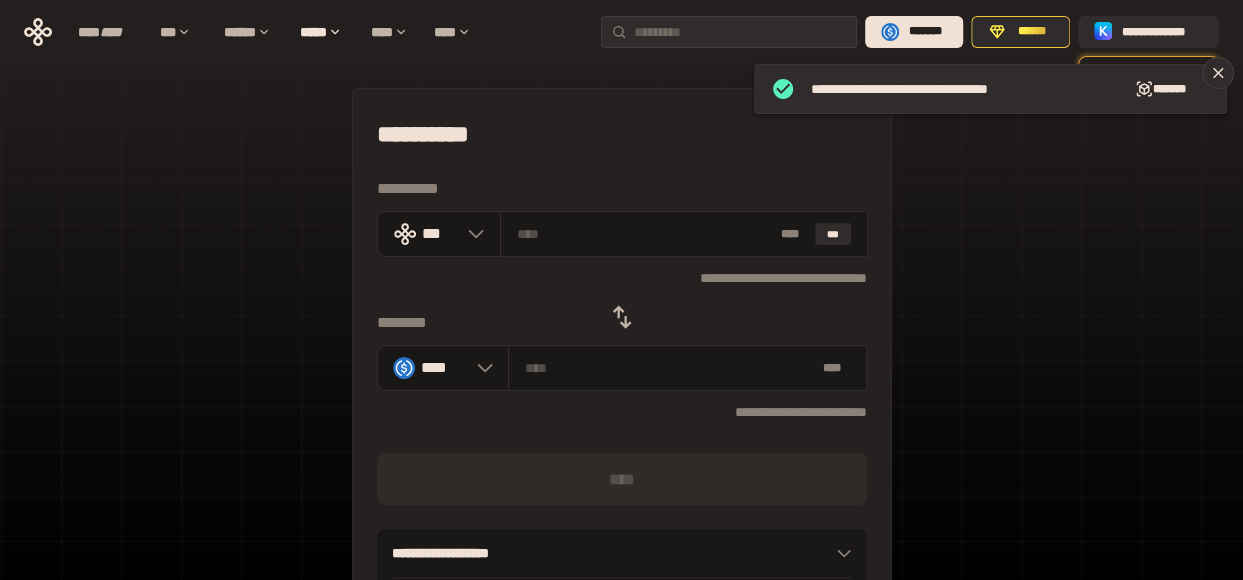 click 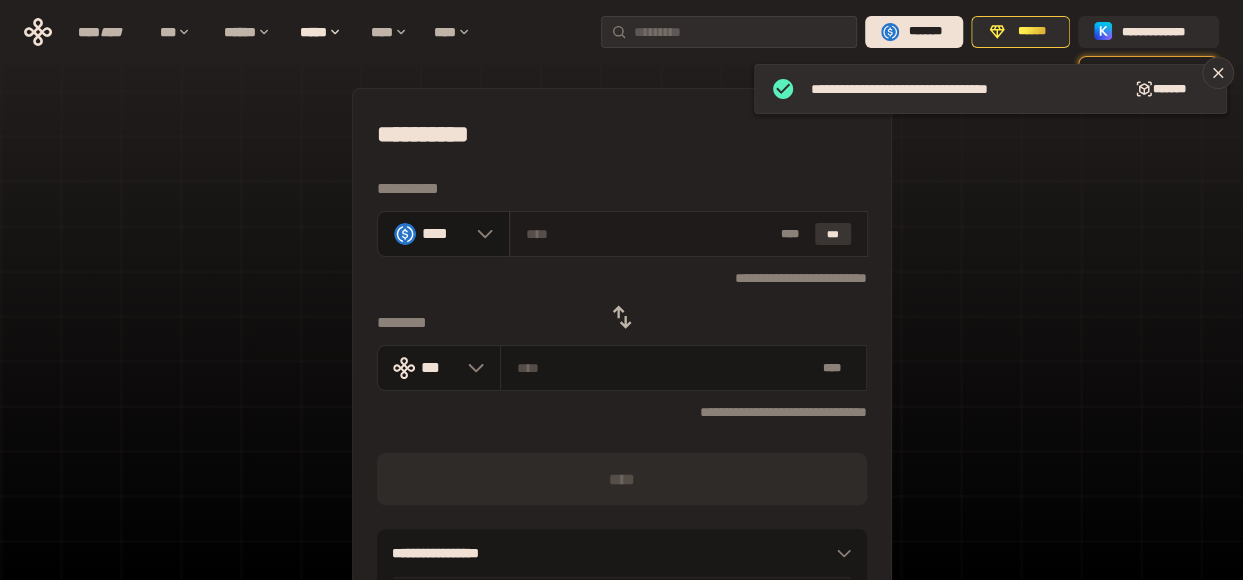 click on "***" at bounding box center [833, 234] 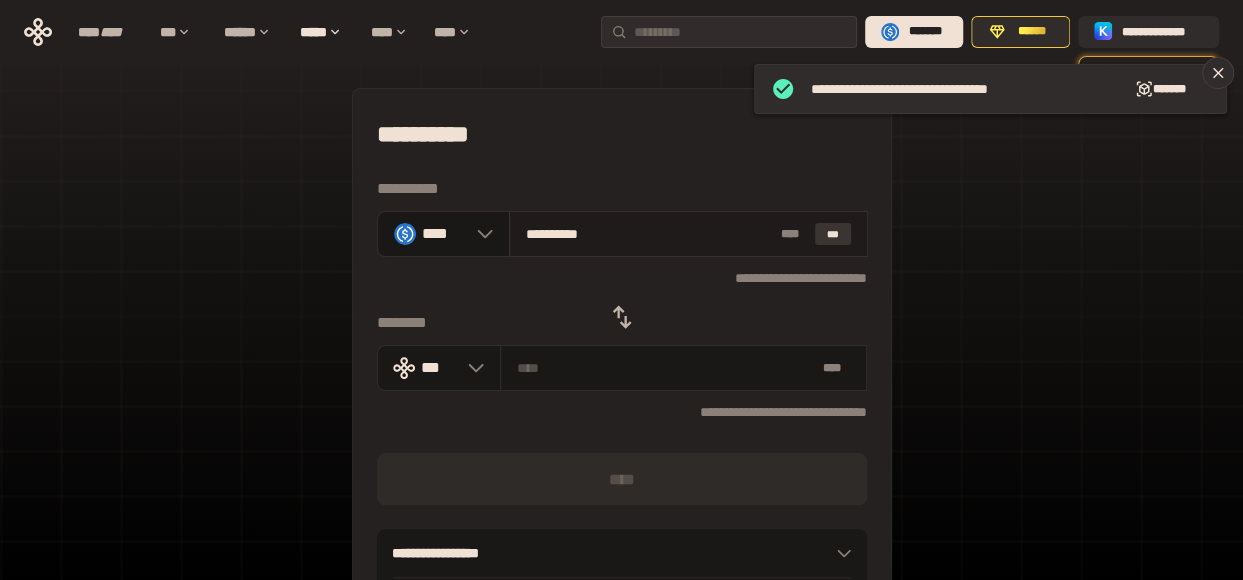 type on "**********" 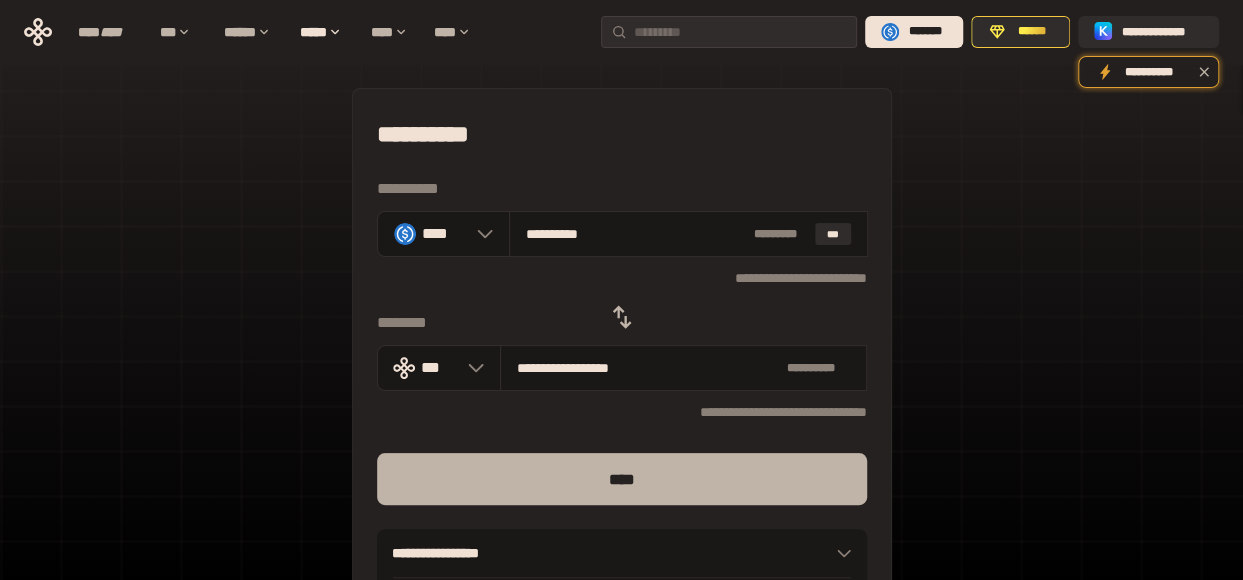 click on "****" at bounding box center [622, 479] 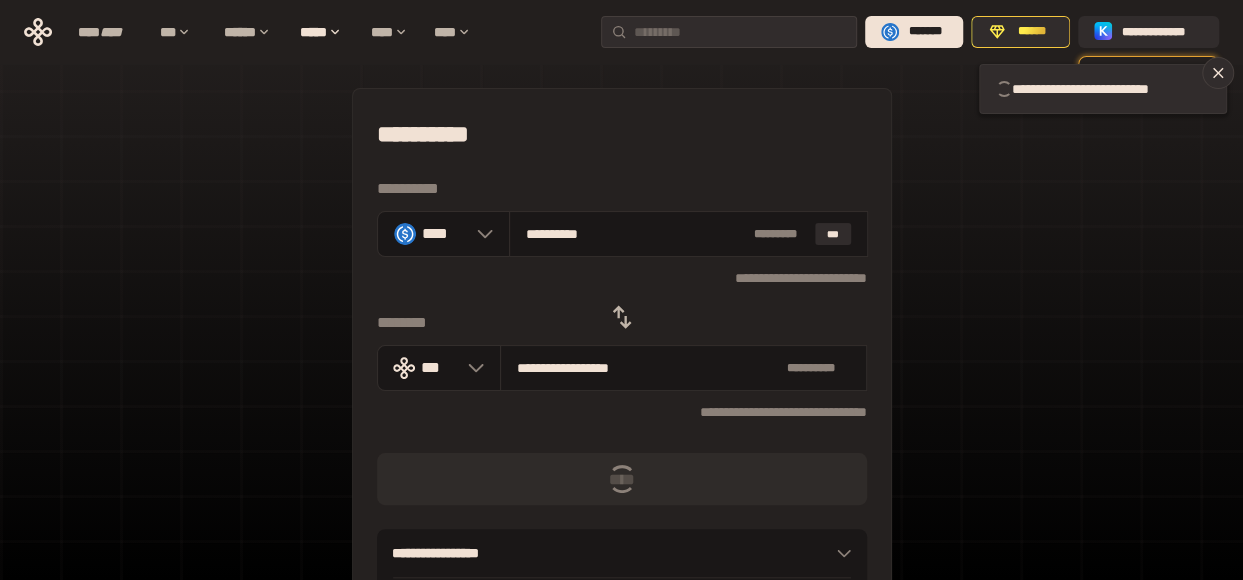 type 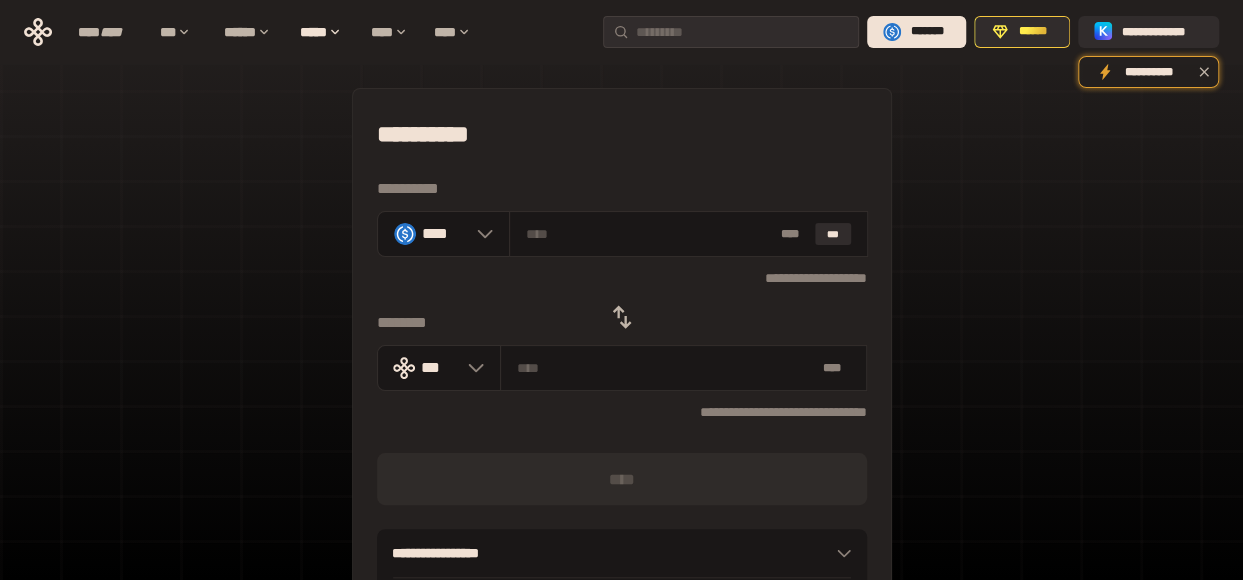 click 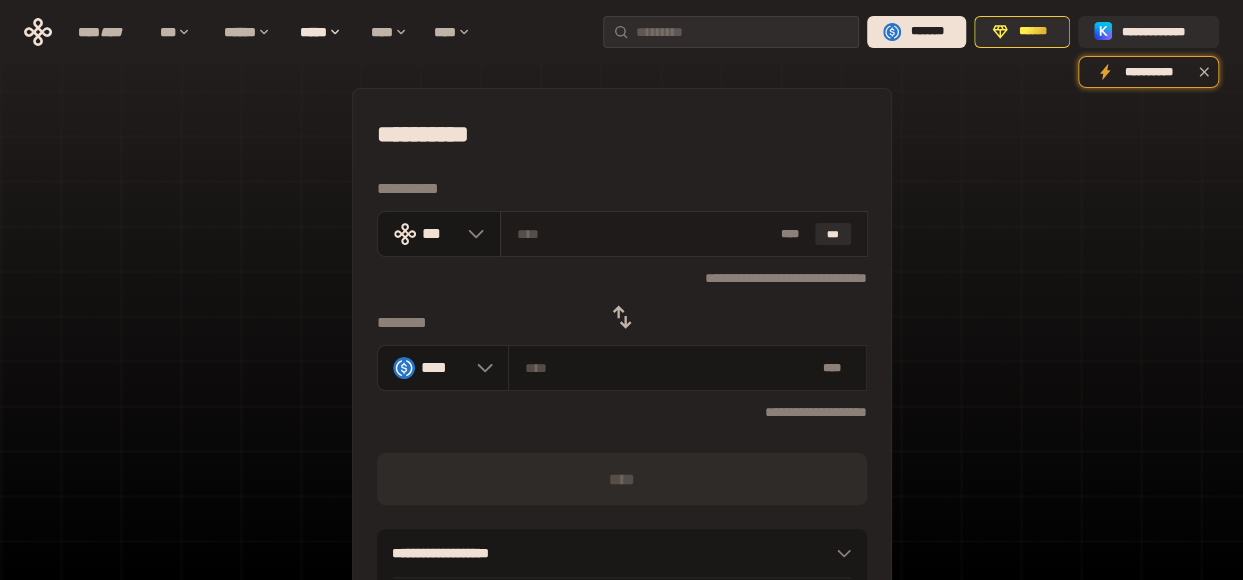click at bounding box center [644, 234] 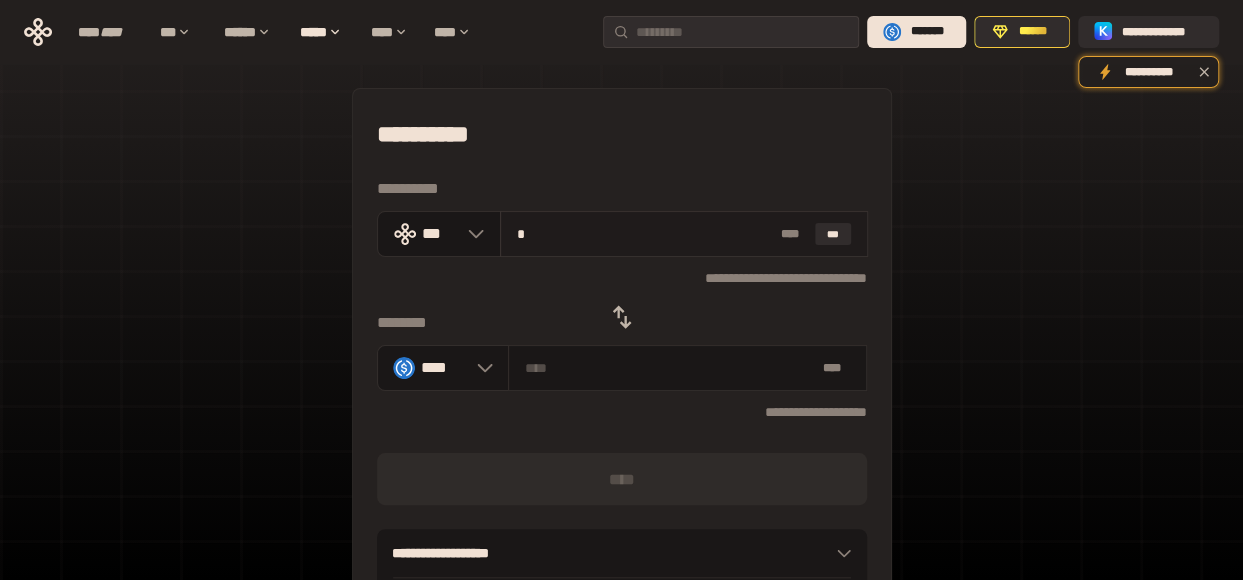 type on "********" 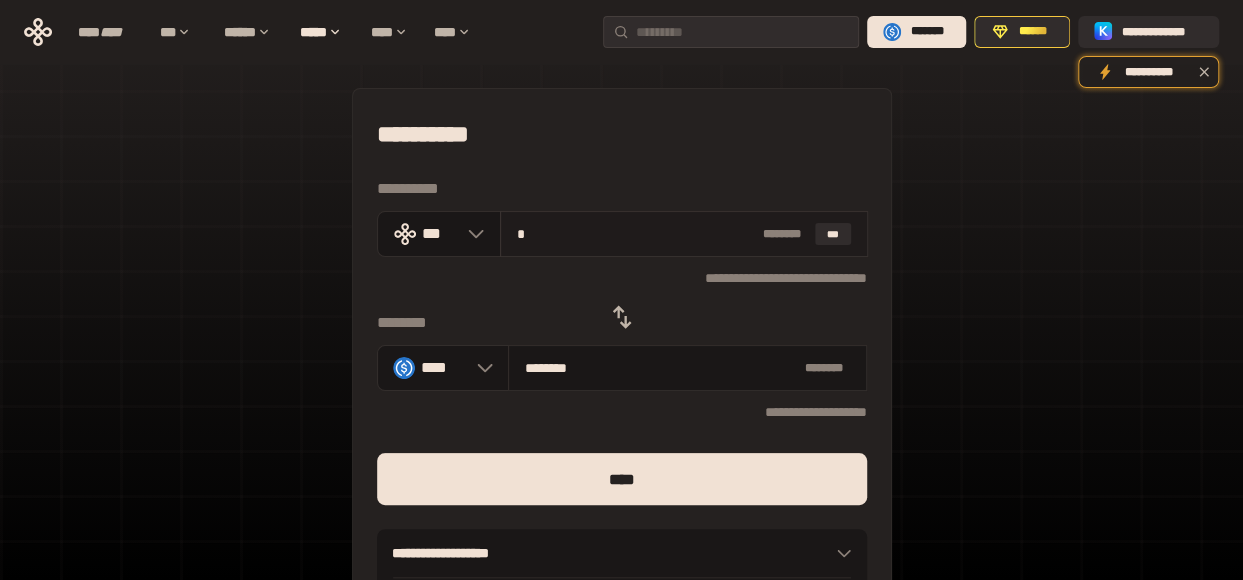 type on "**" 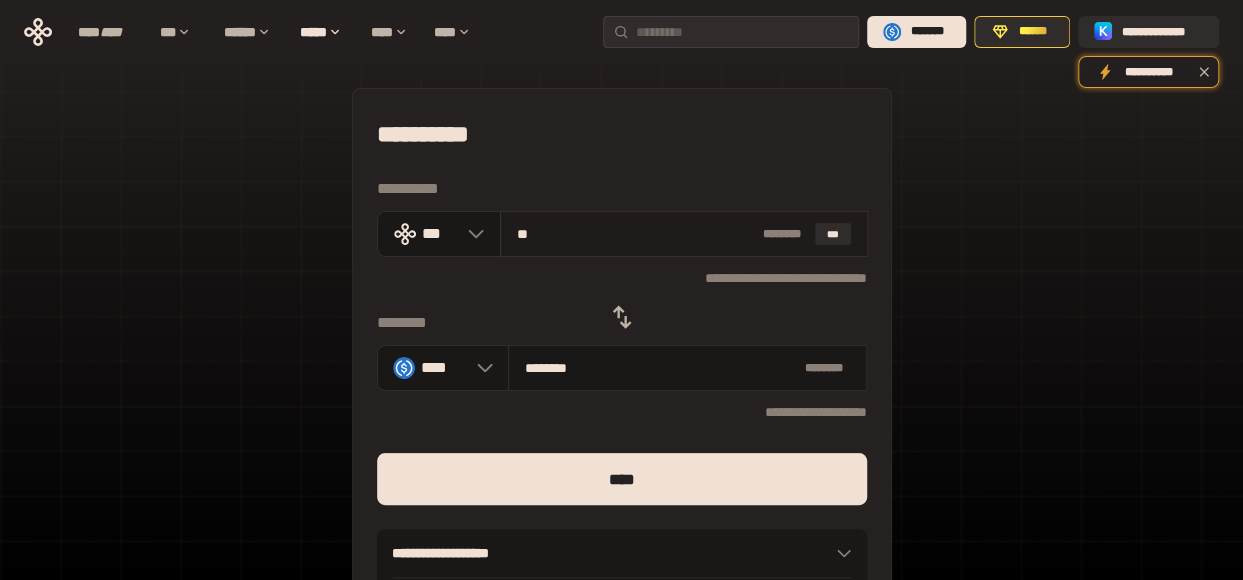 type on "*********" 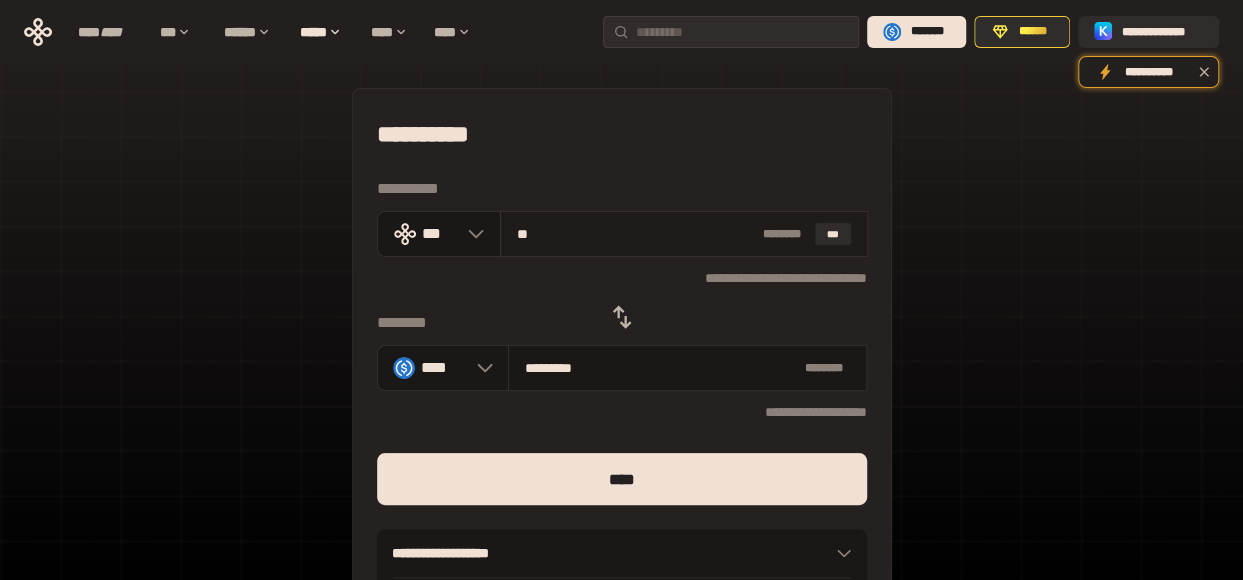 type on "***" 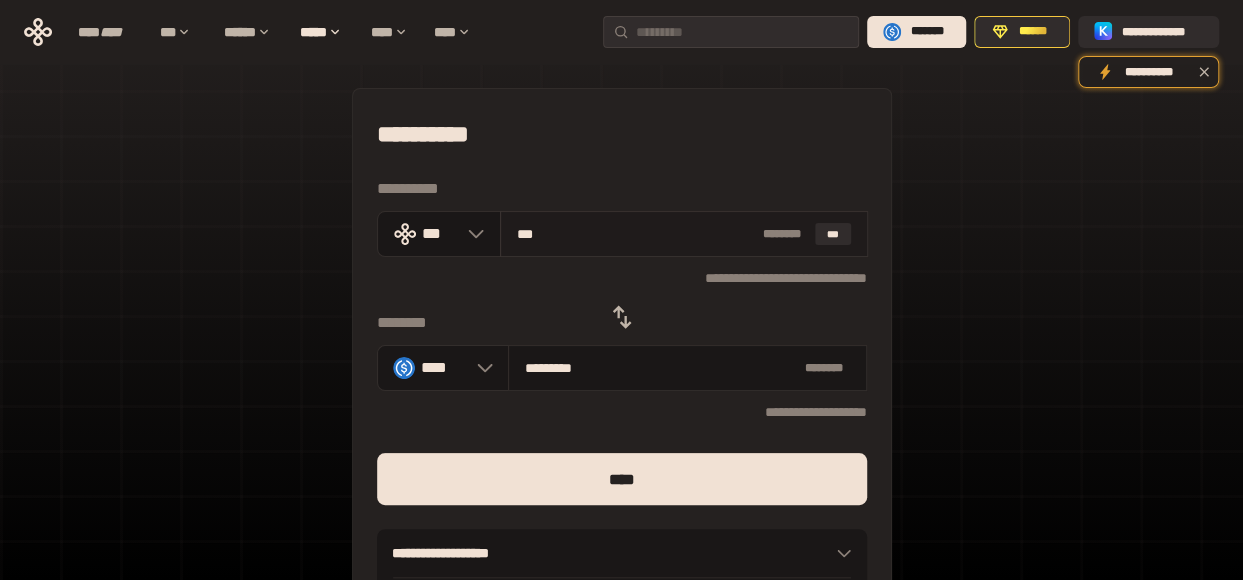 type on "**********" 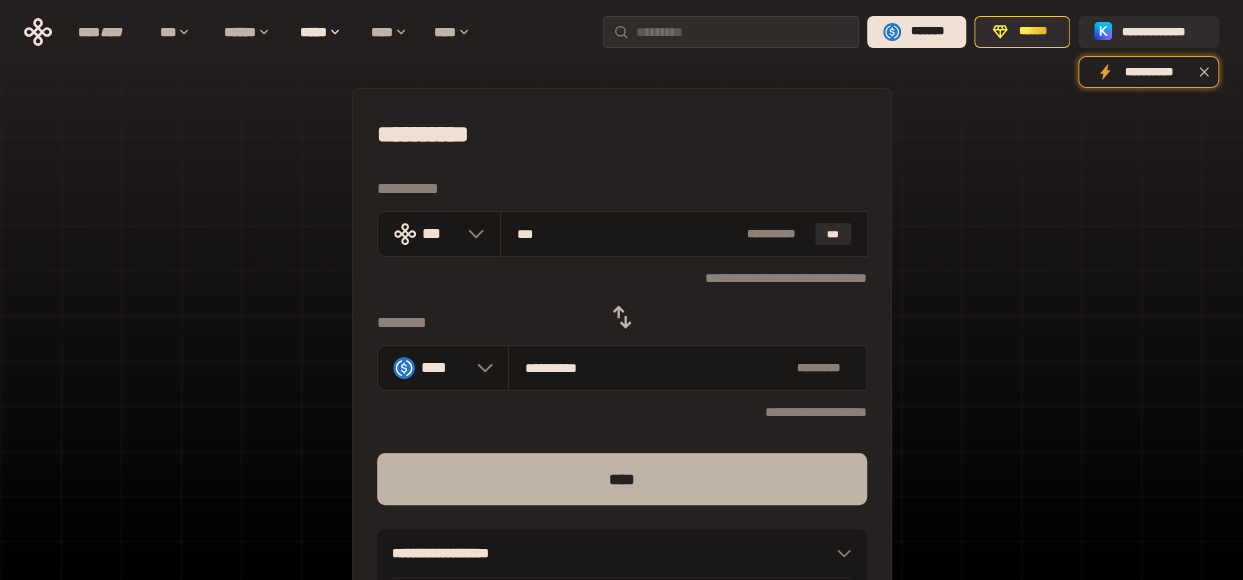 type on "***" 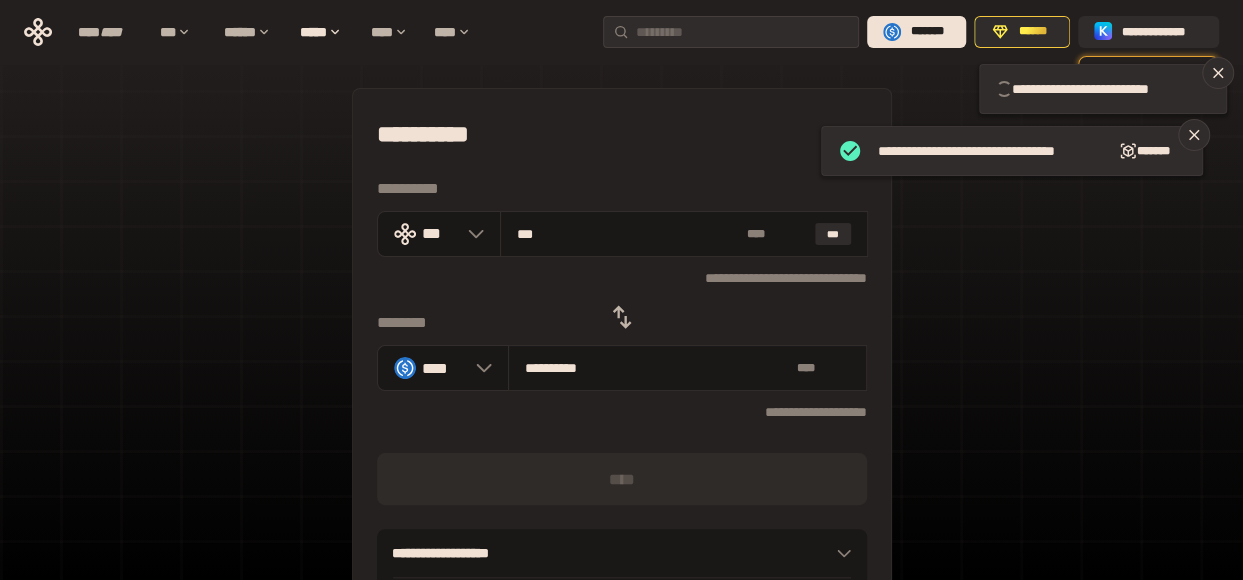 type 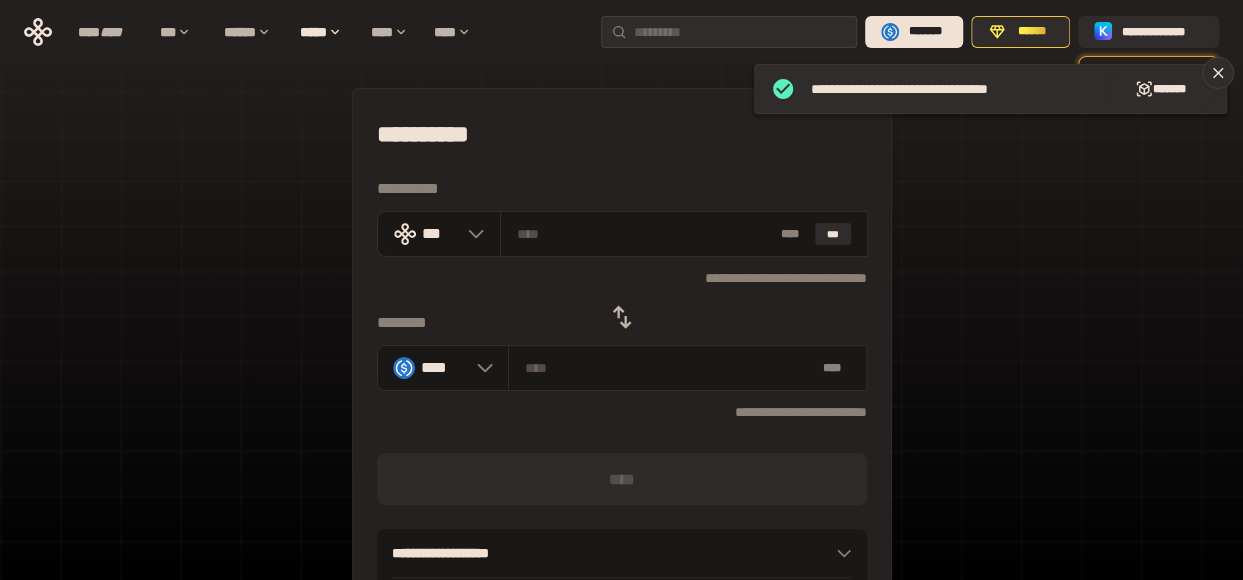 click 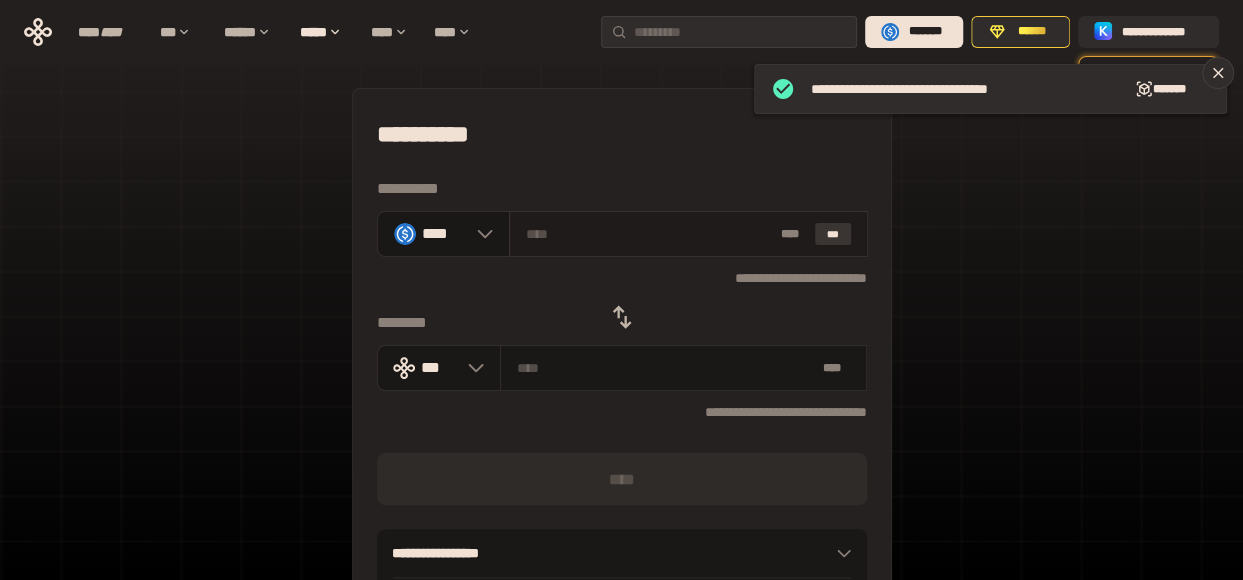click on "***" at bounding box center [833, 234] 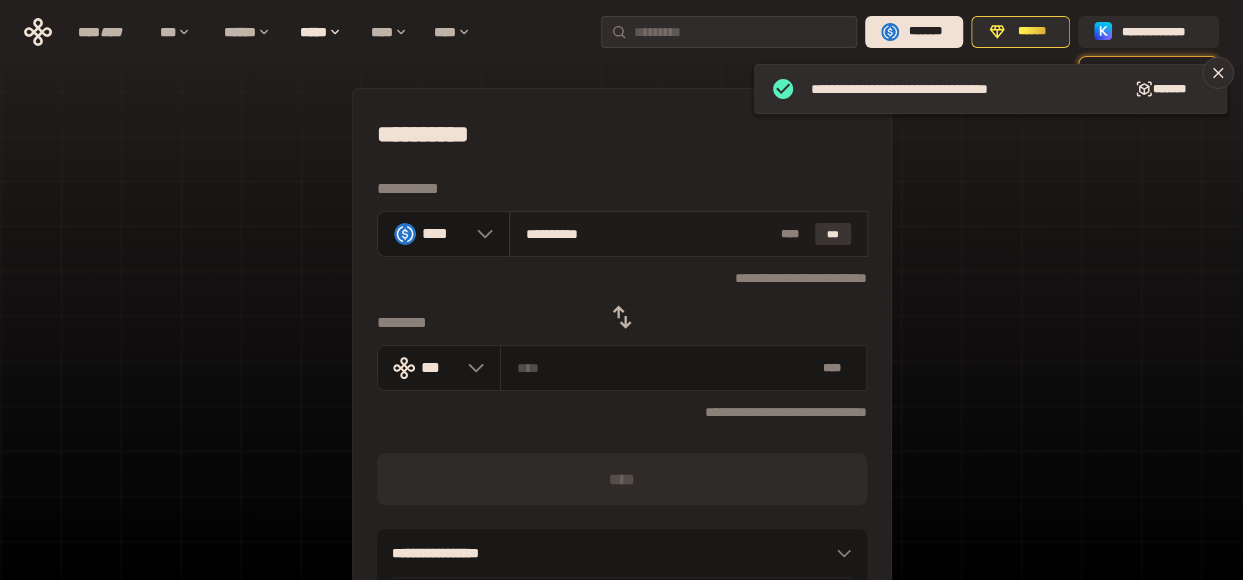 type on "**********" 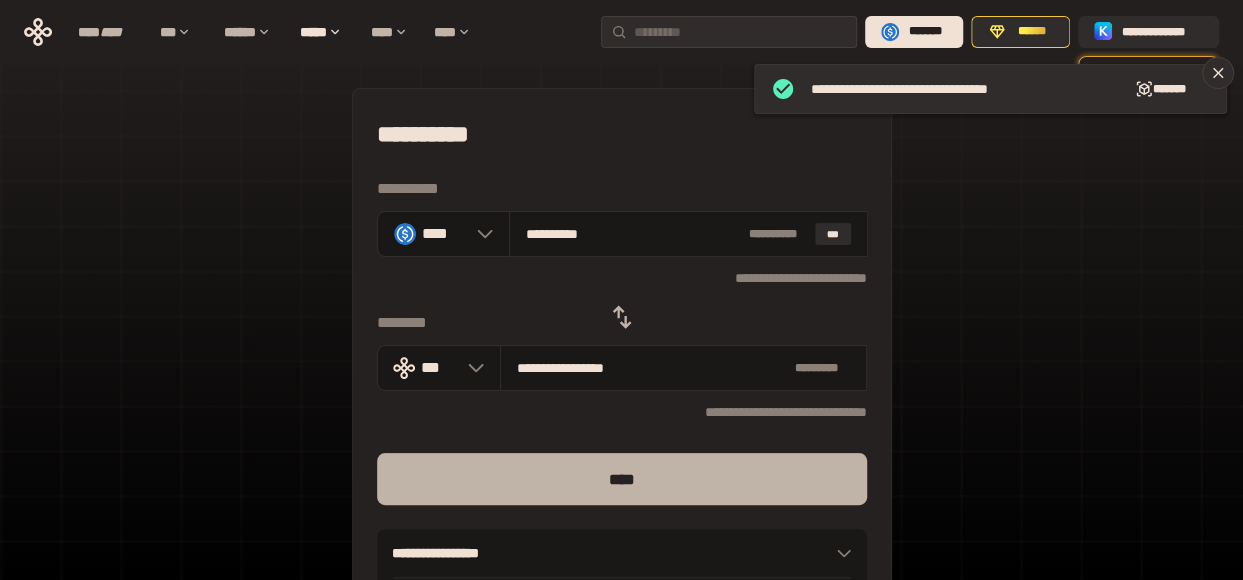click on "****" at bounding box center (622, 479) 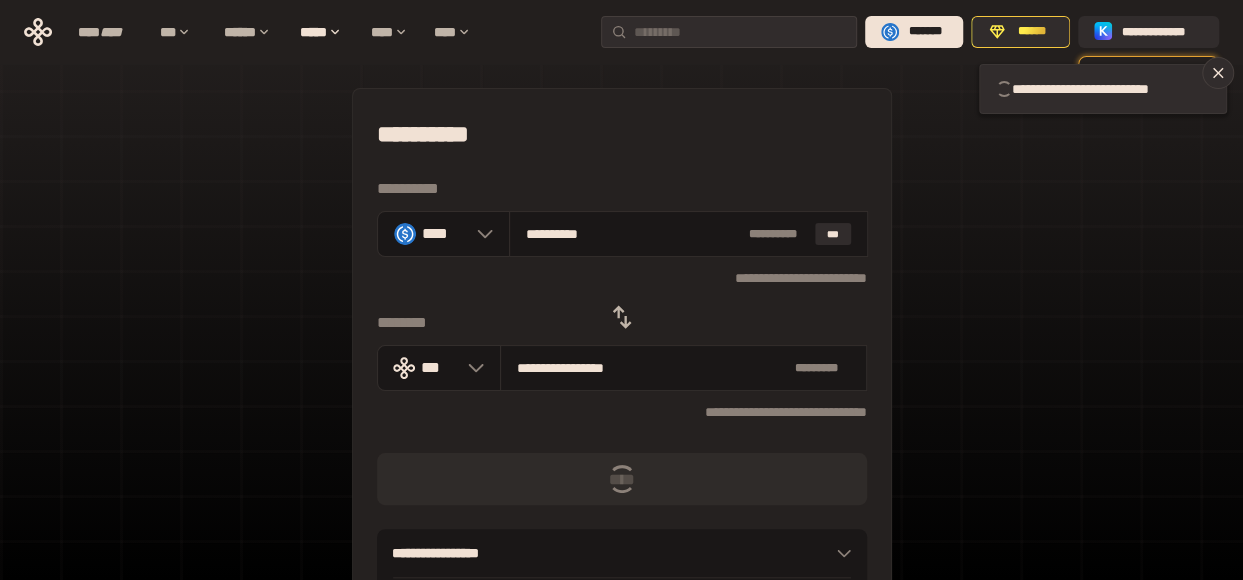 type 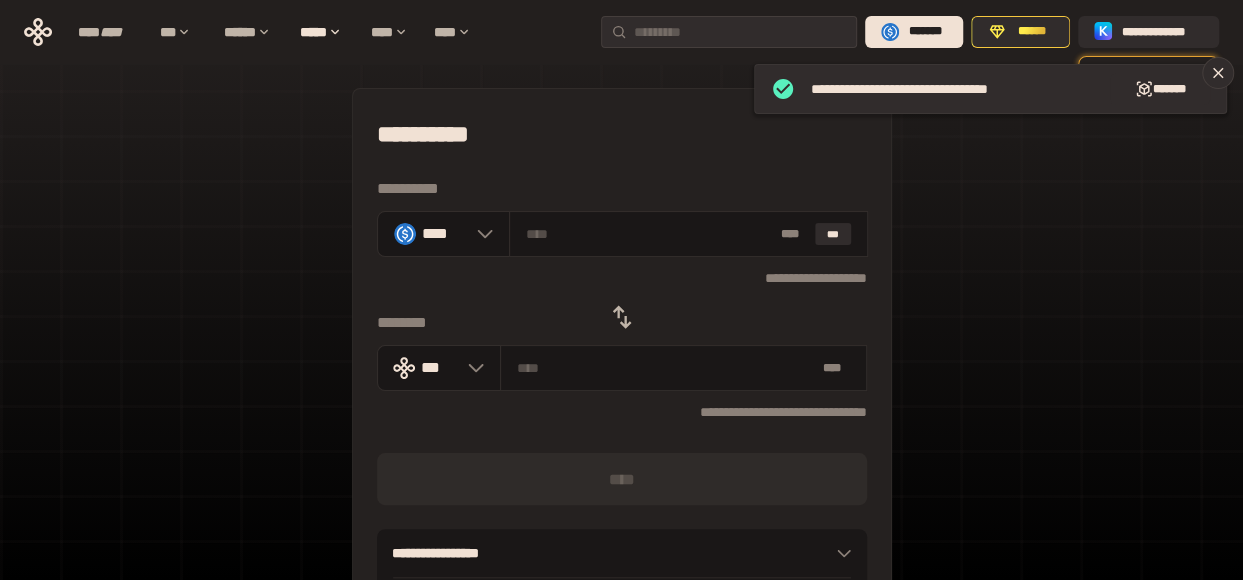 click 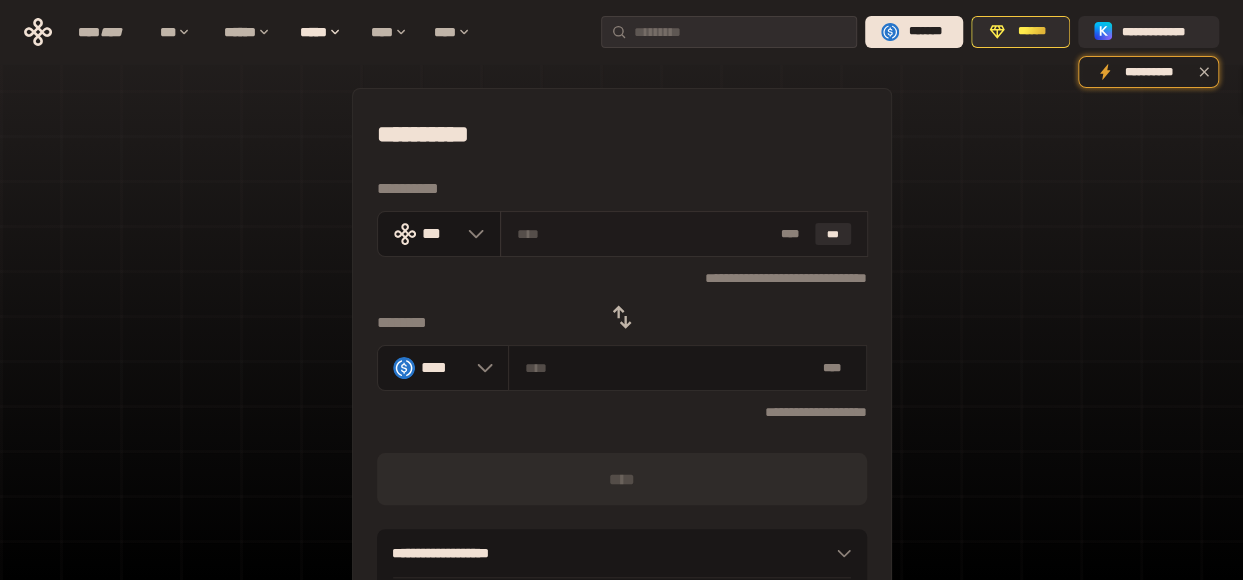click at bounding box center (644, 234) 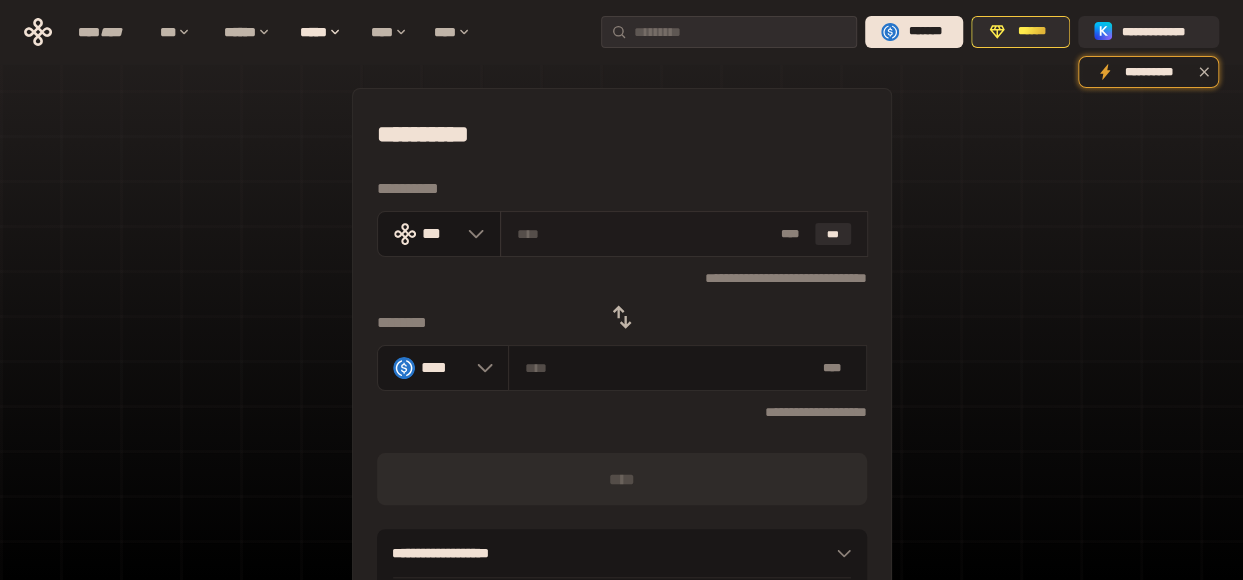 type on "*" 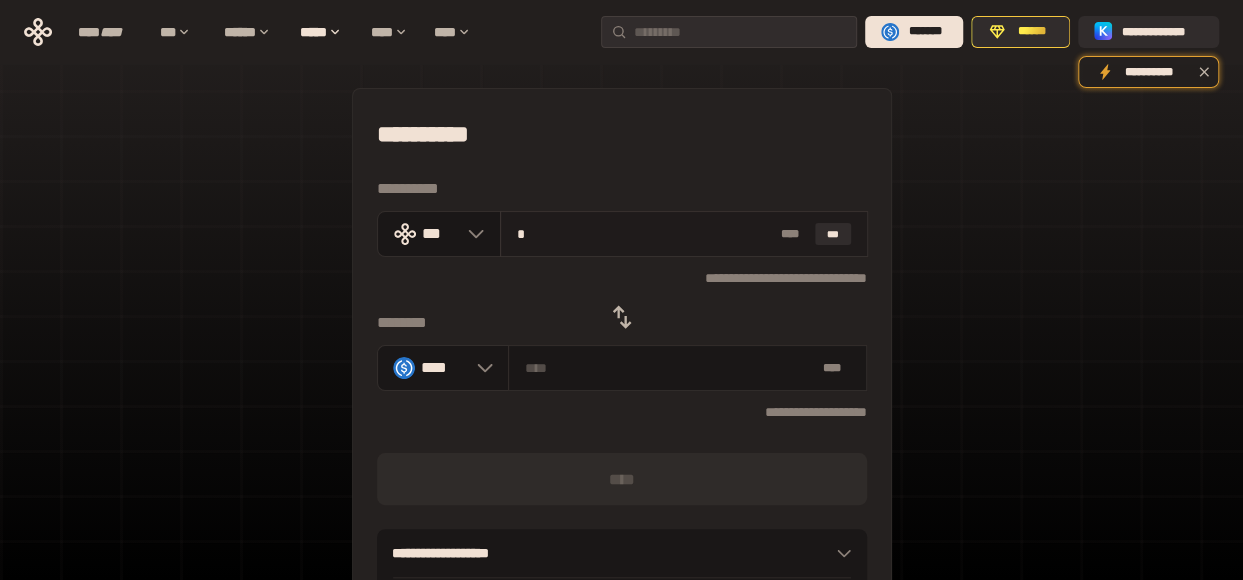 type on "********" 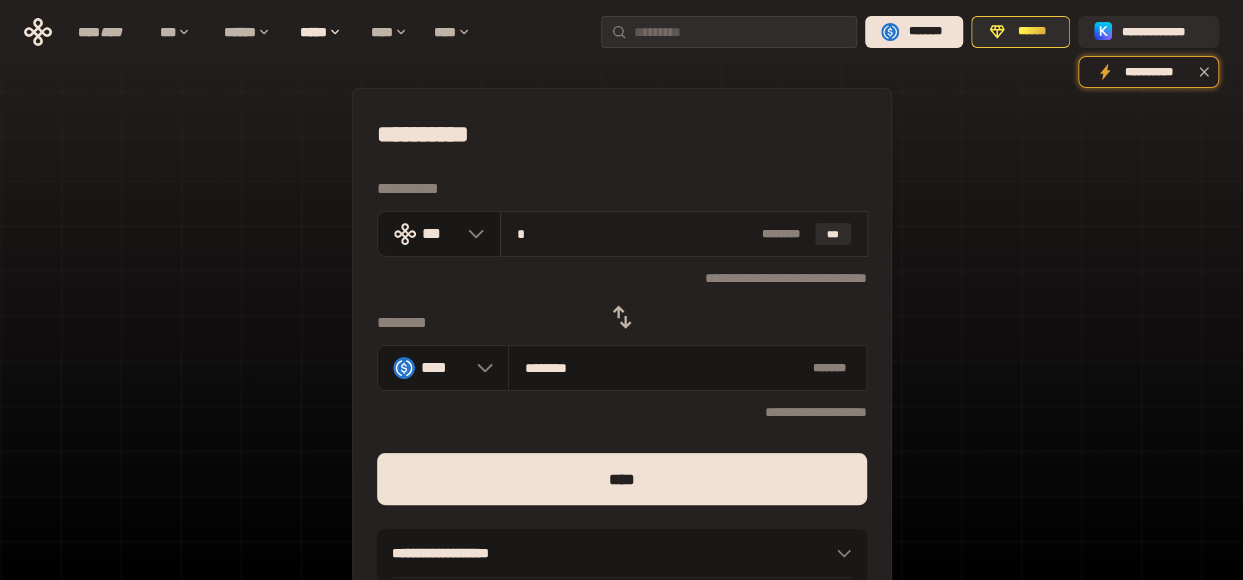 type on "**" 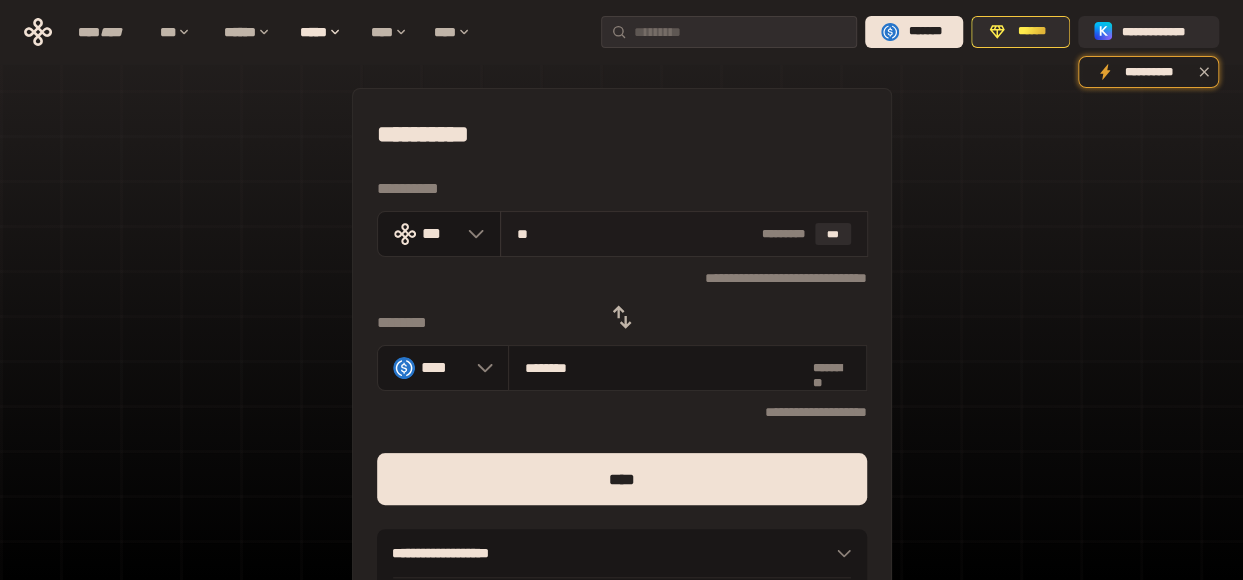 type on "********" 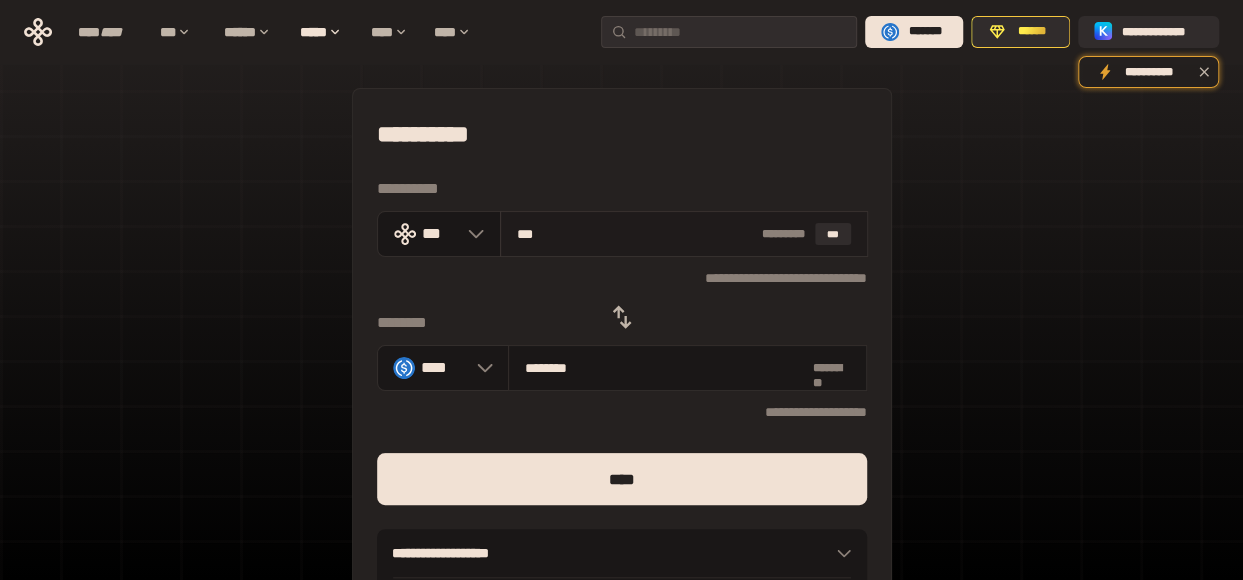 type on "**********" 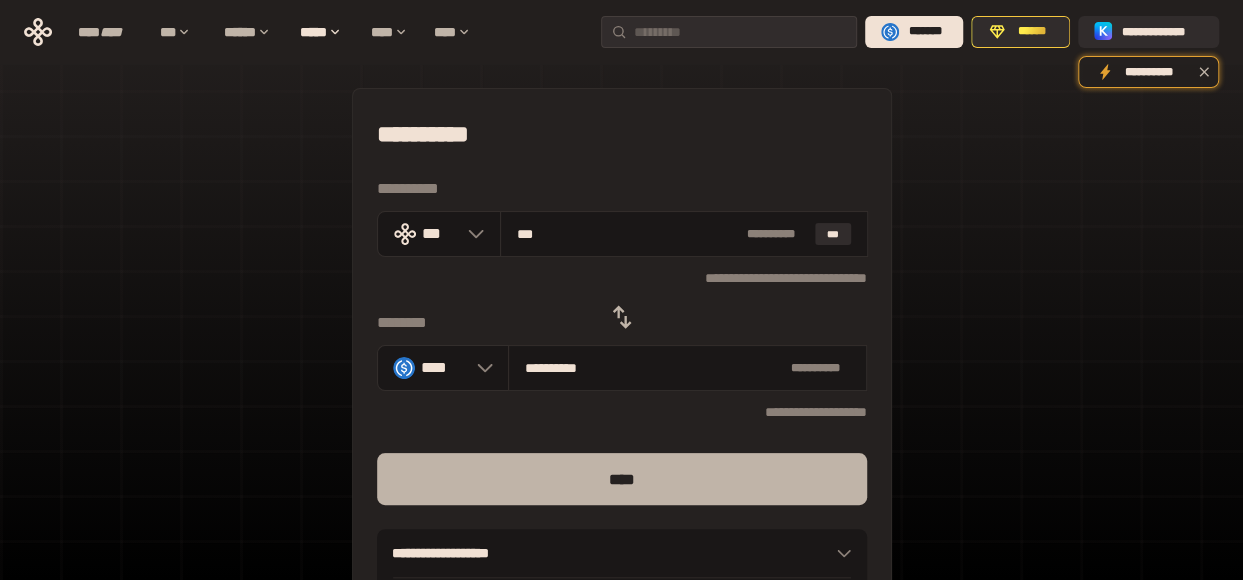 type on "***" 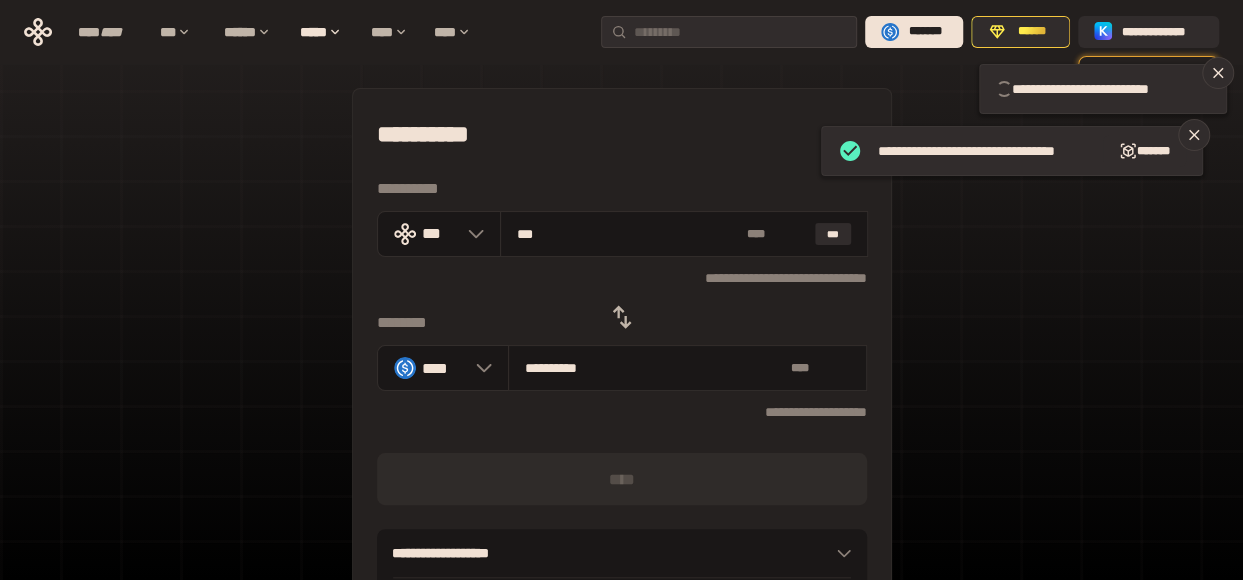 type 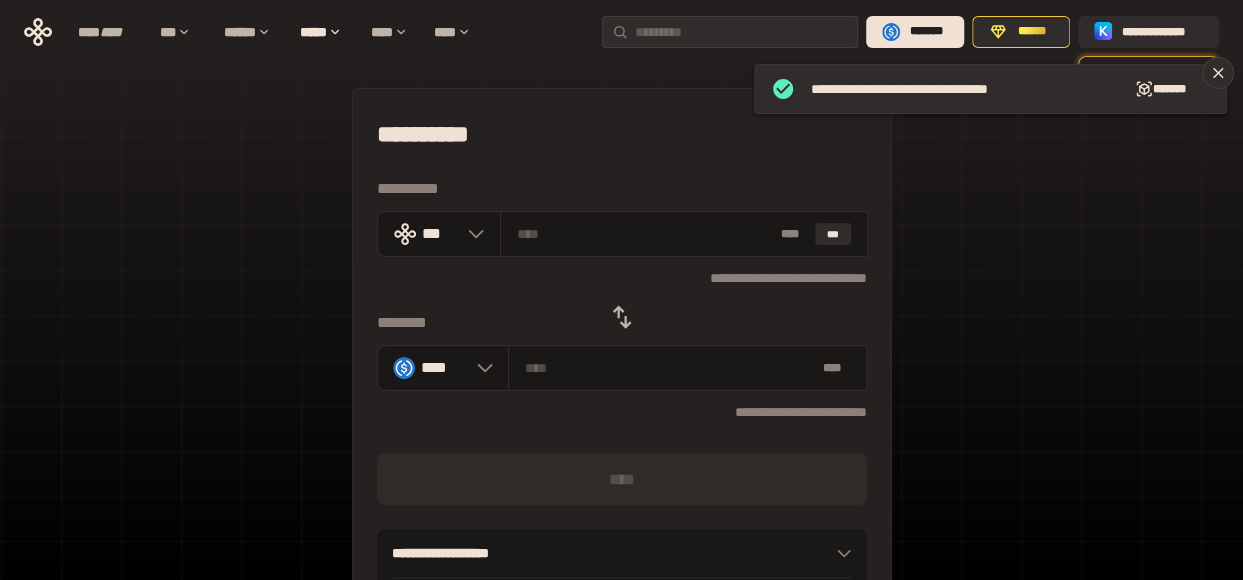 click 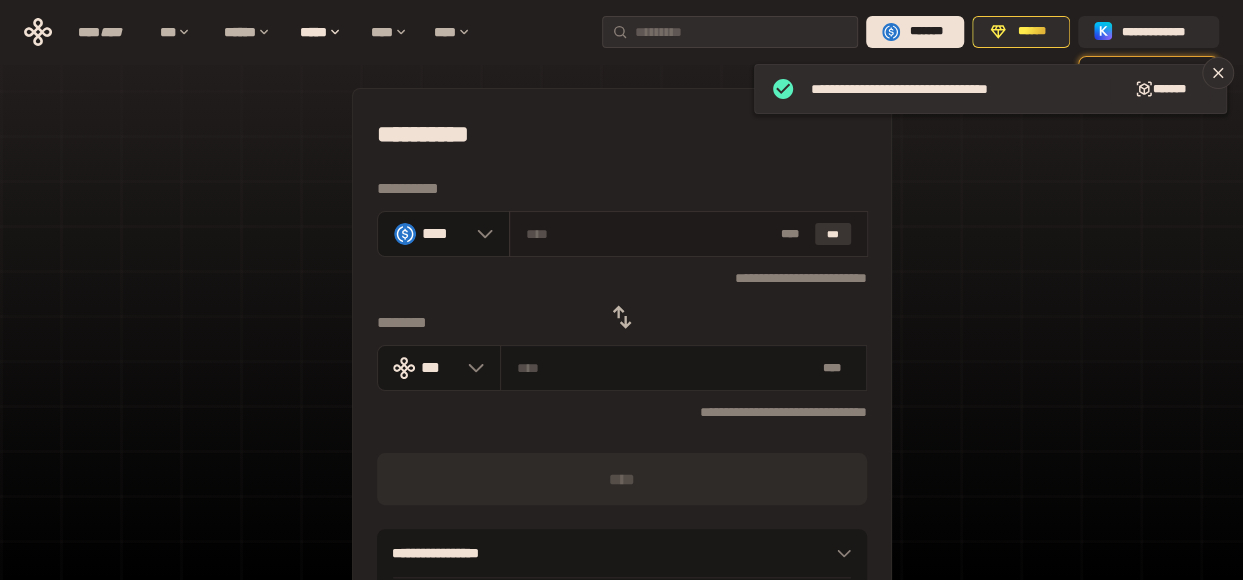 click on "***" at bounding box center [833, 234] 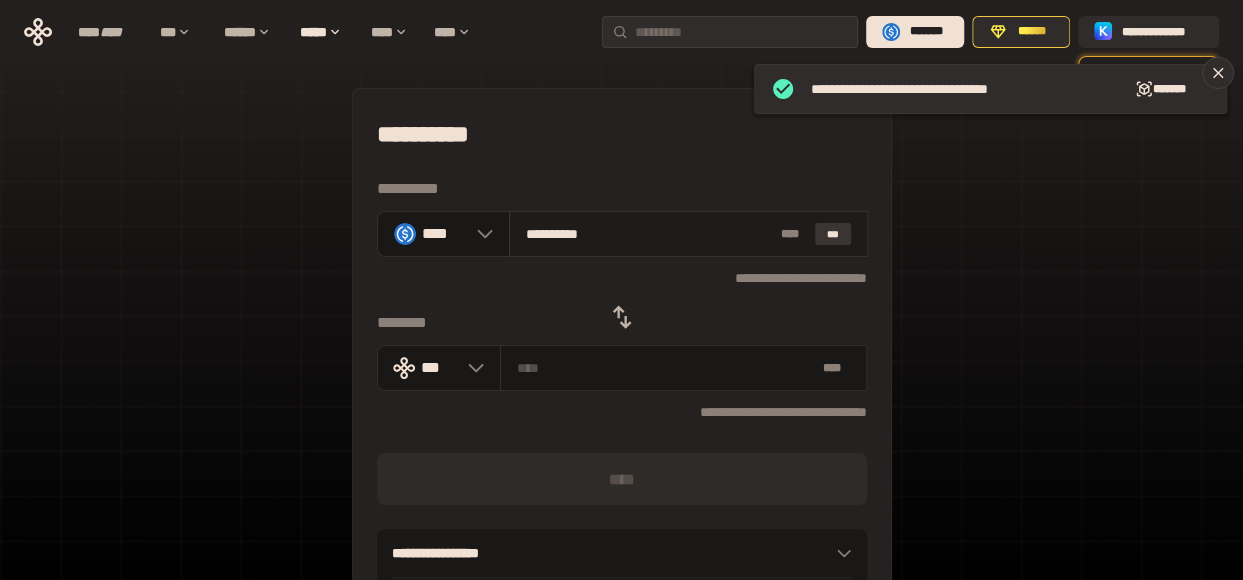 type on "**********" 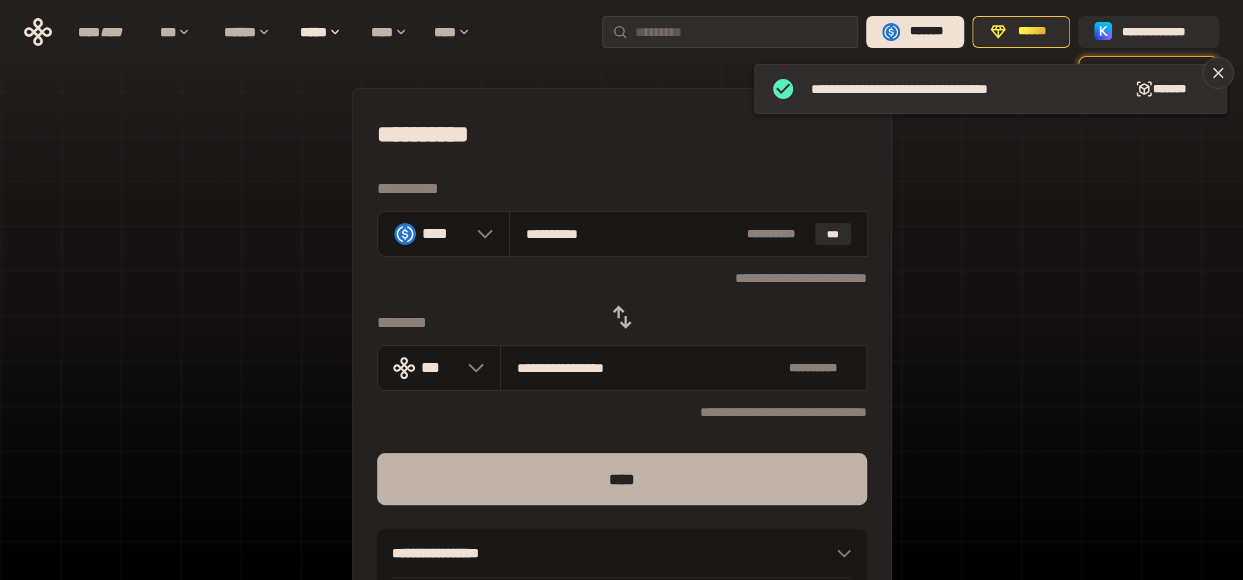 click on "****" at bounding box center (622, 479) 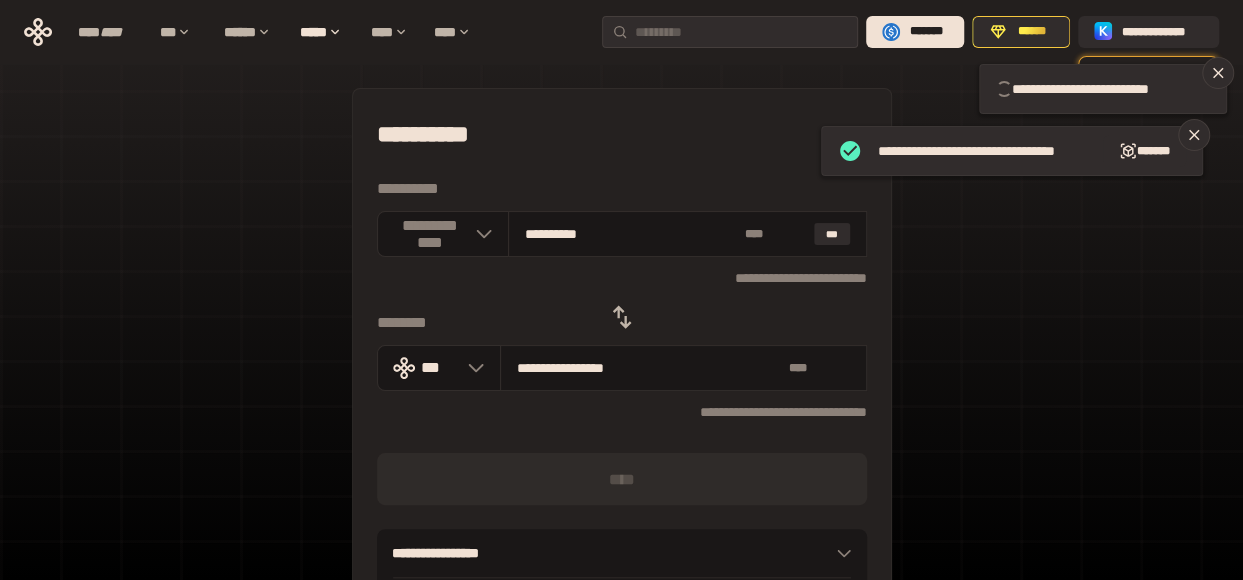 type 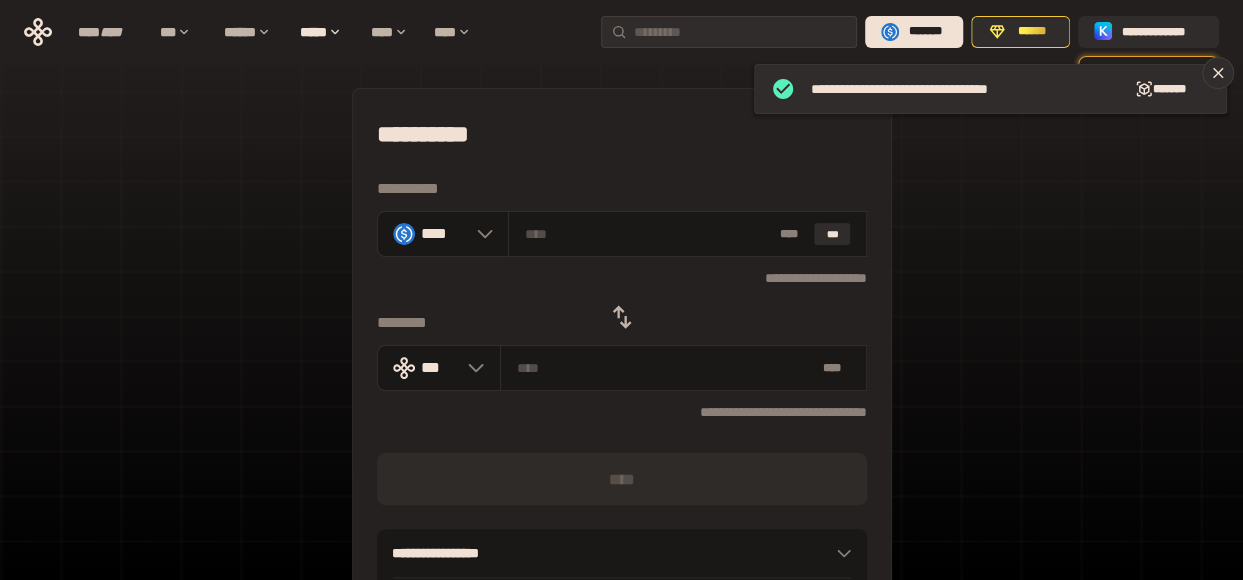 click 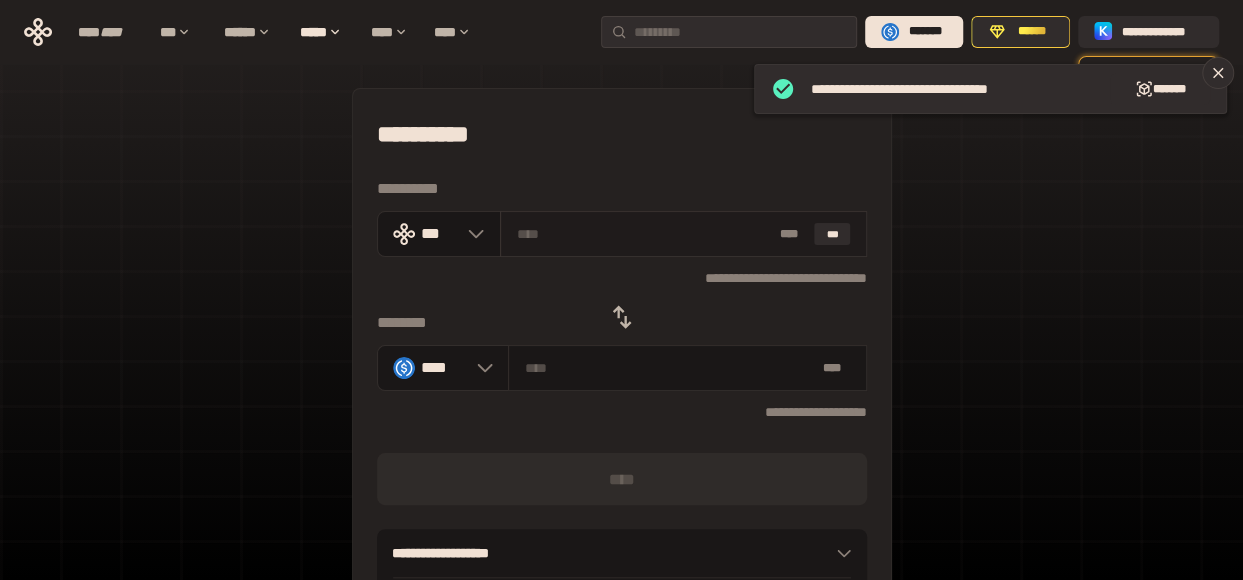 click on "* ** ***" at bounding box center [684, 234] 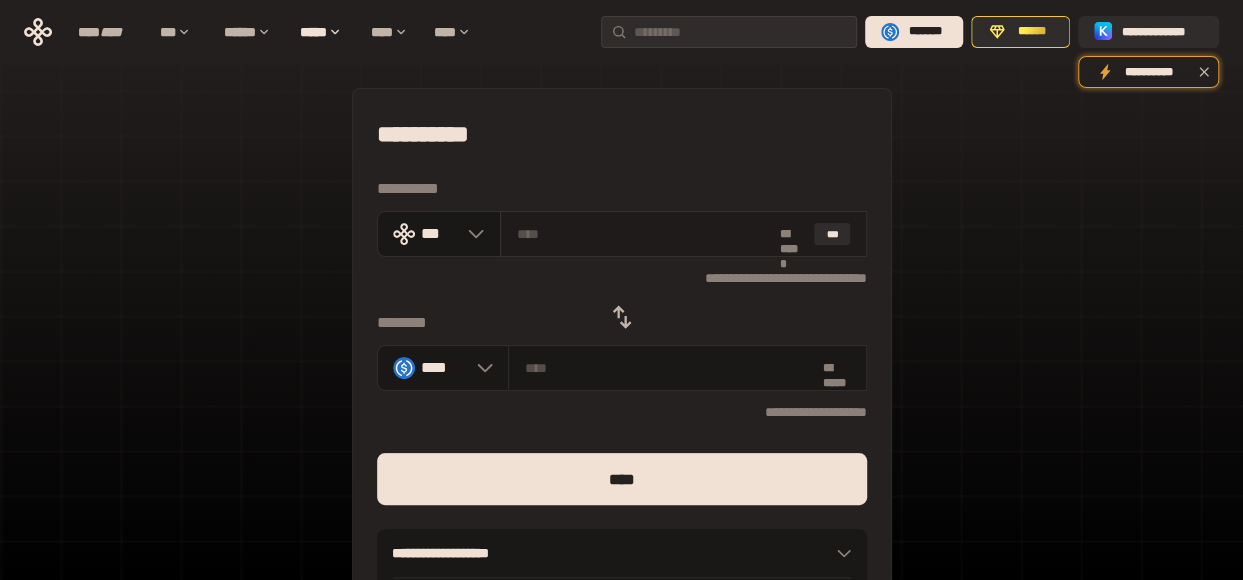 type on "*" 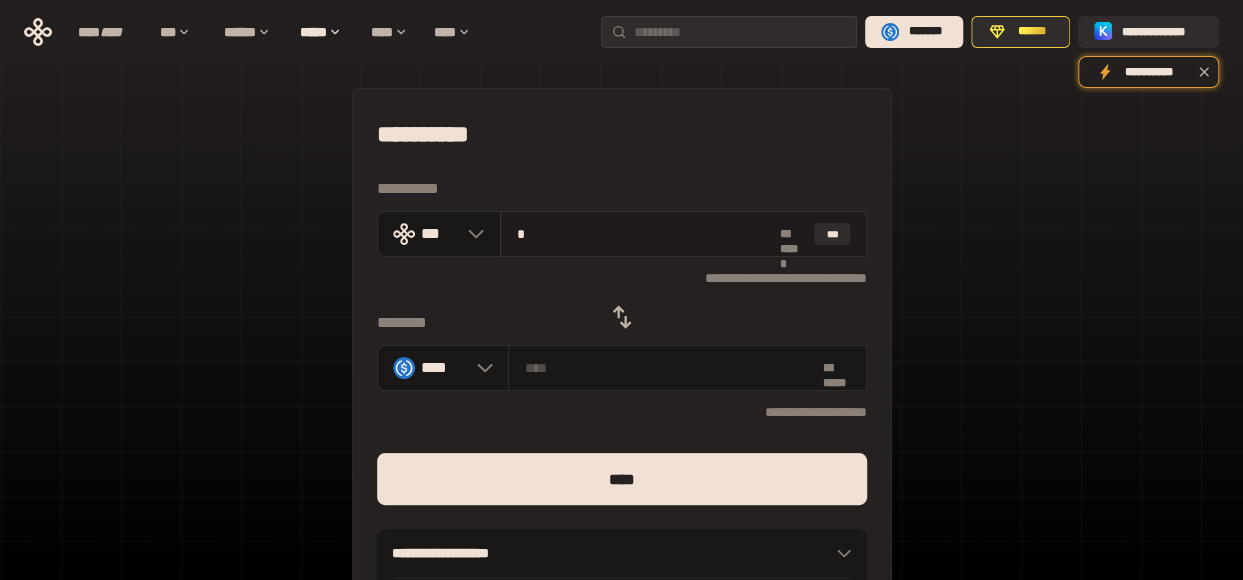 type on "********" 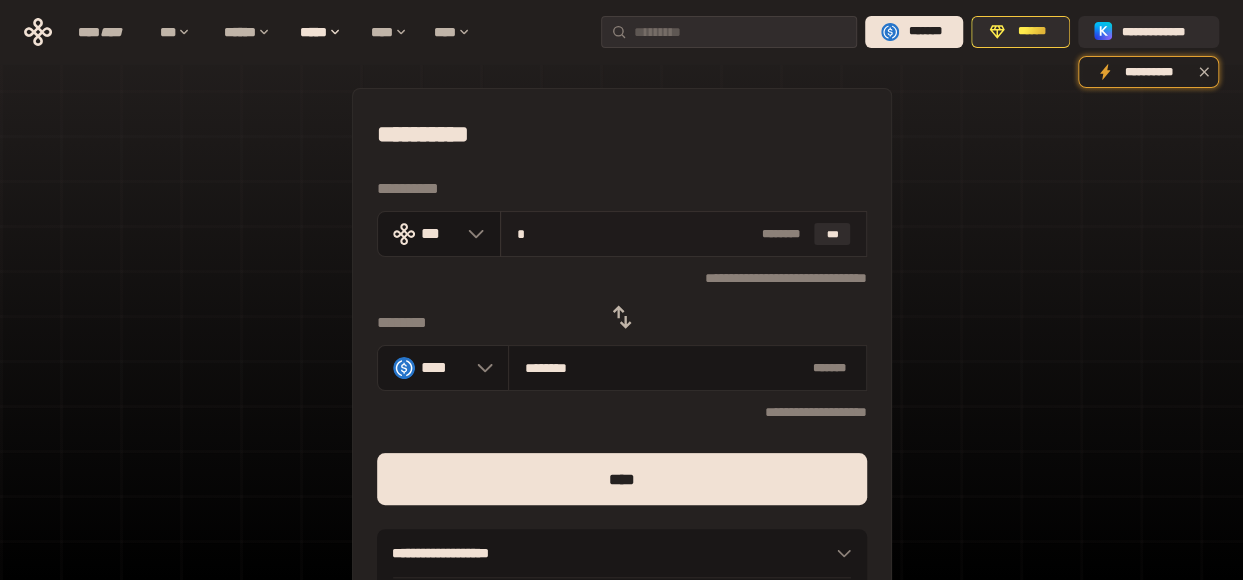type on "**" 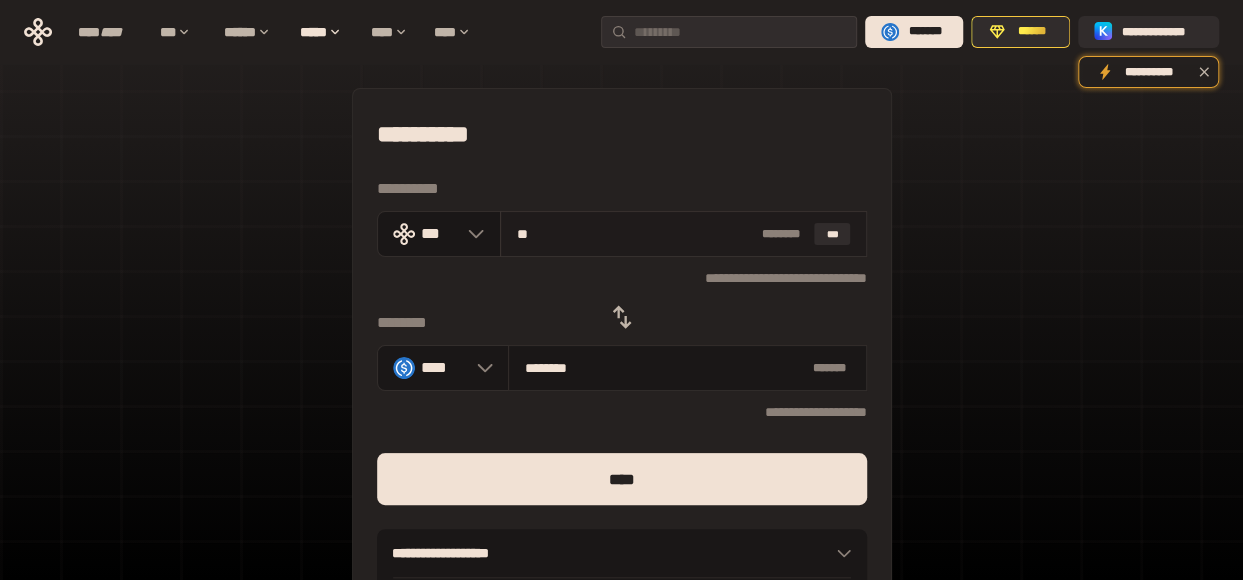 type on "*********" 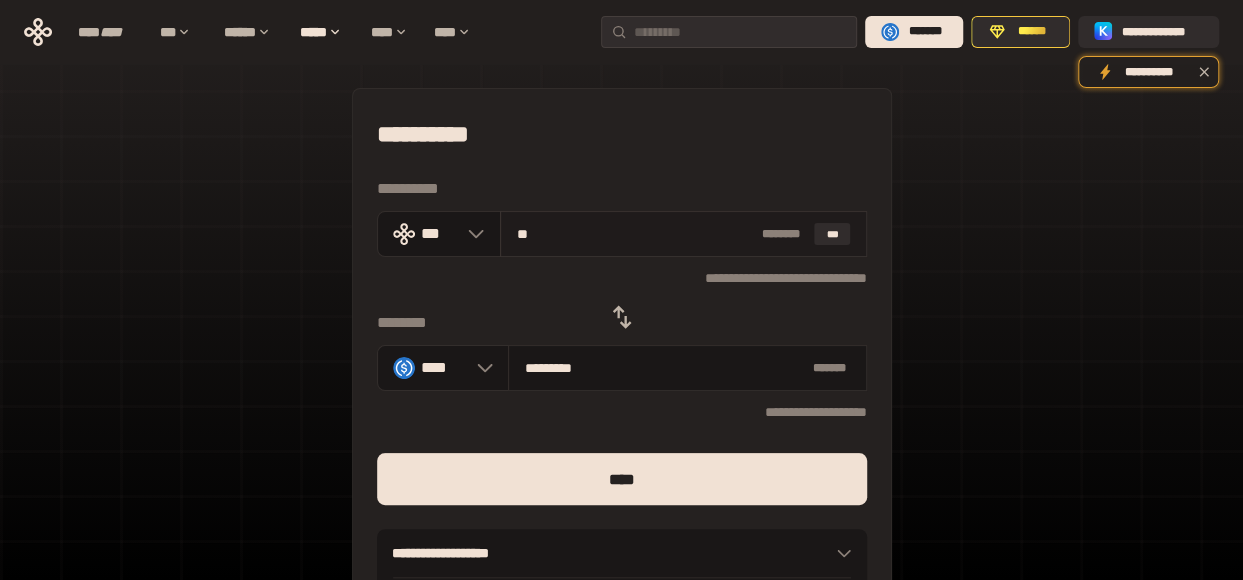 type on "***" 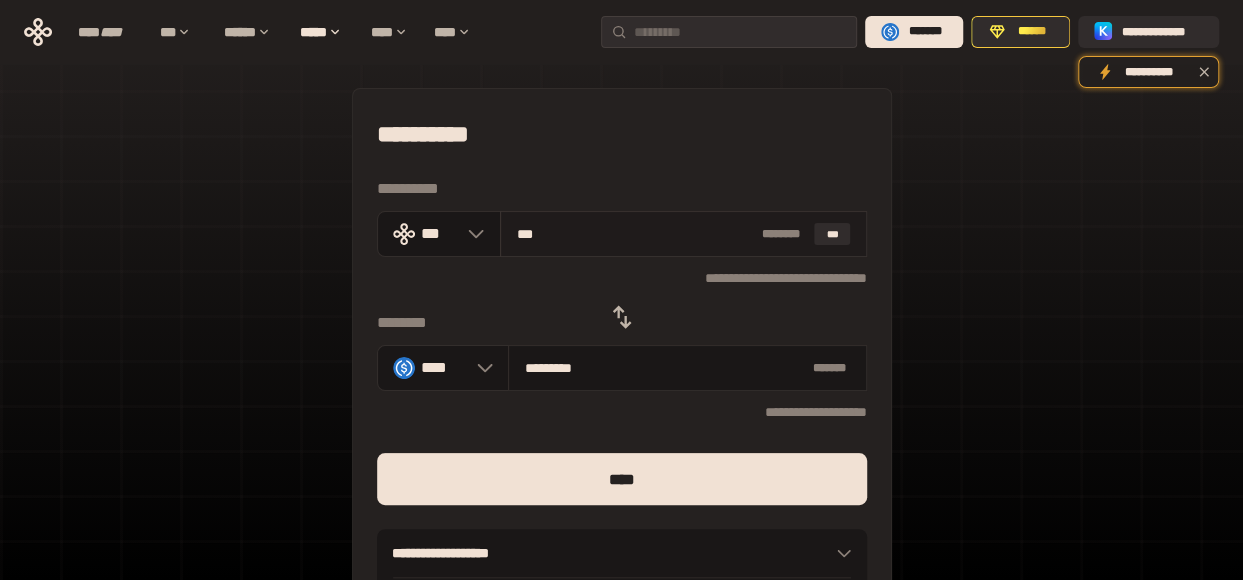 type on "**********" 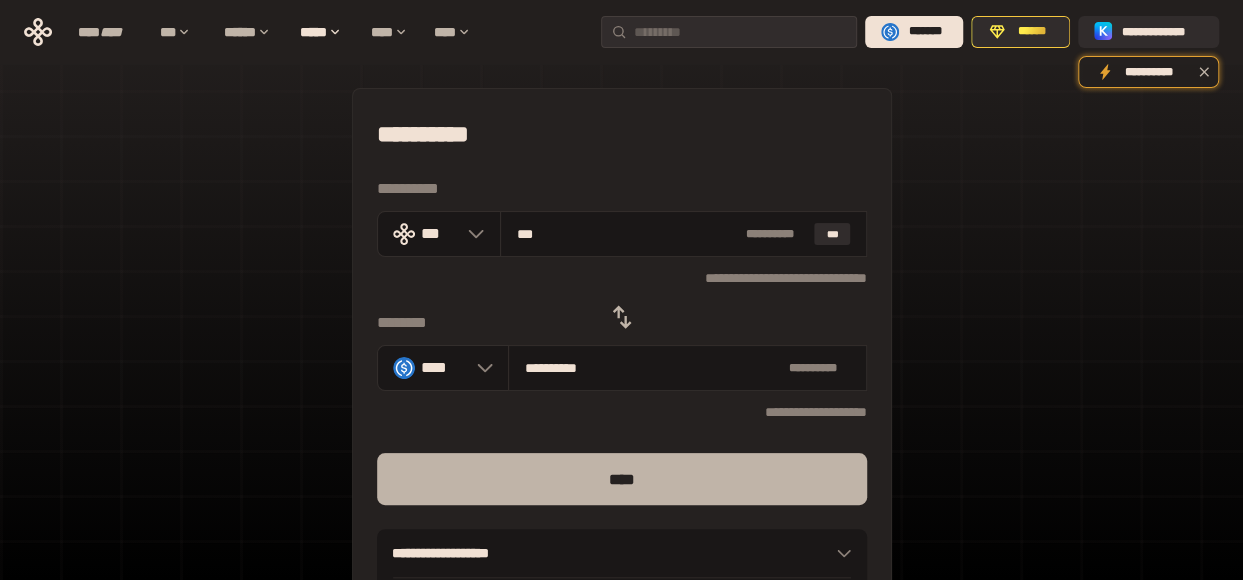 type on "***" 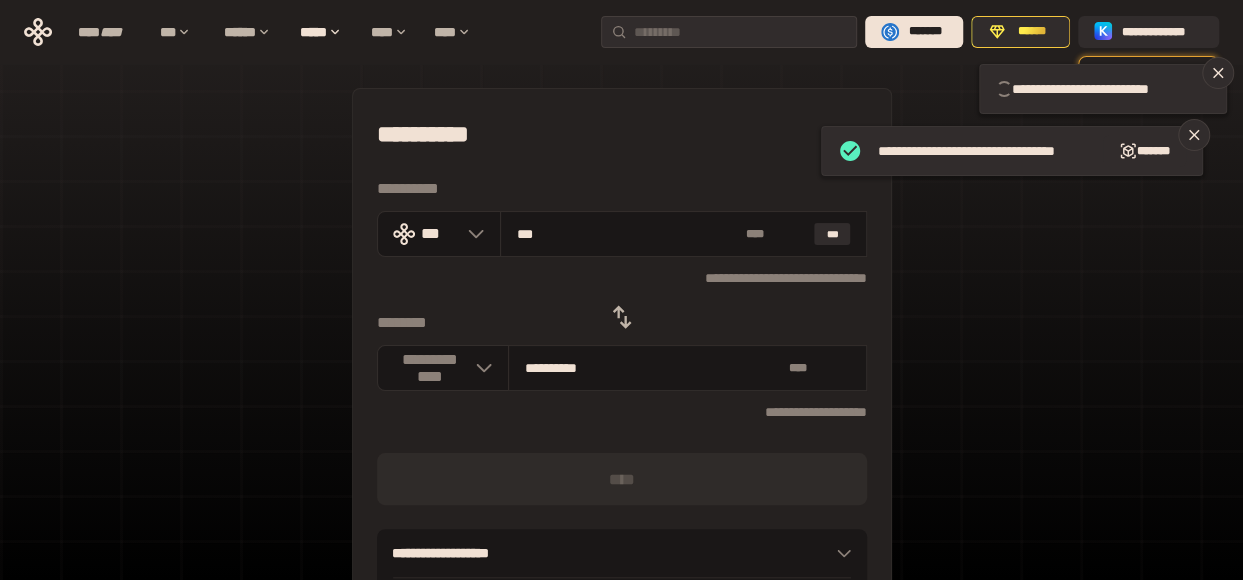 type 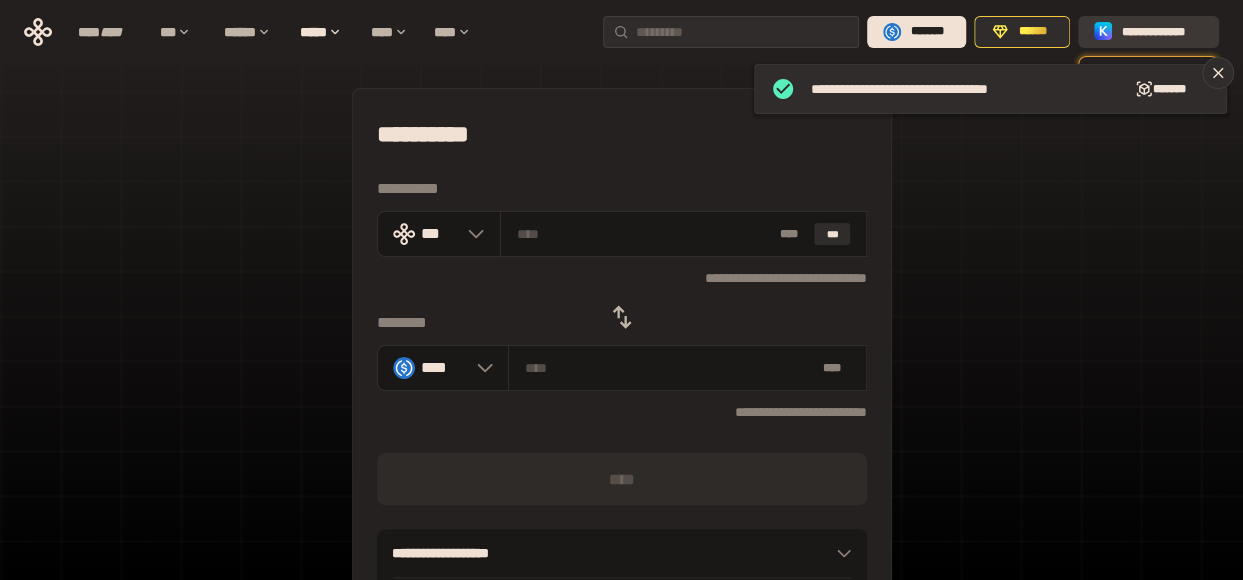 click on "**********" at bounding box center (1162, 32) 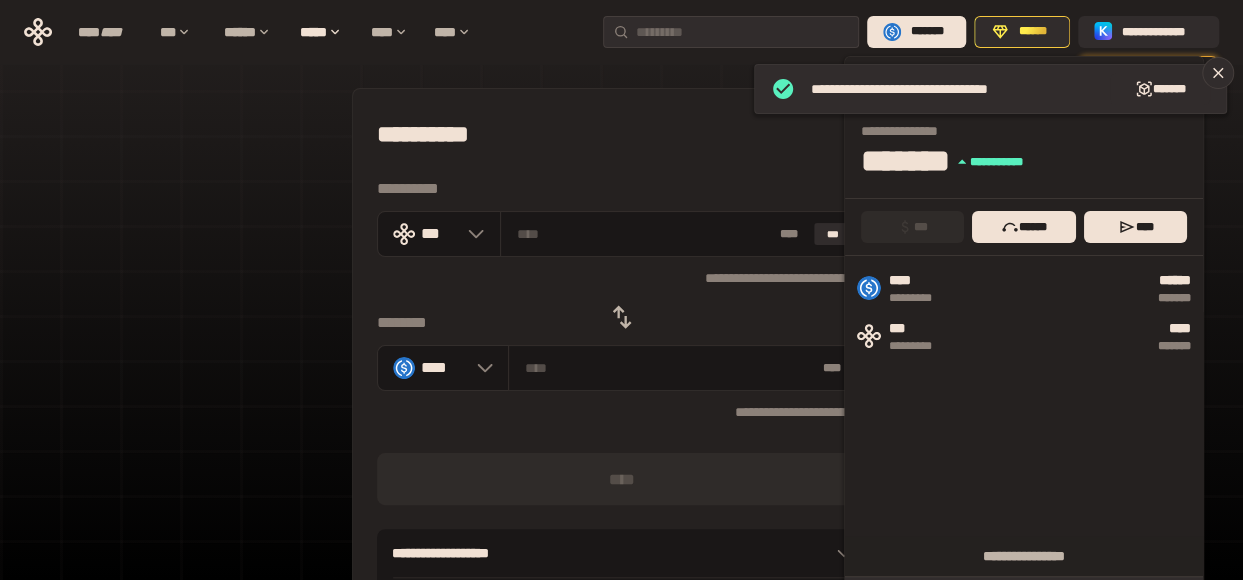 click 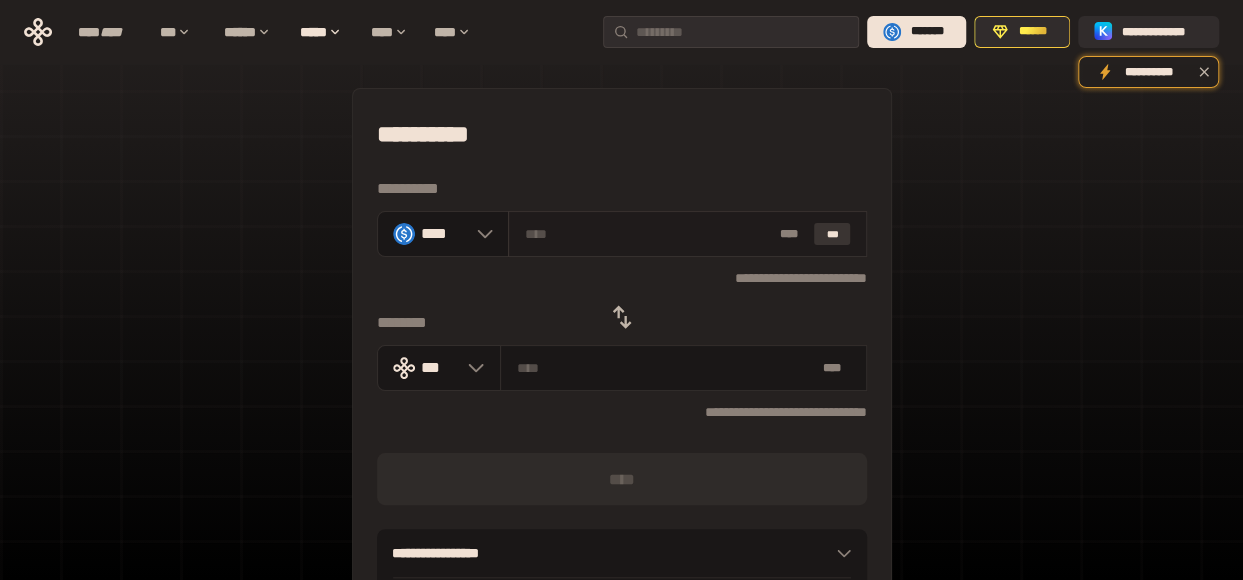 click on "***" at bounding box center (832, 234) 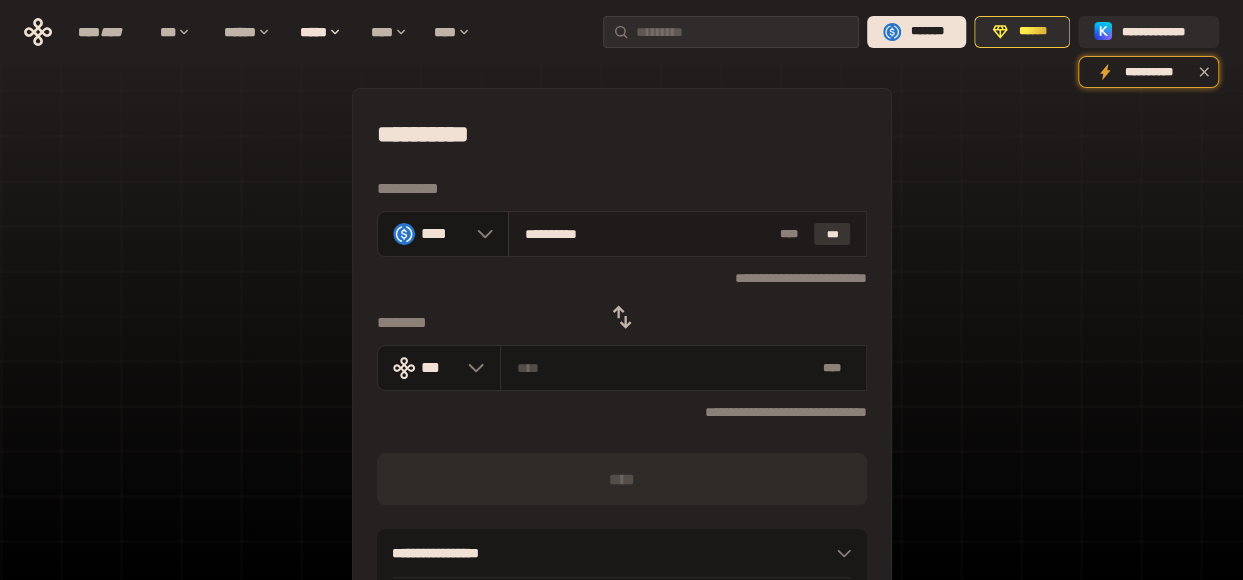 type on "**********" 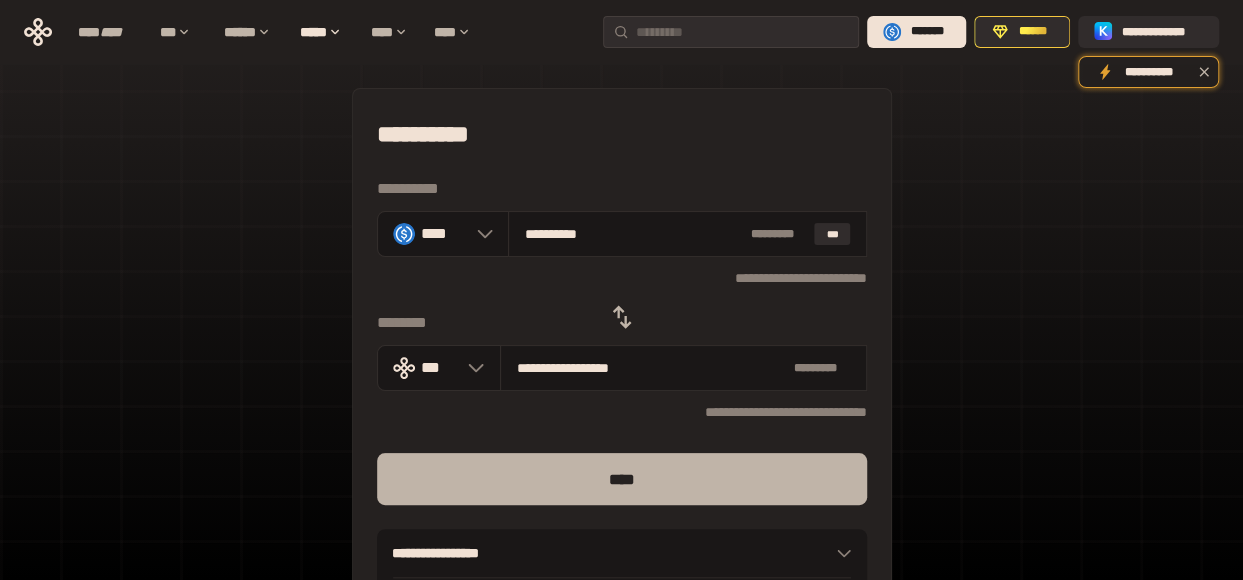click on "****" at bounding box center (622, 479) 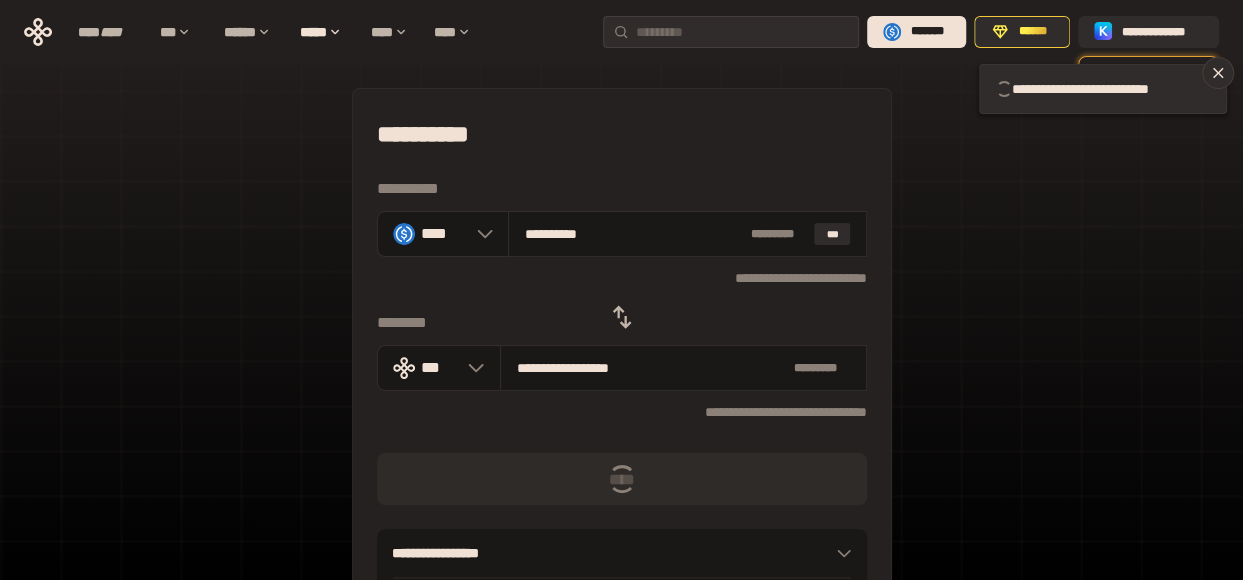 type 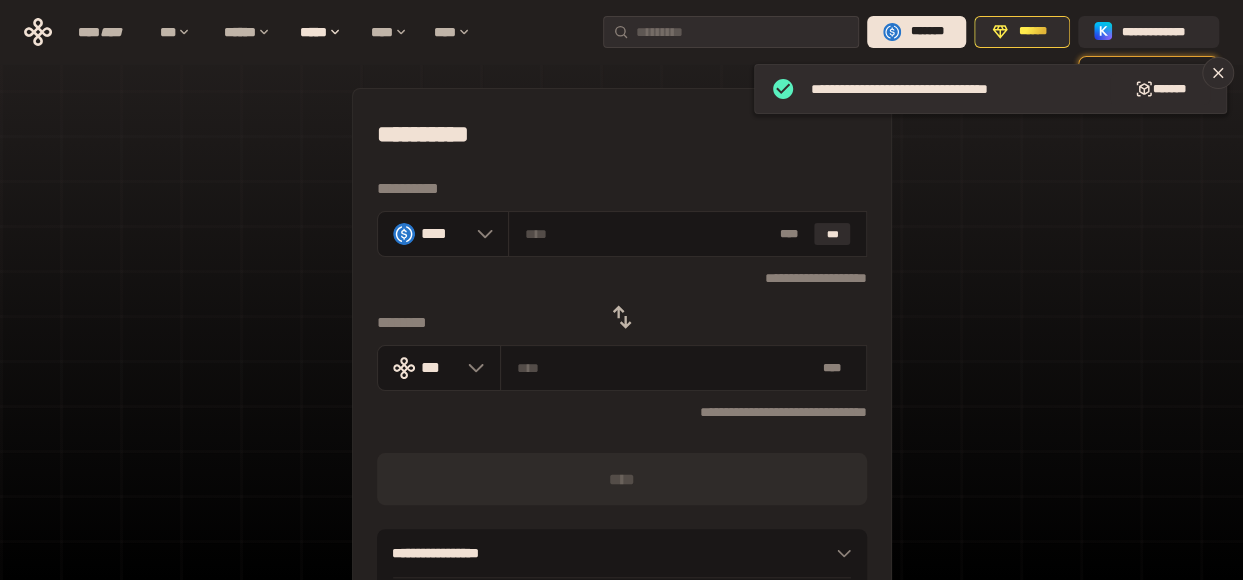 click 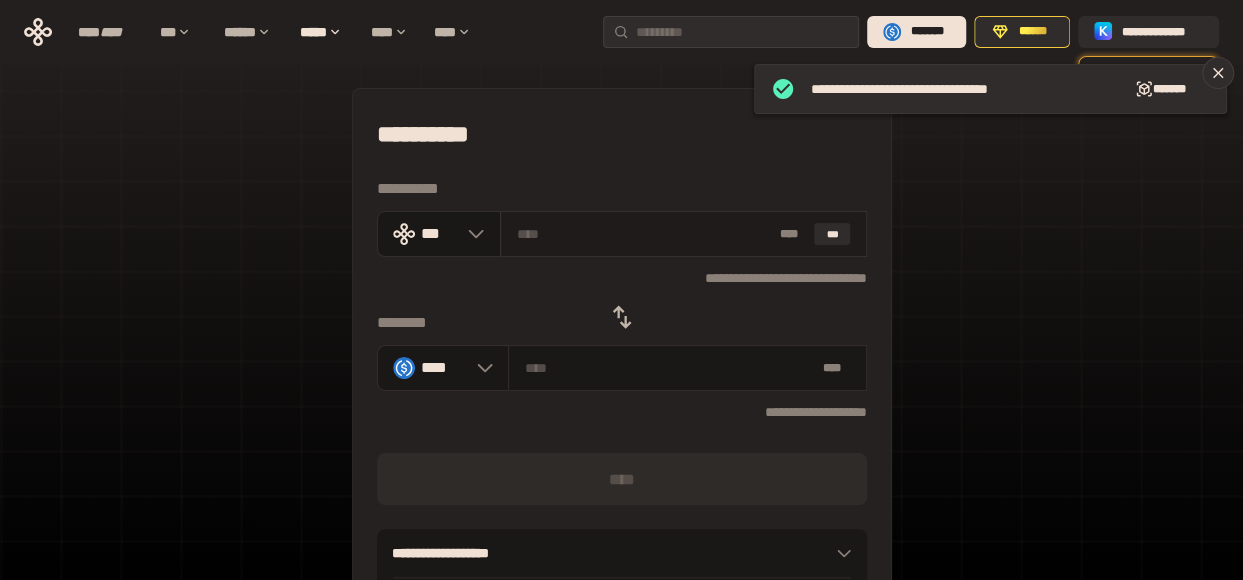 click at bounding box center [644, 234] 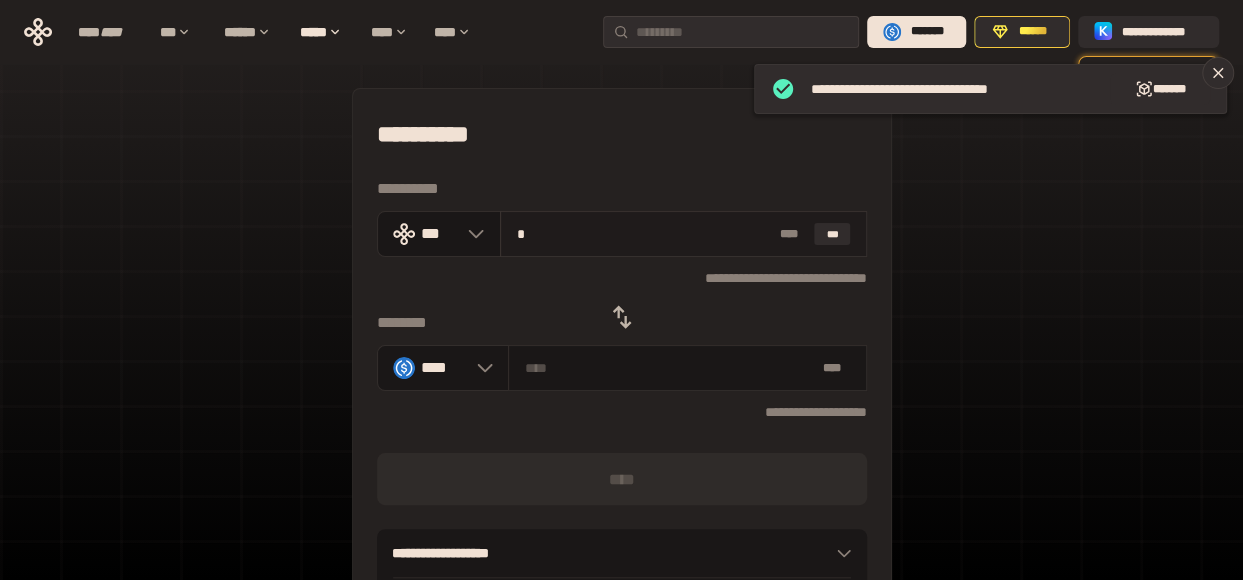 type on "********" 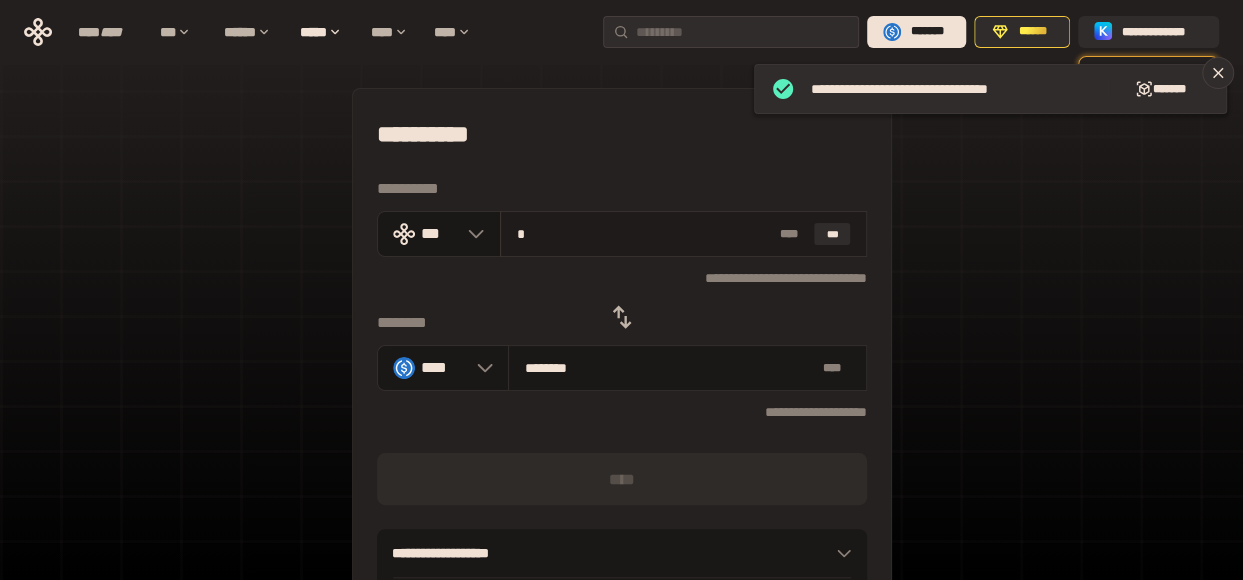 type on "**" 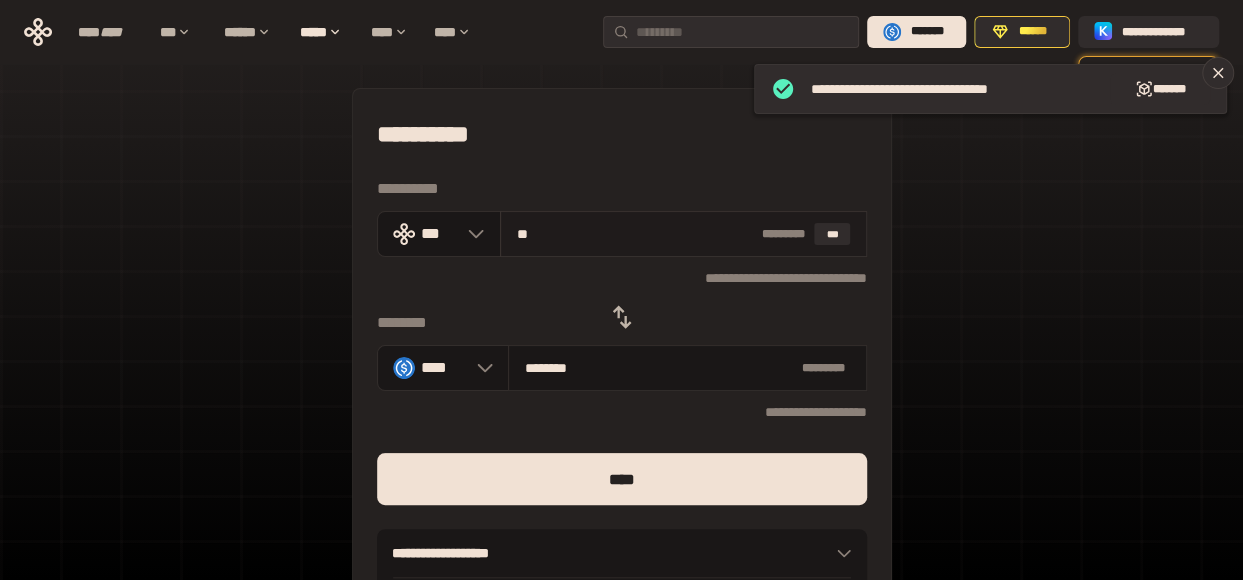 type on "*********" 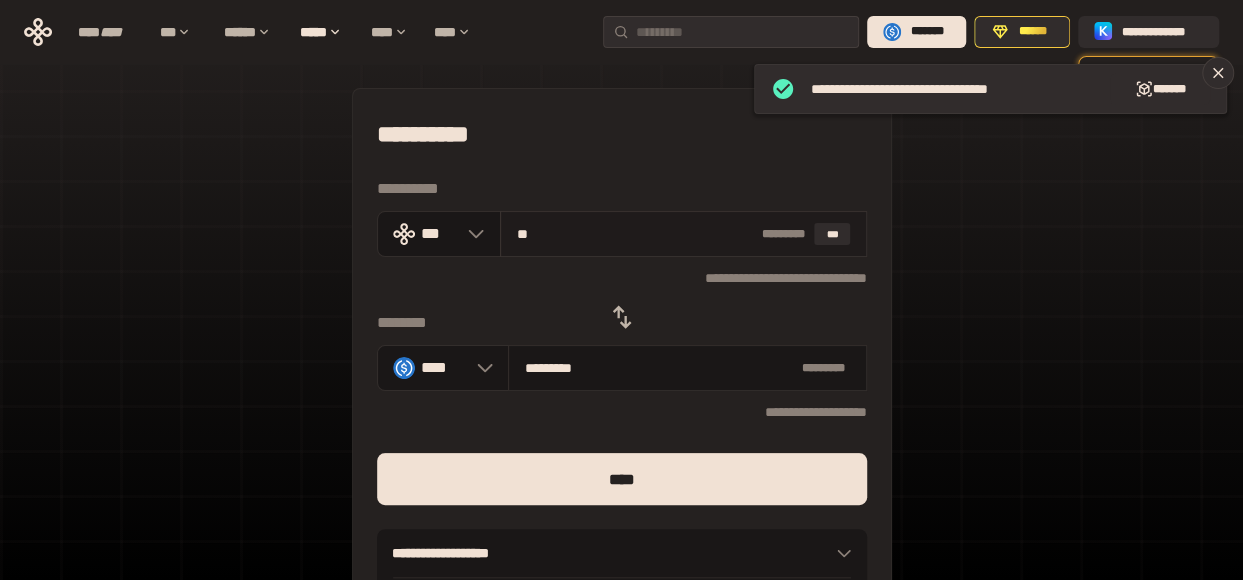 type on "***" 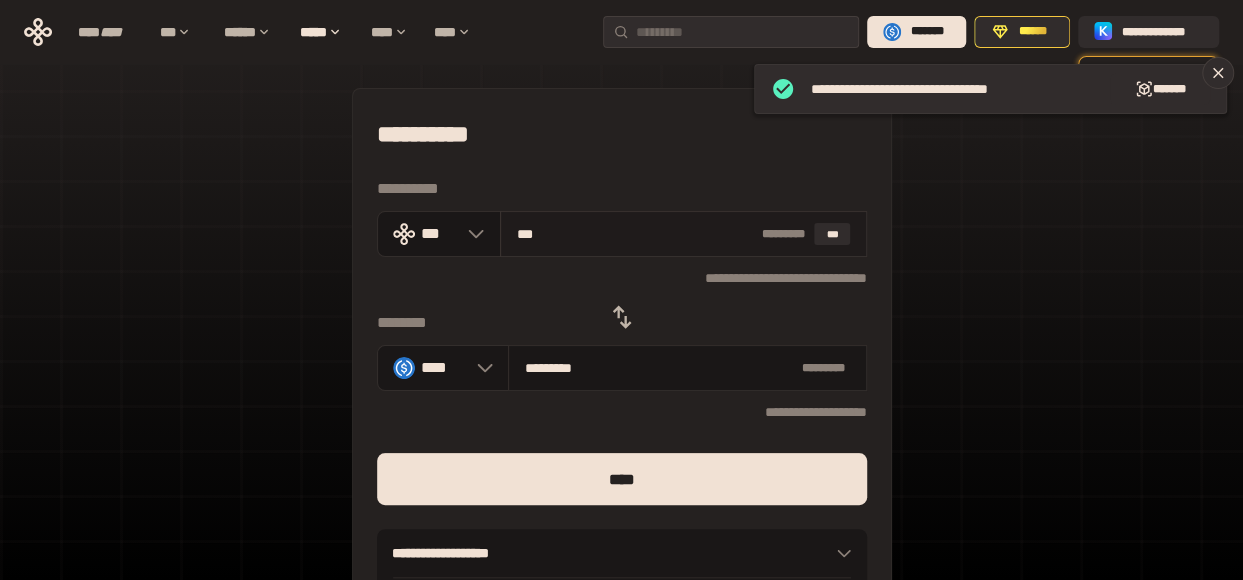 type on "**********" 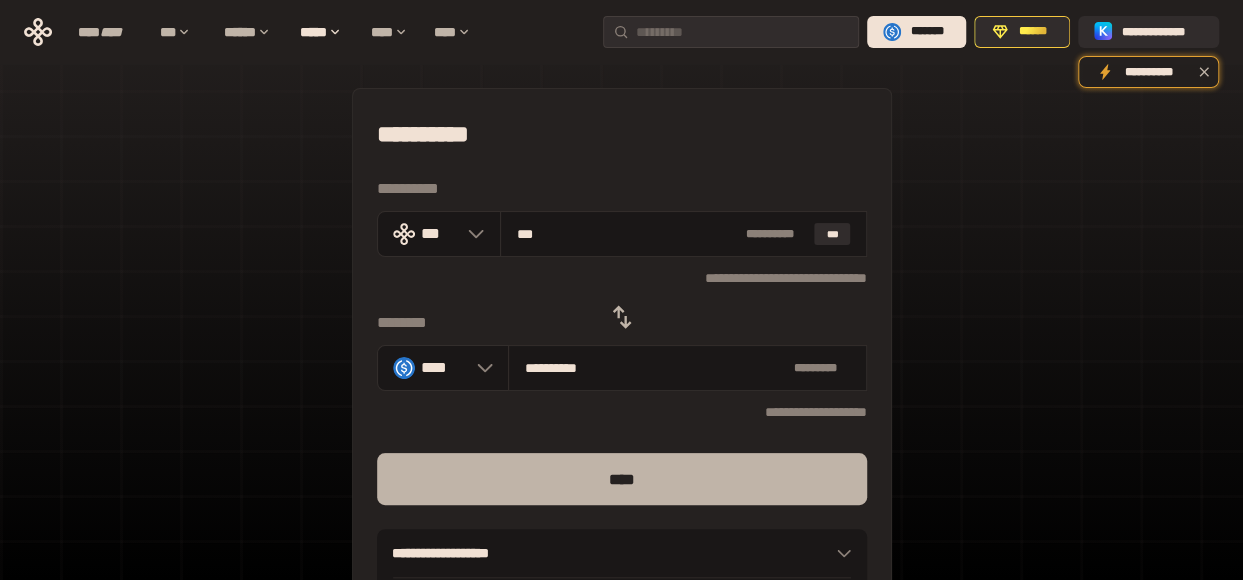 type on "***" 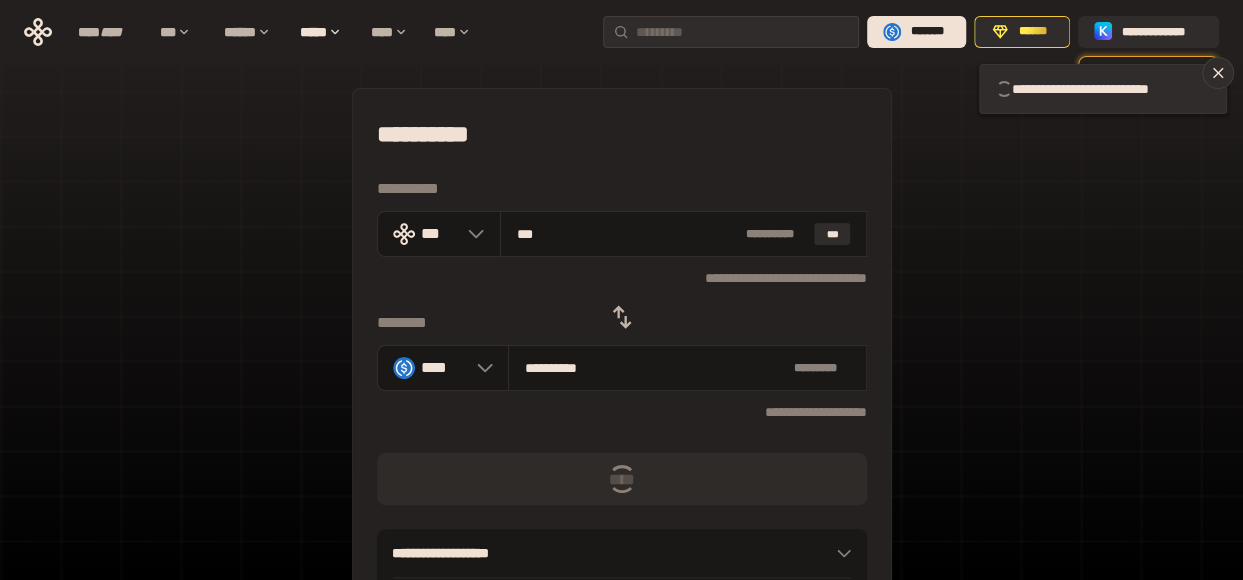 type 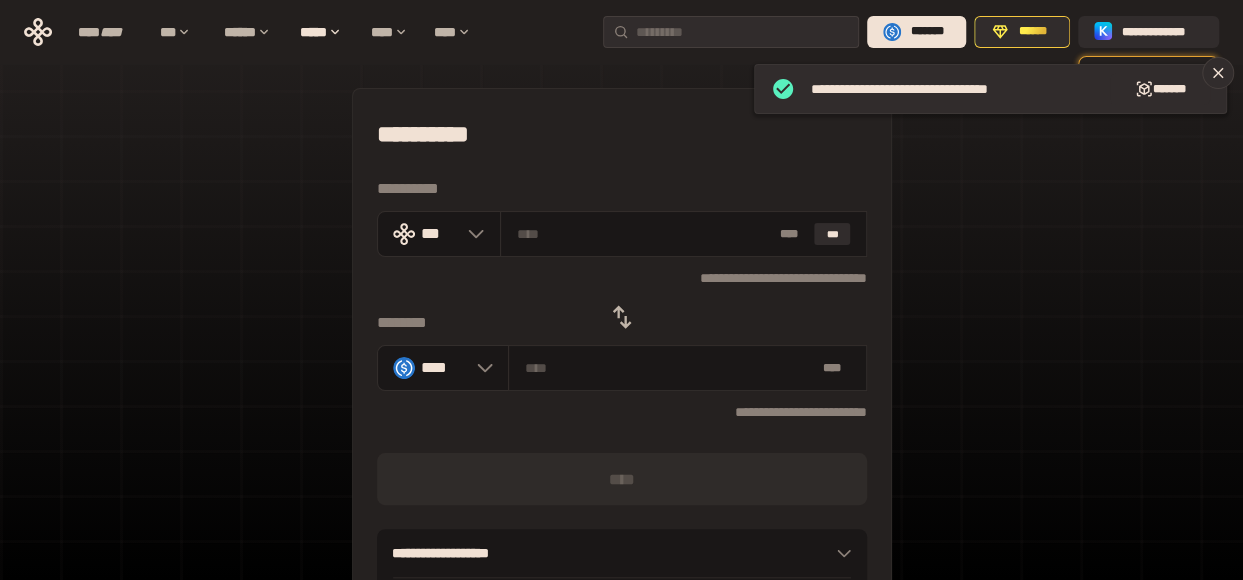 click 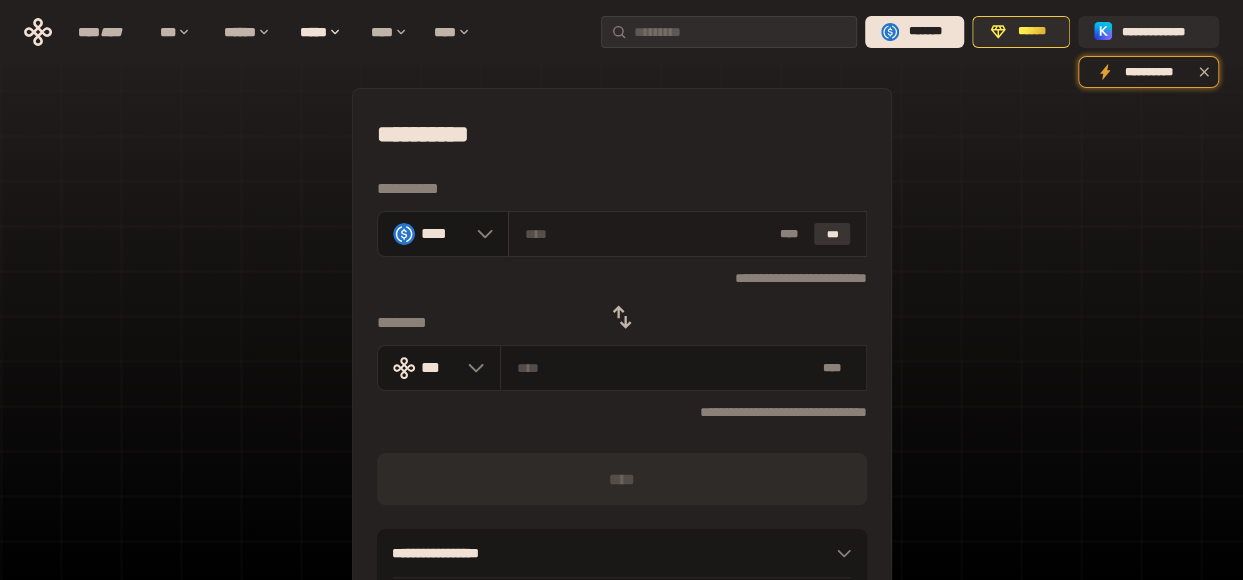 click on "***" at bounding box center (832, 234) 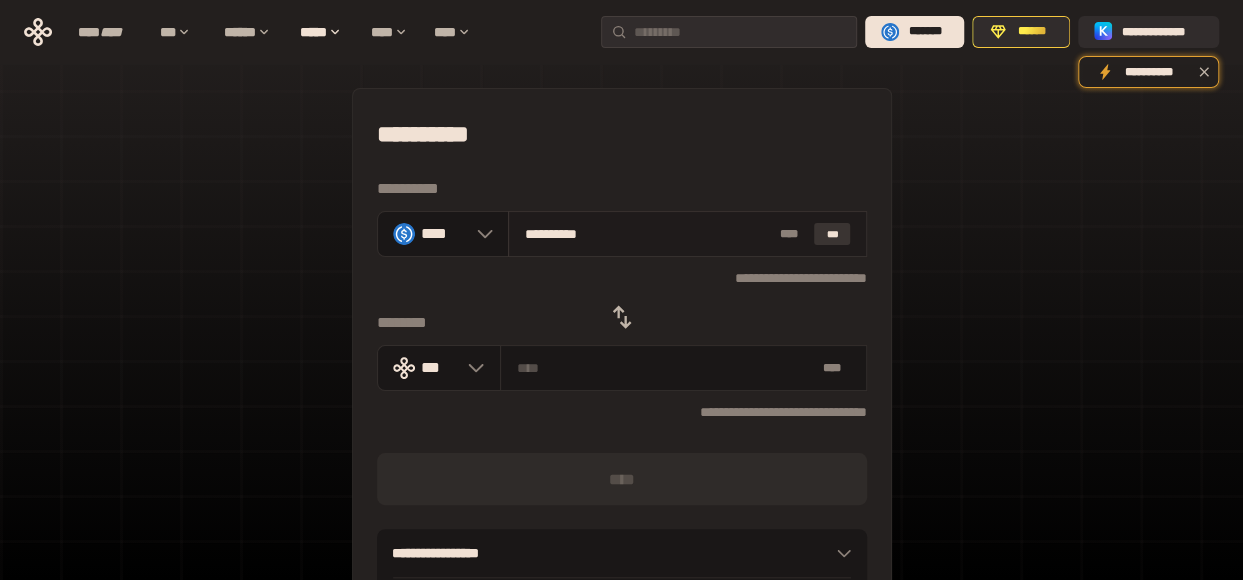 type on "**********" 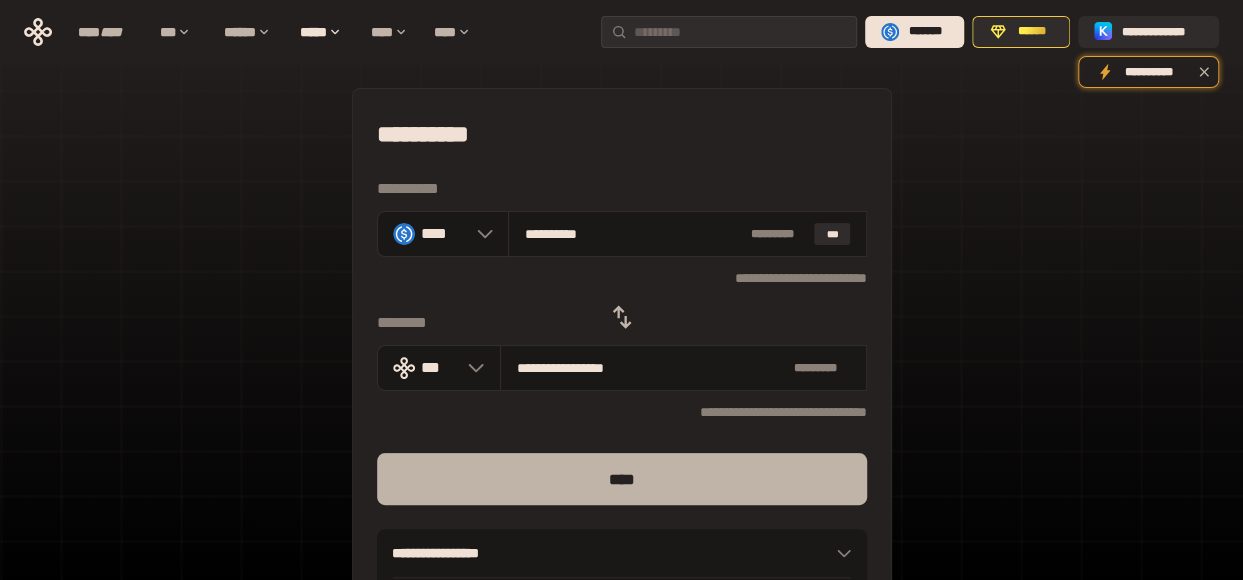 click on "****" at bounding box center (622, 479) 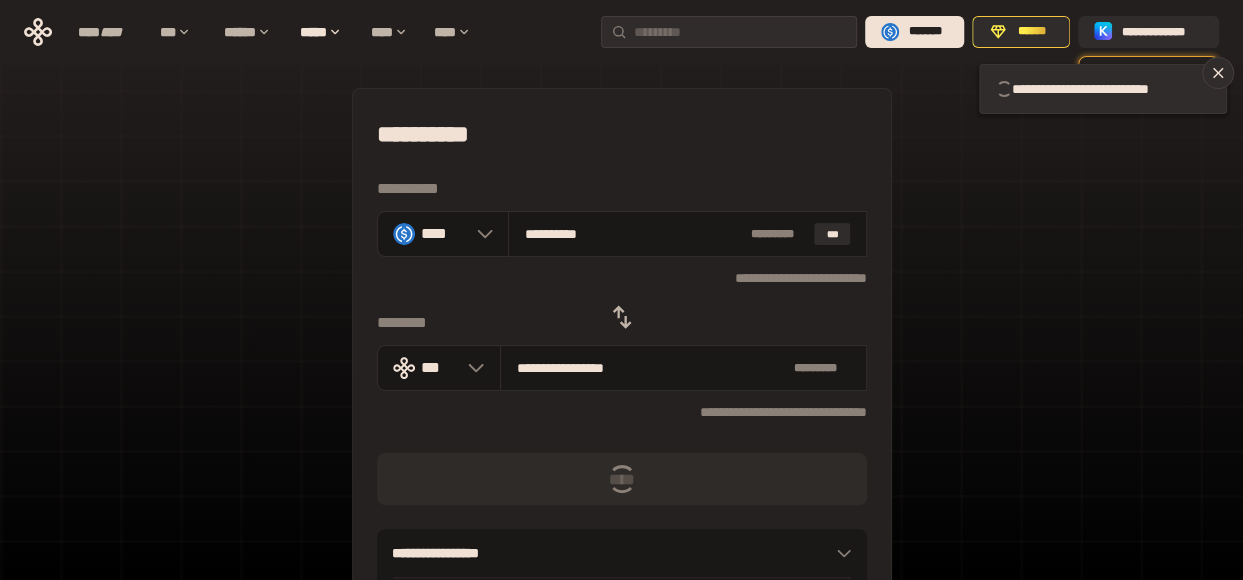 type 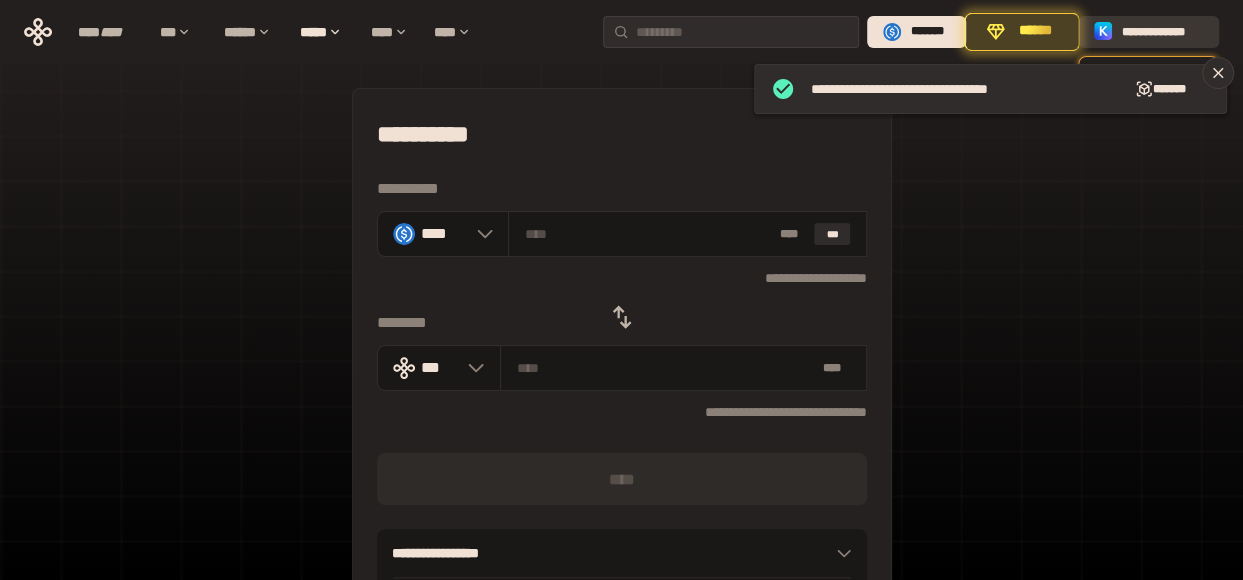 click on "**********" at bounding box center (1162, 32) 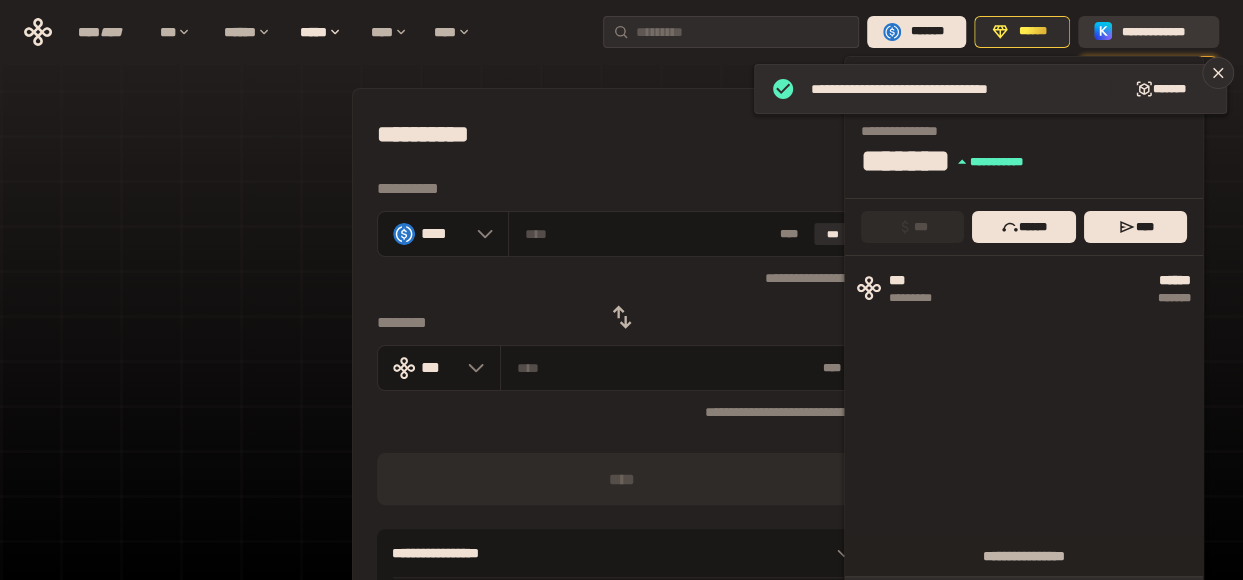 click on "**********" at bounding box center [1162, 32] 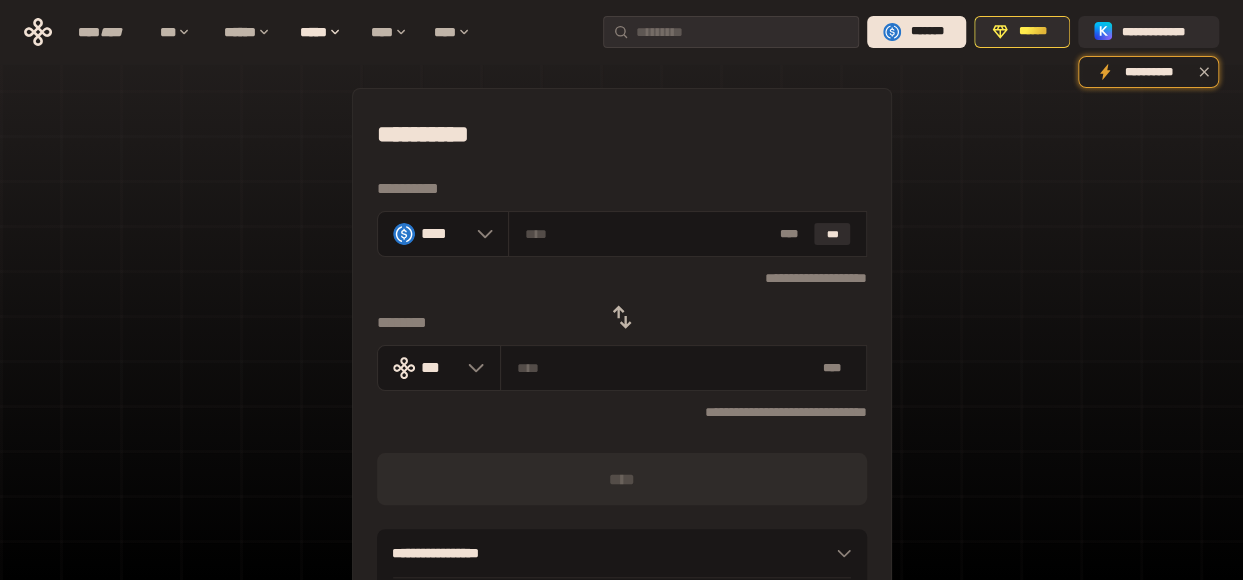 click 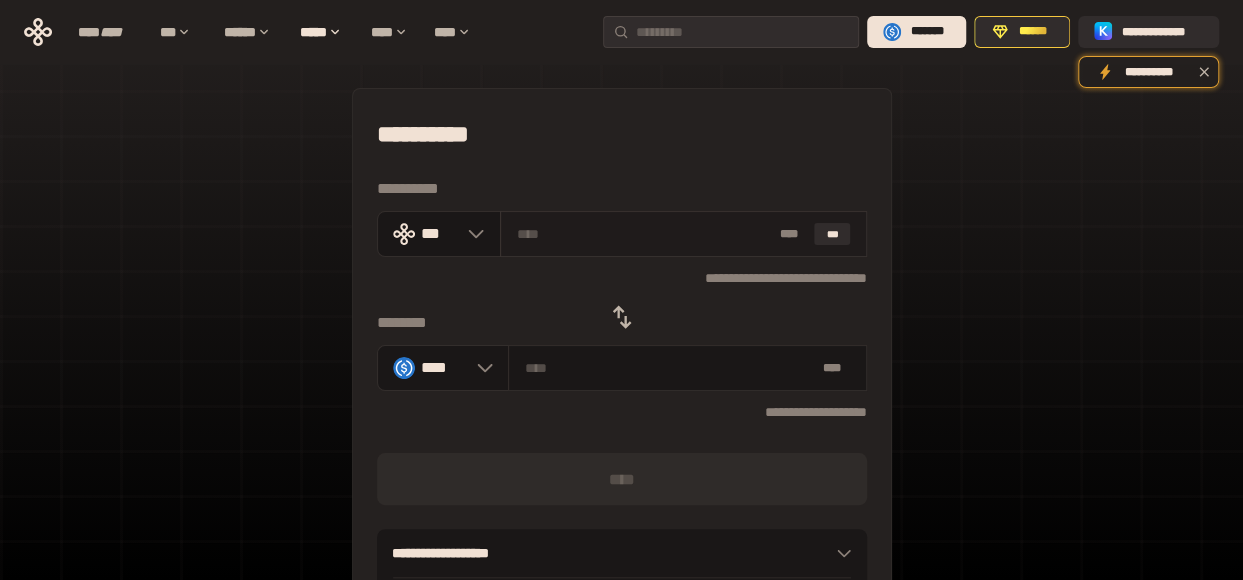 click at bounding box center [644, 234] 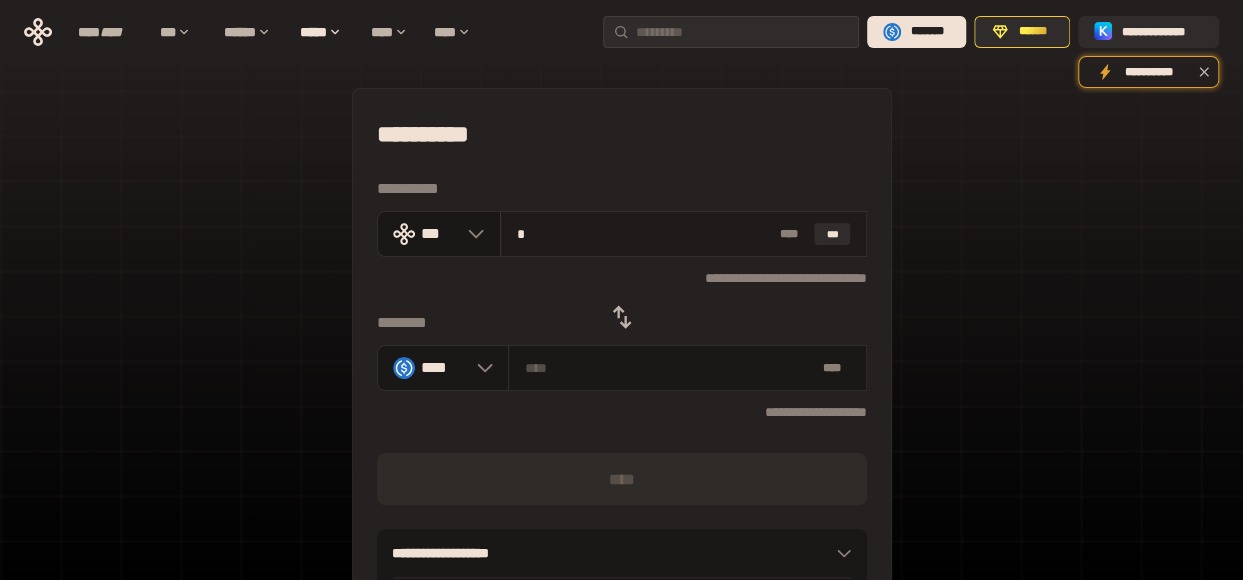 type on "********" 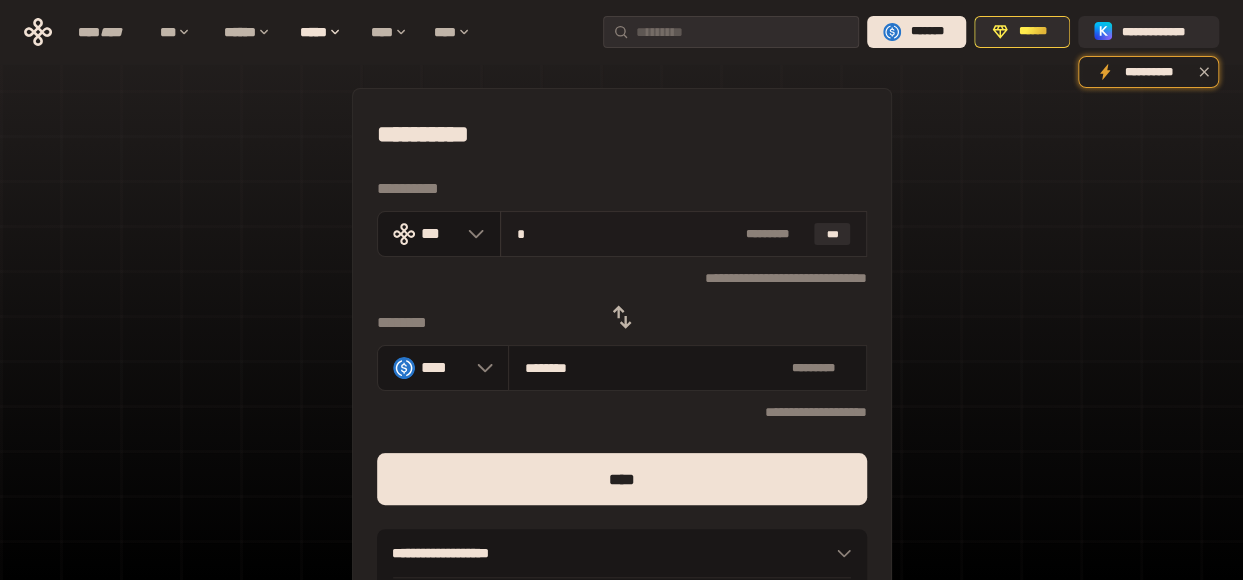 type on "**" 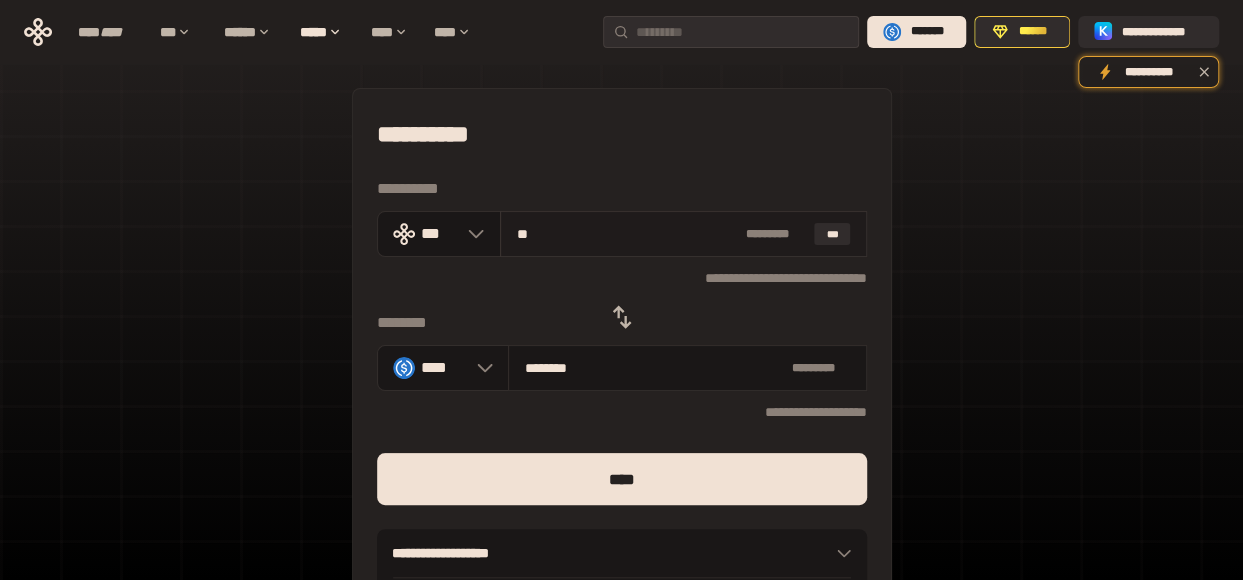 type on "*********" 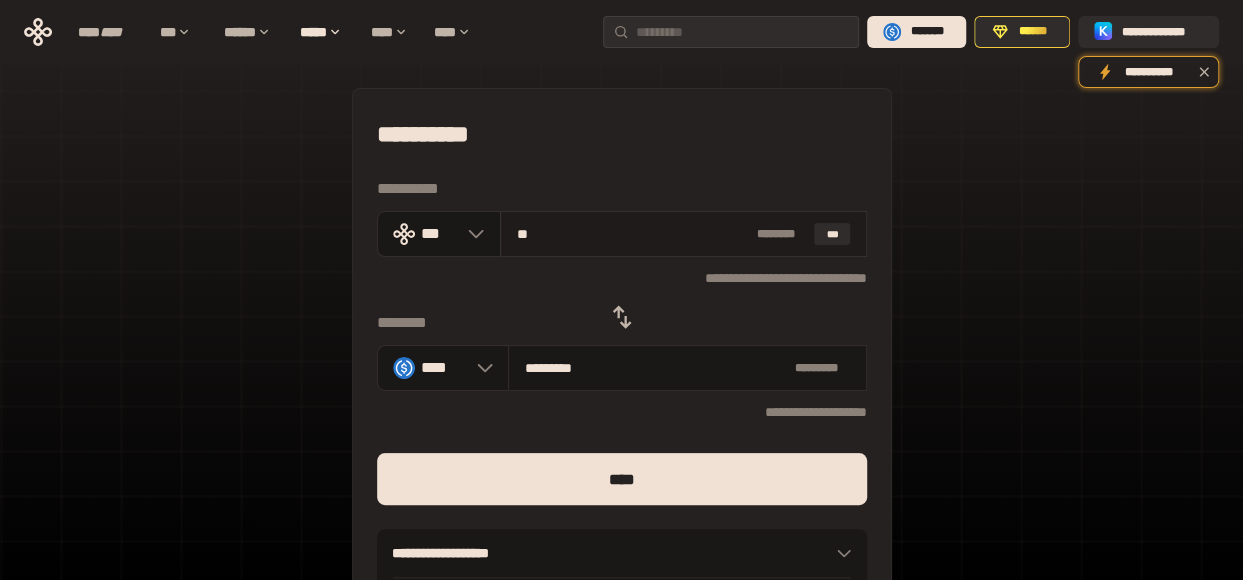 type on "***" 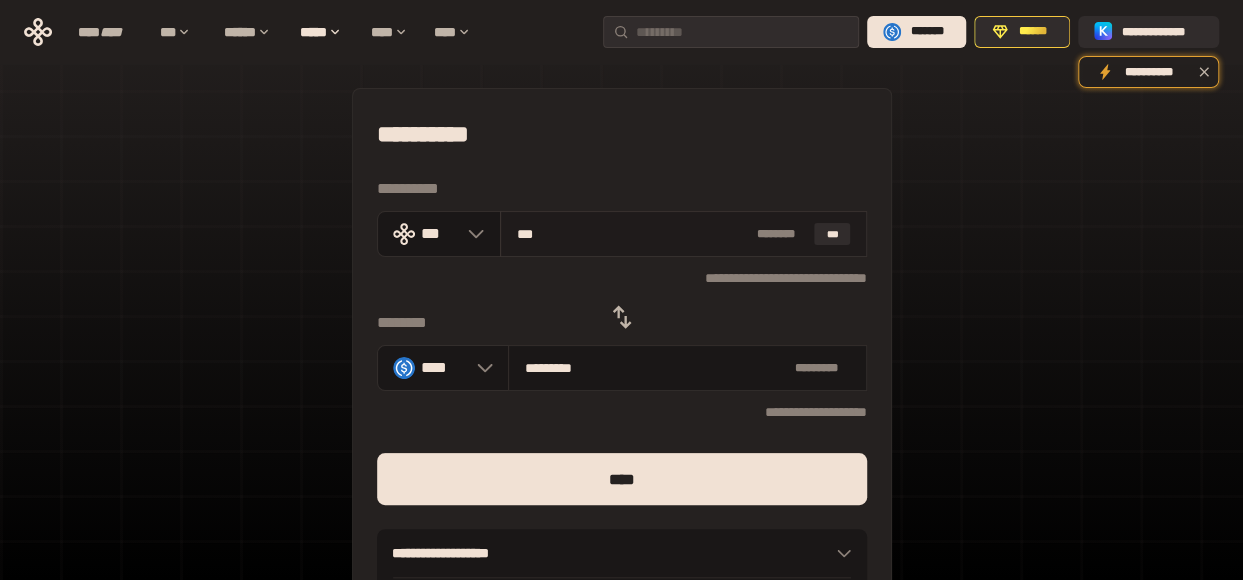 type on "**********" 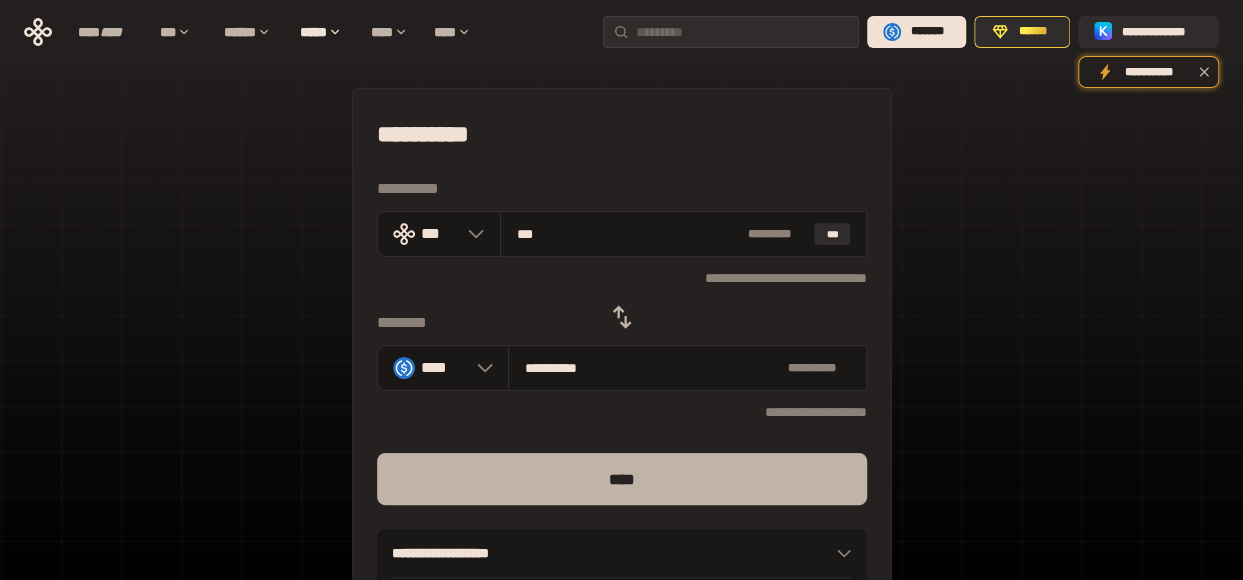 type on "***" 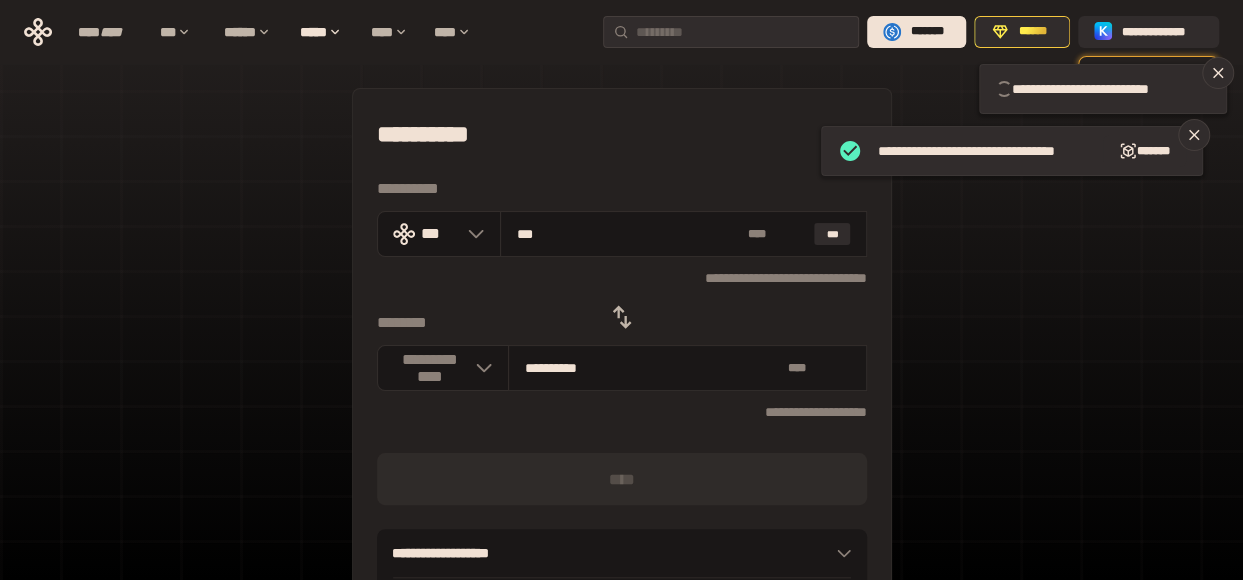 type 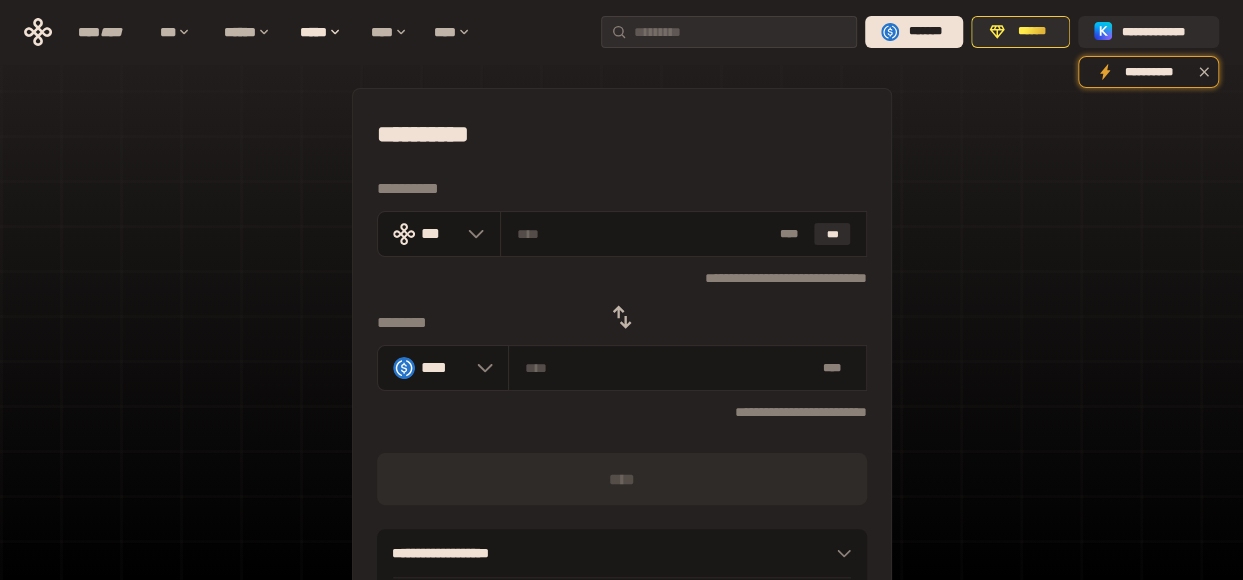 click 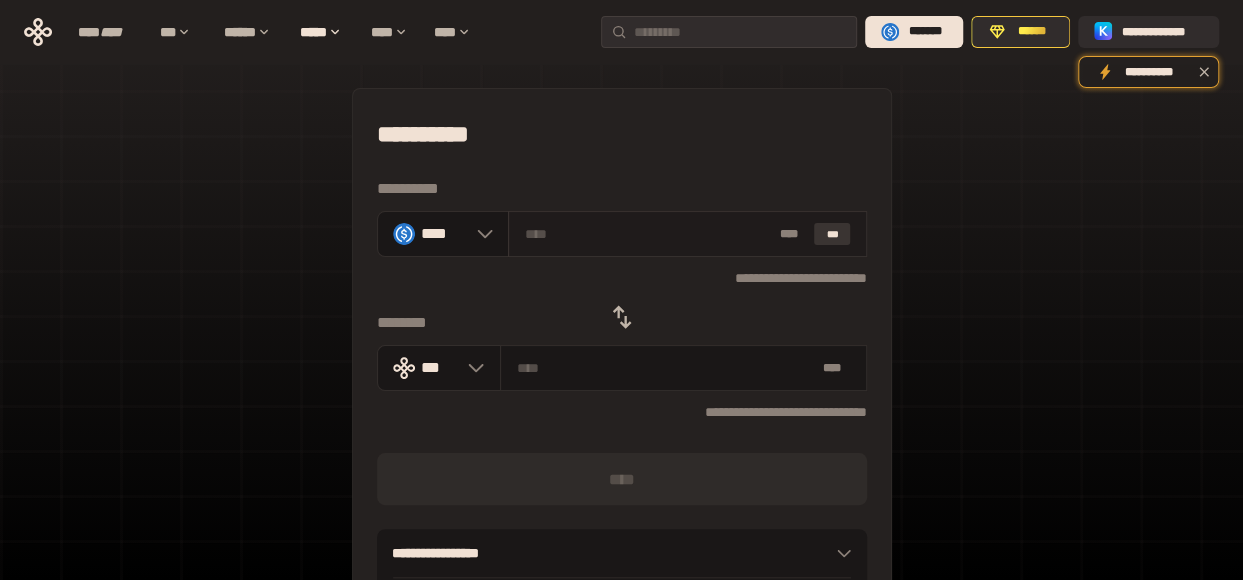 click on "***" at bounding box center [832, 234] 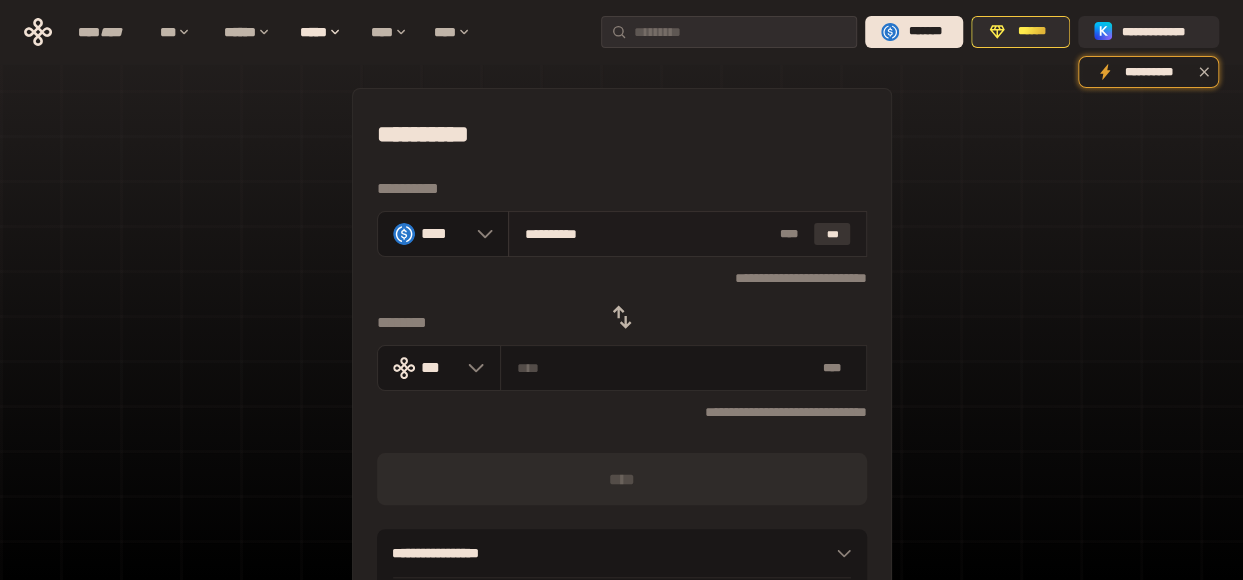 type on "**********" 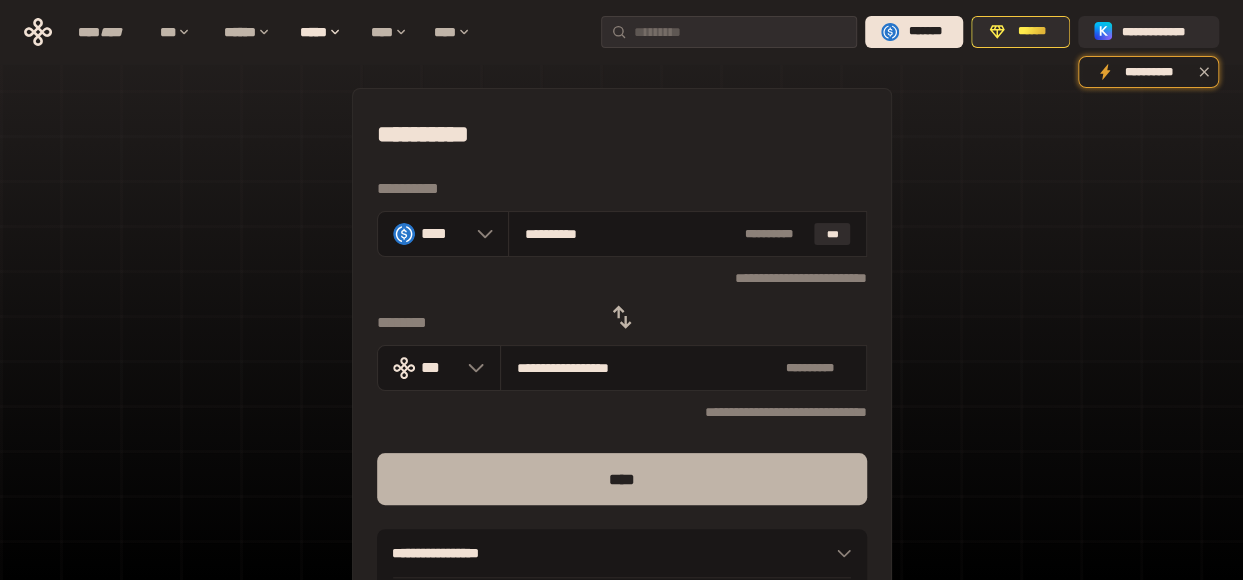 click on "****" at bounding box center [622, 479] 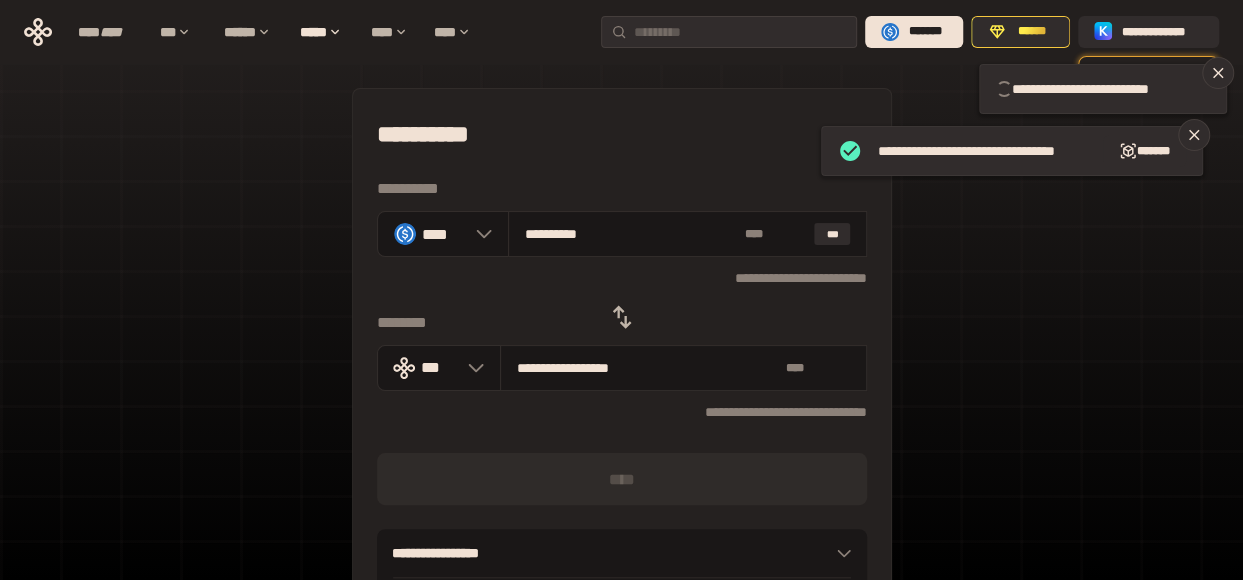 type 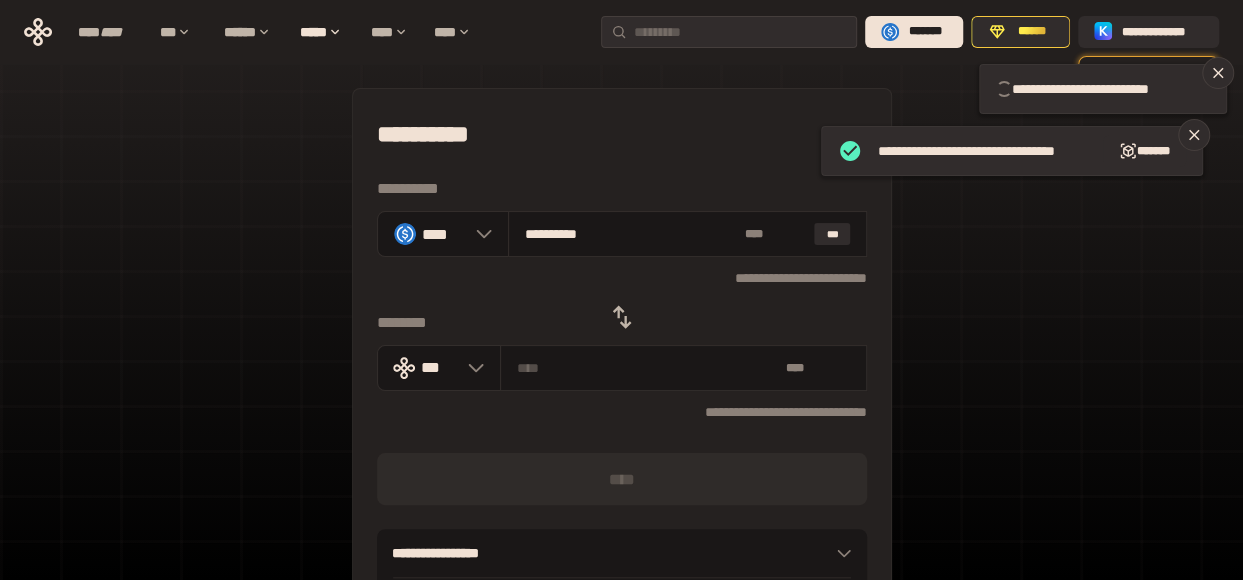 type 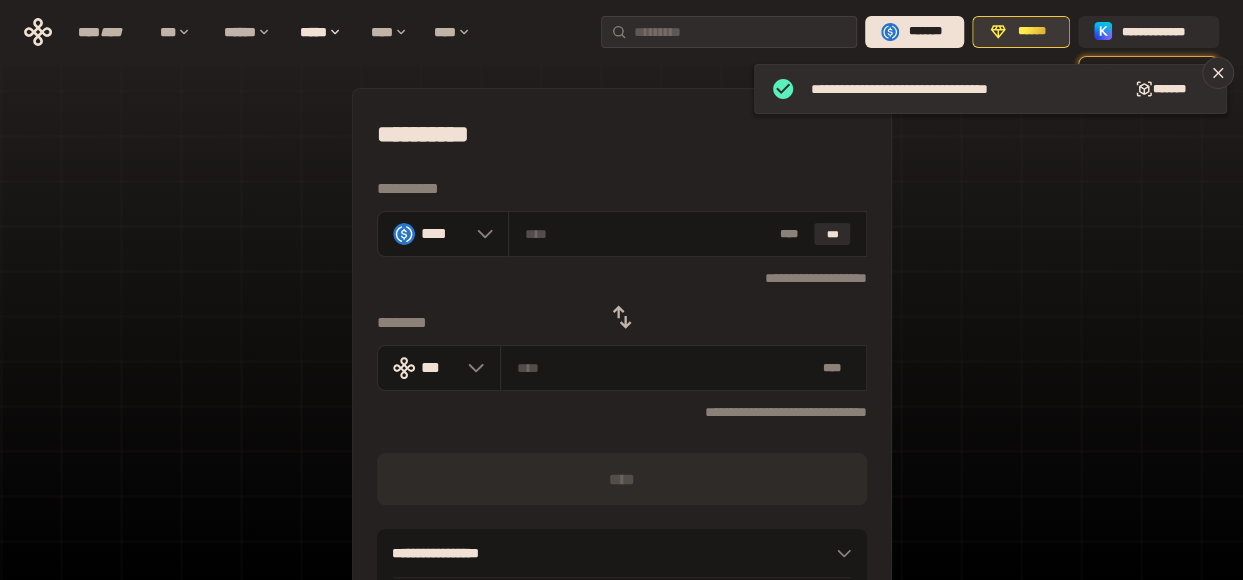 click 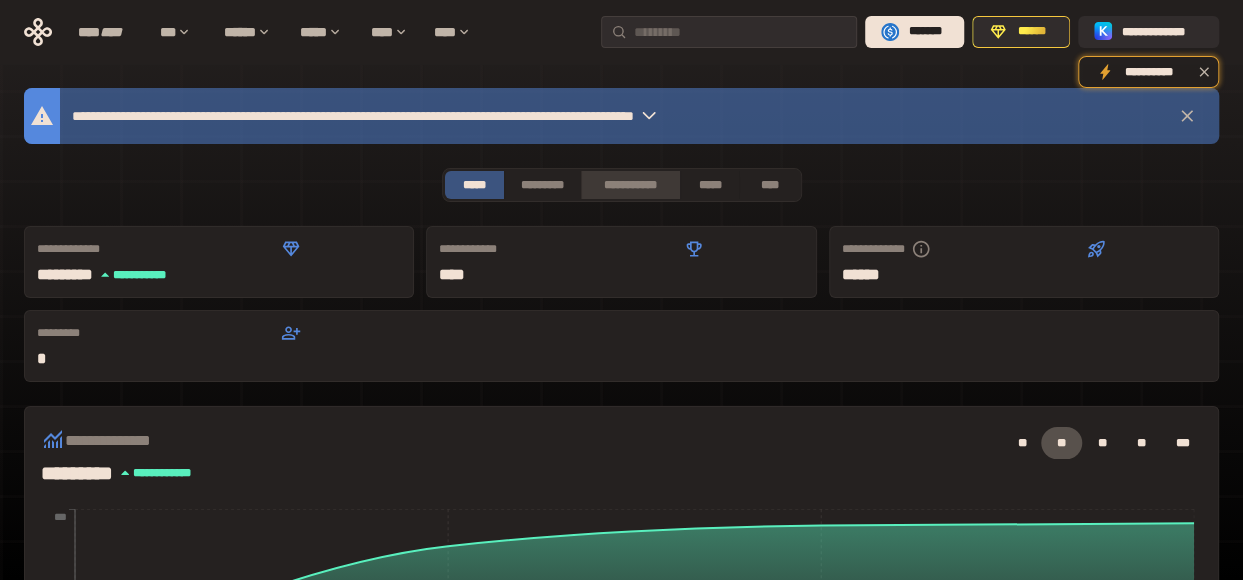 click on "**********" at bounding box center (630, 185) 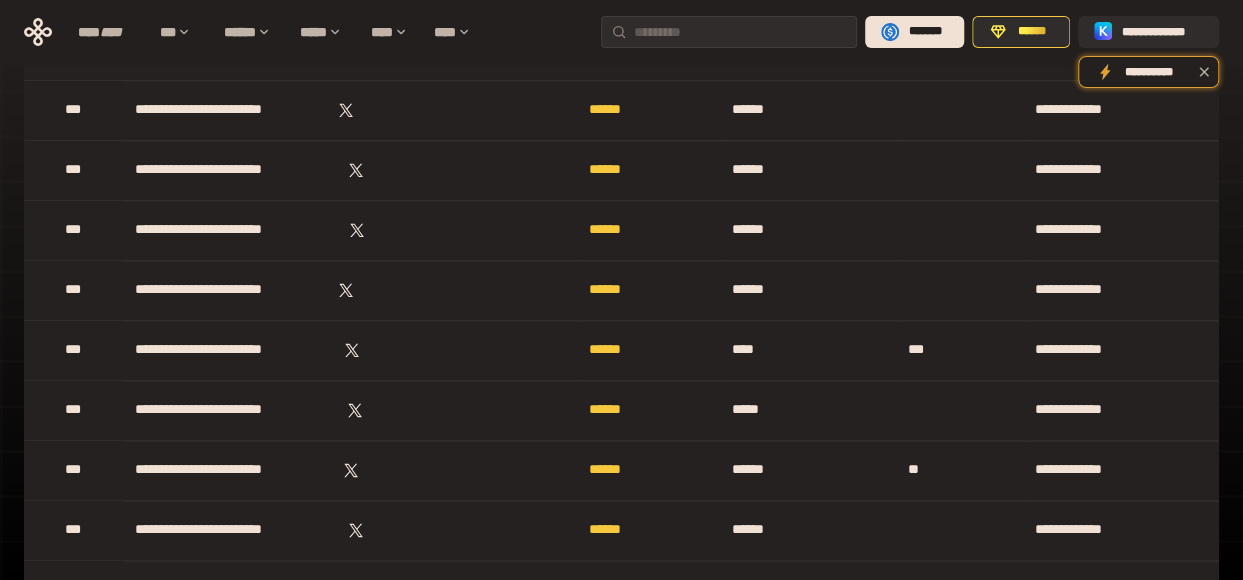 scroll, scrollTop: 1326, scrollLeft: 0, axis: vertical 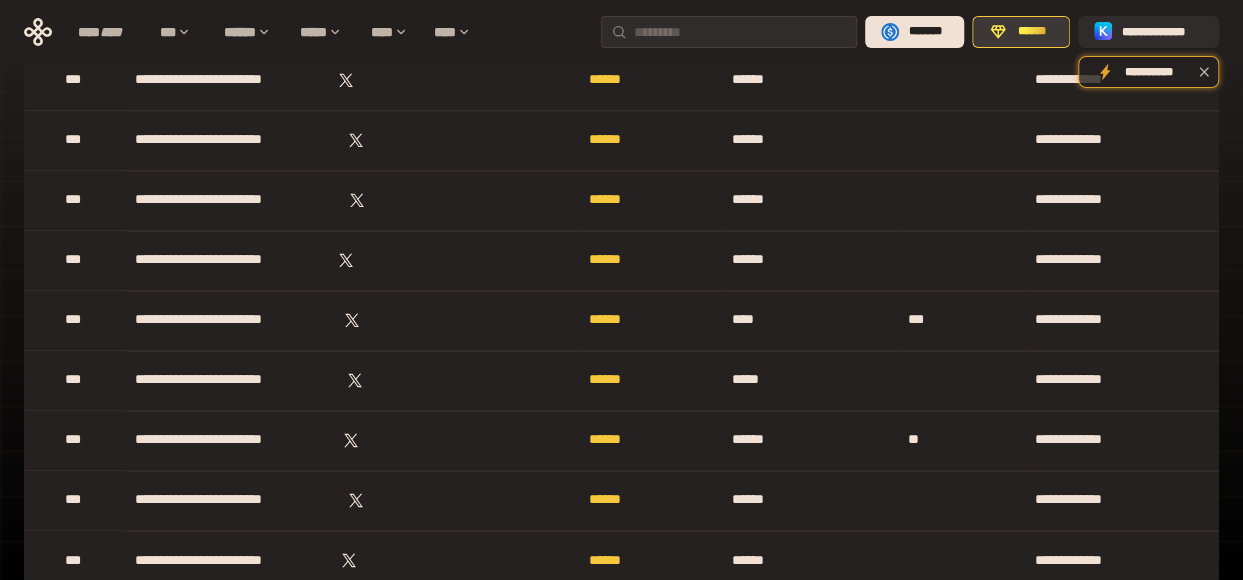 click on "******" at bounding box center (1032, 32) 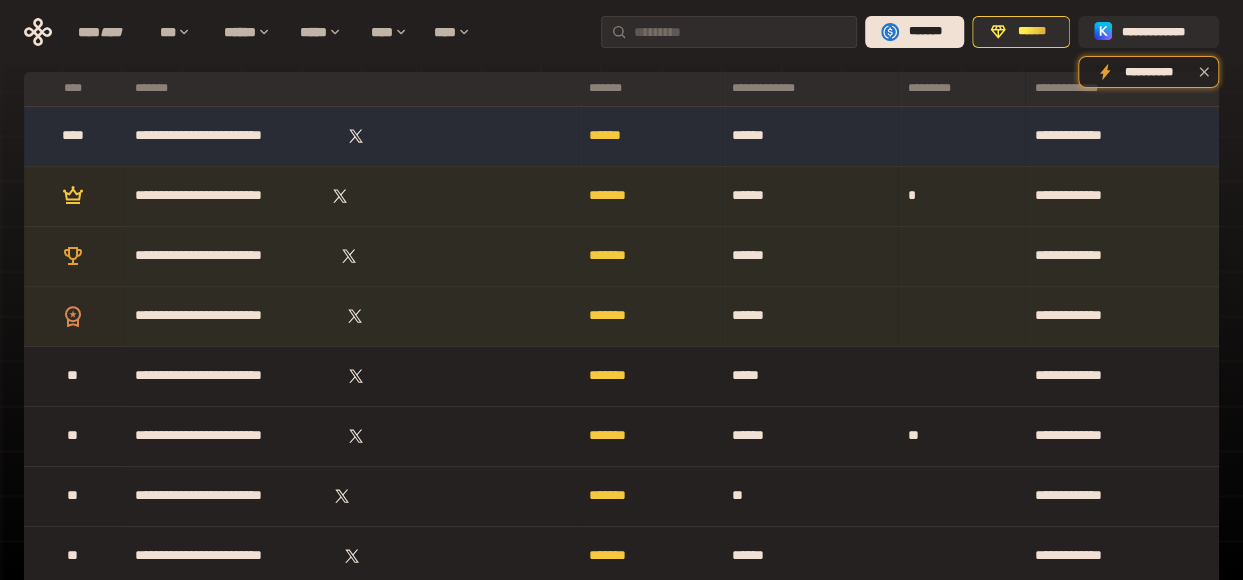 scroll, scrollTop: 0, scrollLeft: 0, axis: both 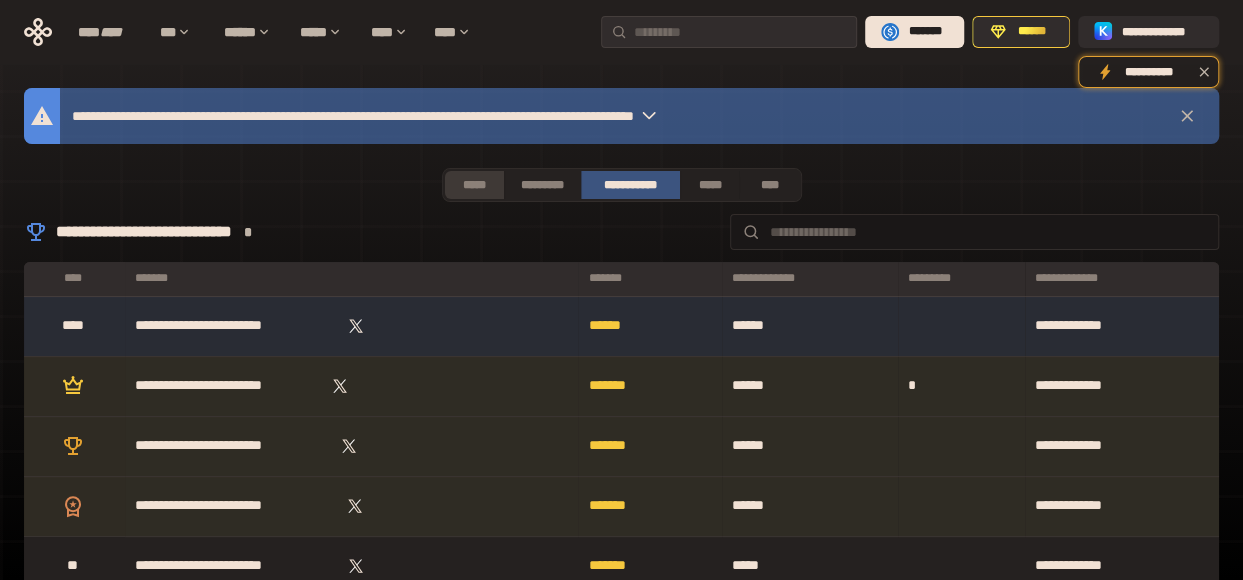 click on "*****" at bounding box center (474, 185) 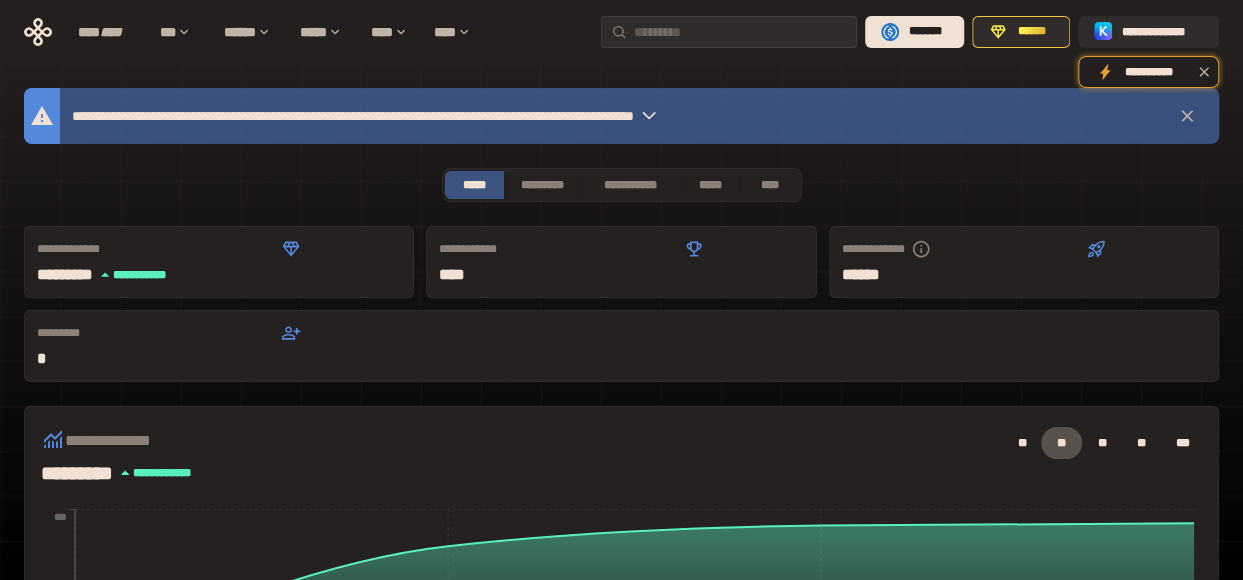 click 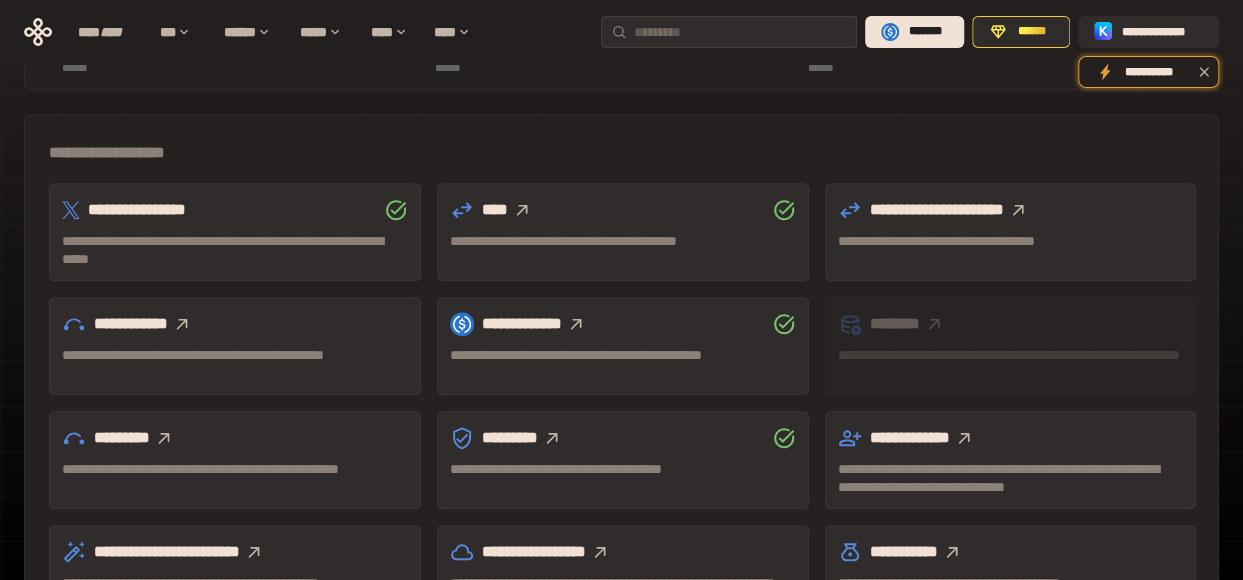 scroll, scrollTop: 660, scrollLeft: 0, axis: vertical 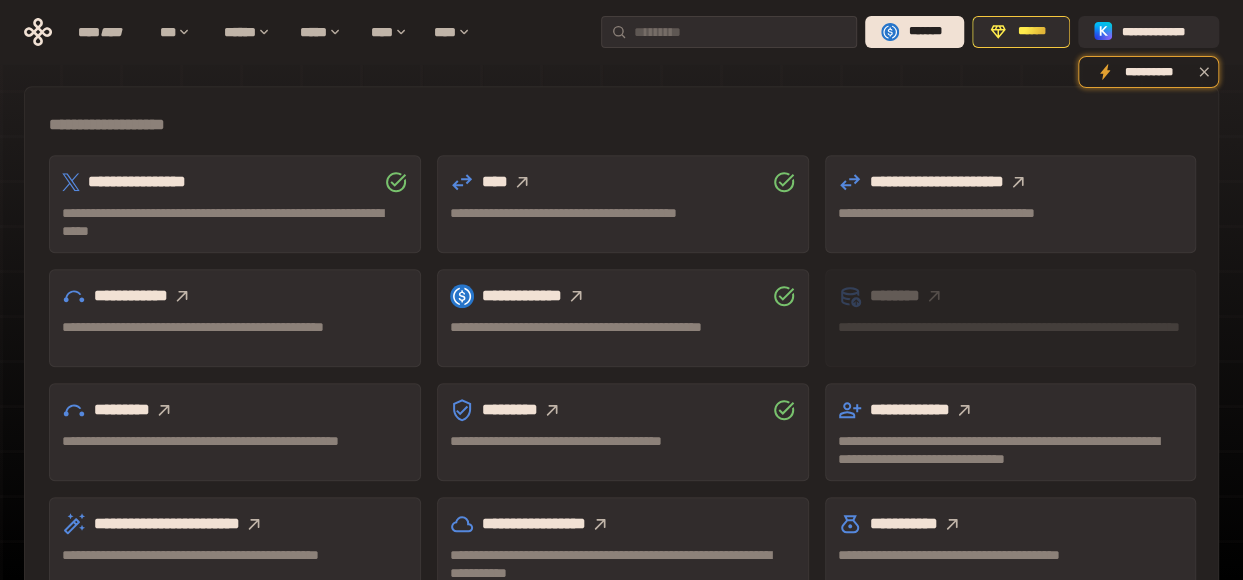 click 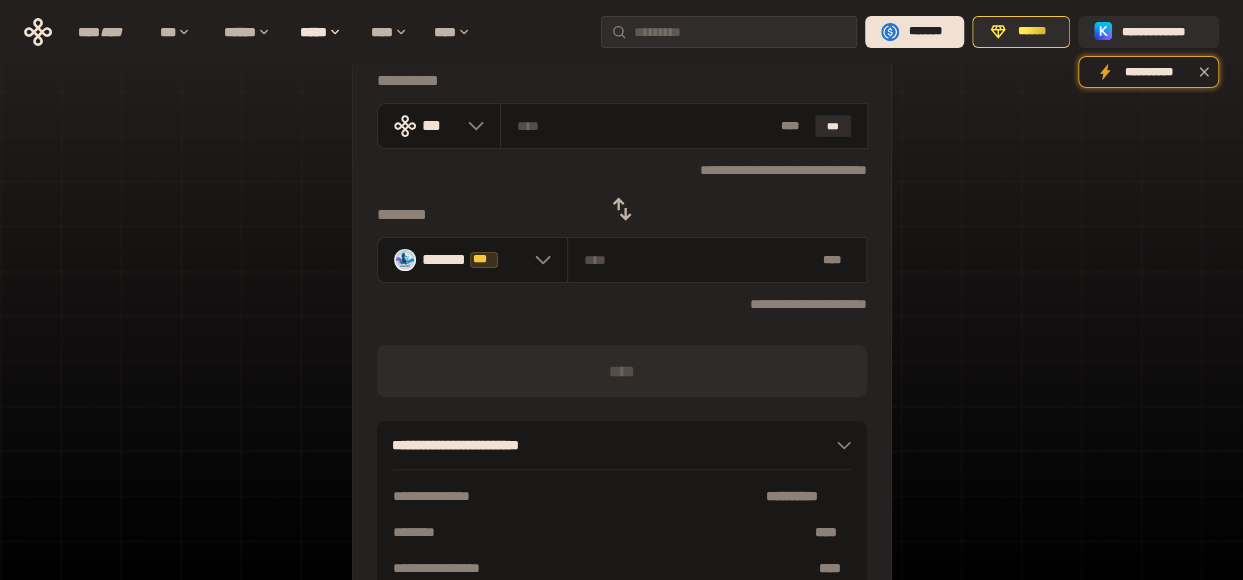 scroll, scrollTop: 88, scrollLeft: 0, axis: vertical 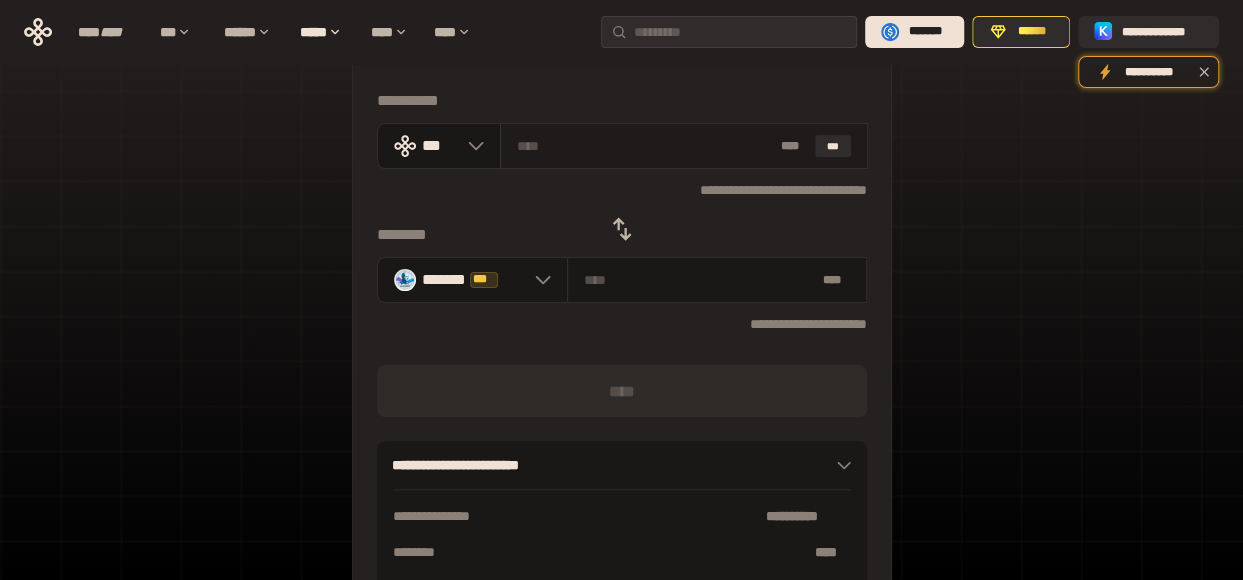 click at bounding box center [644, 146] 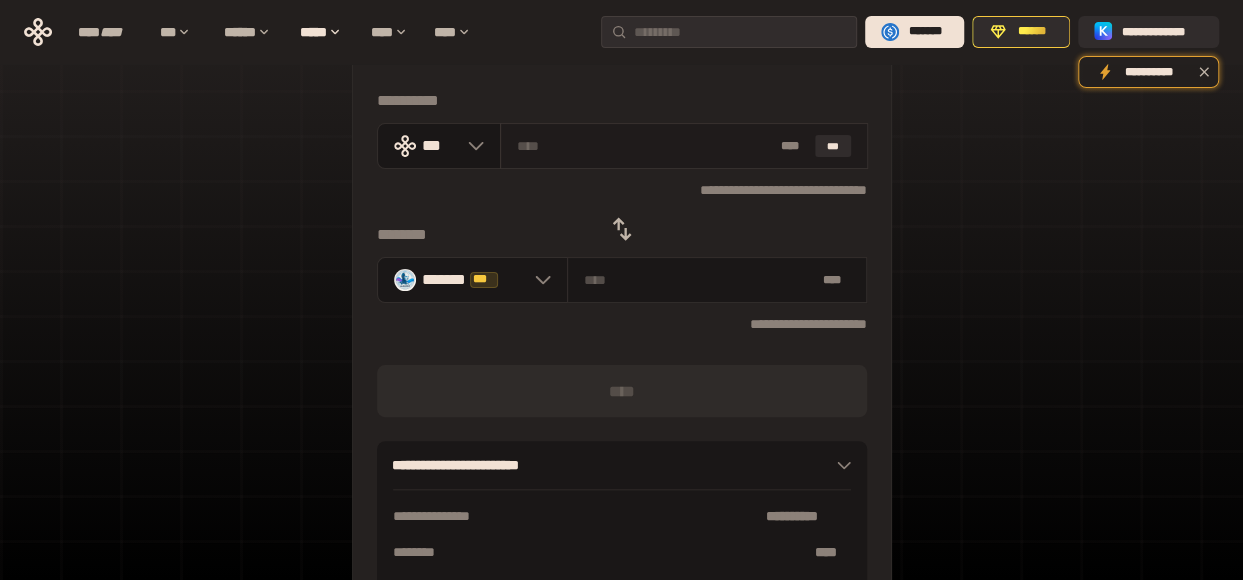 type on "*" 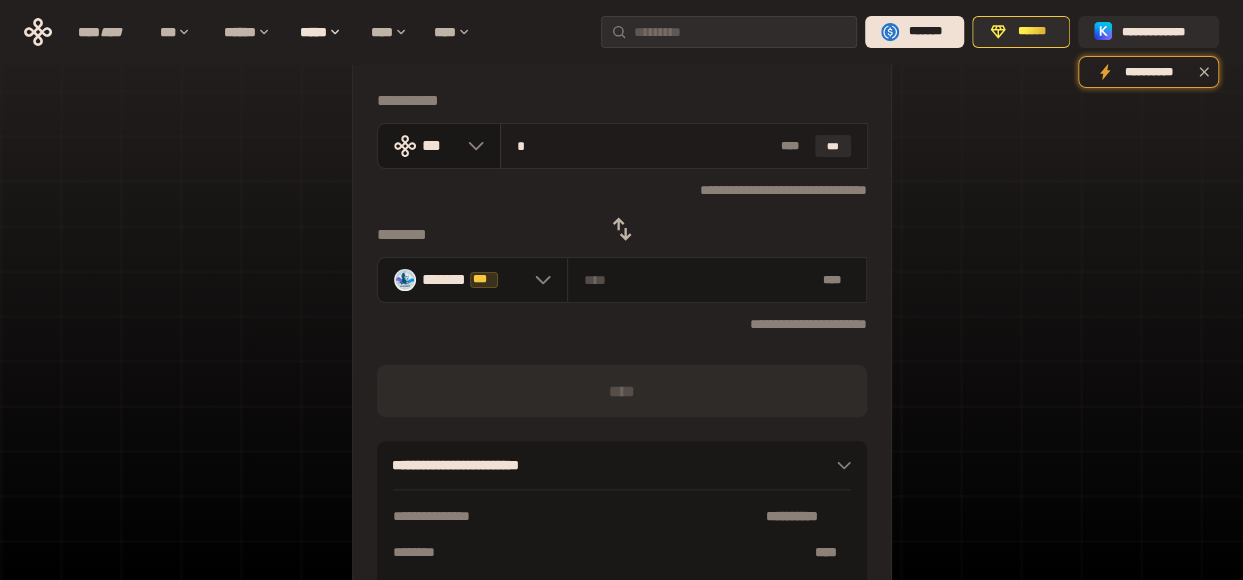 type on "**********" 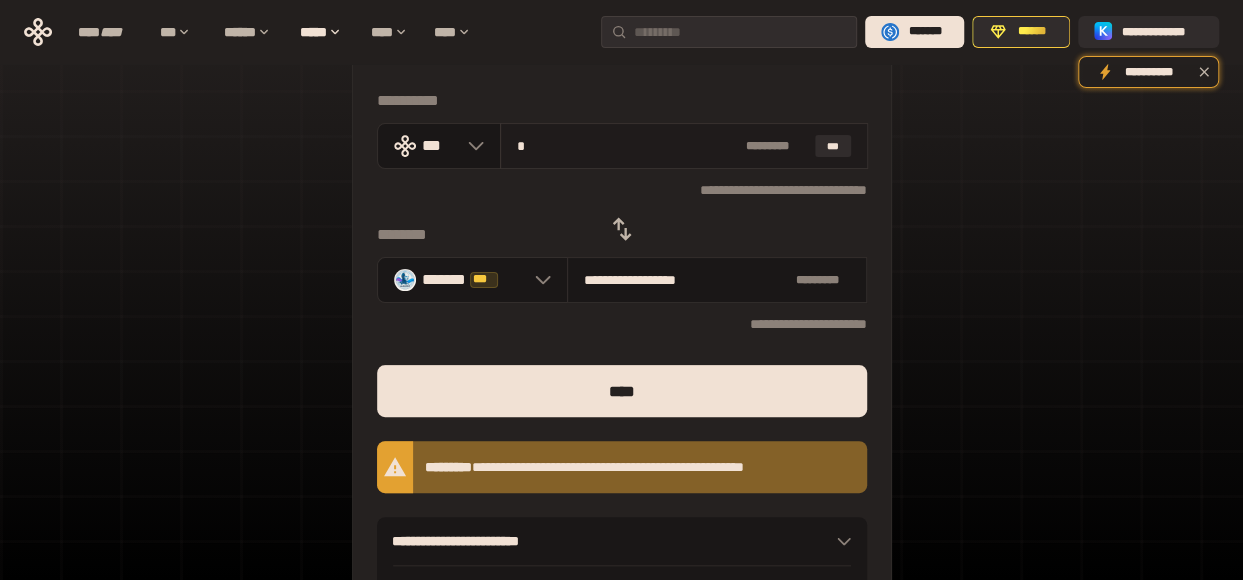 type on "**" 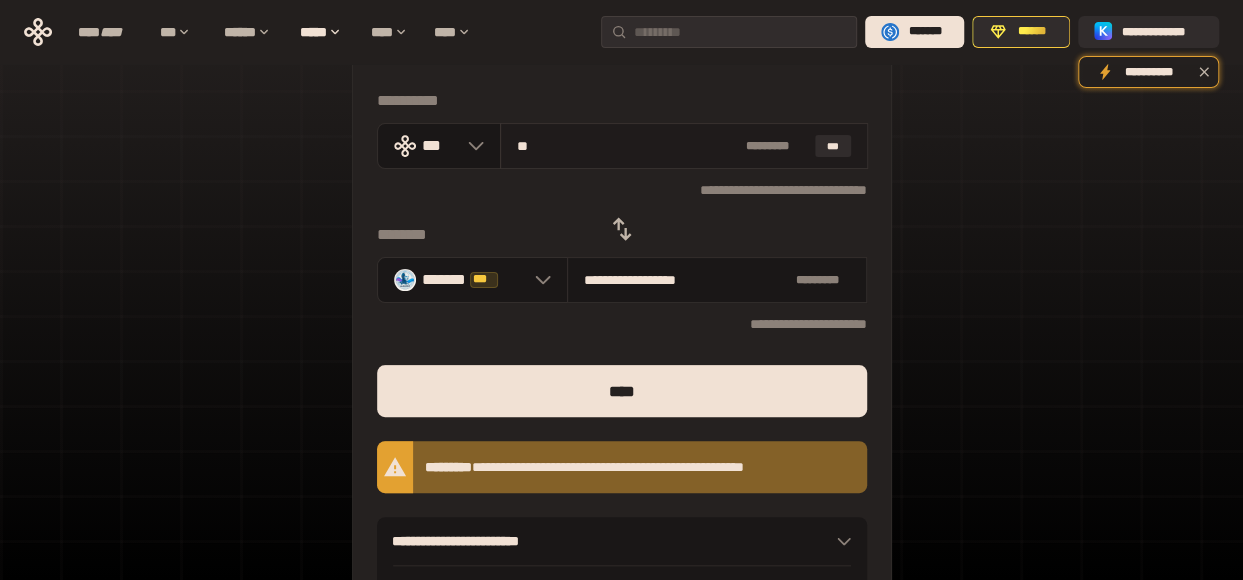 type on "**********" 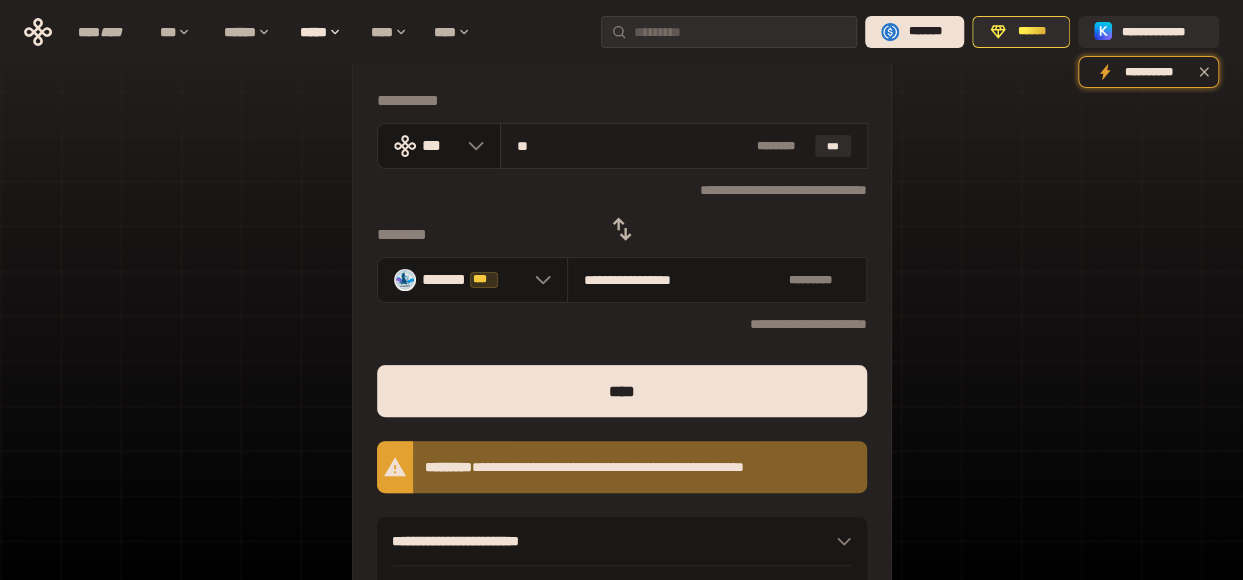 type on "***" 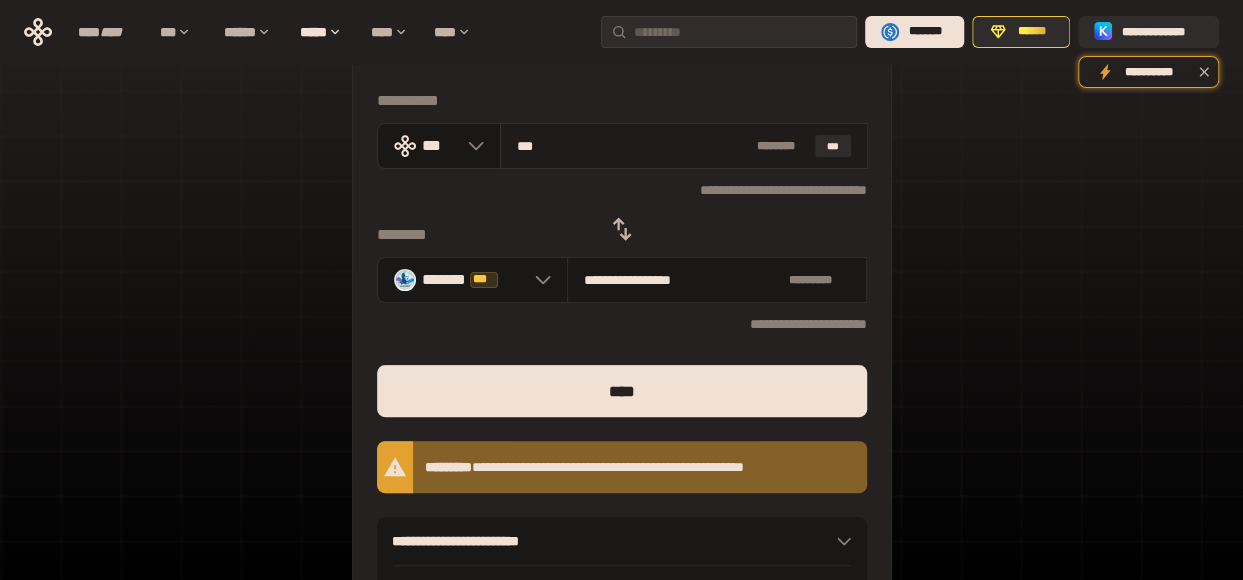 type on "**********" 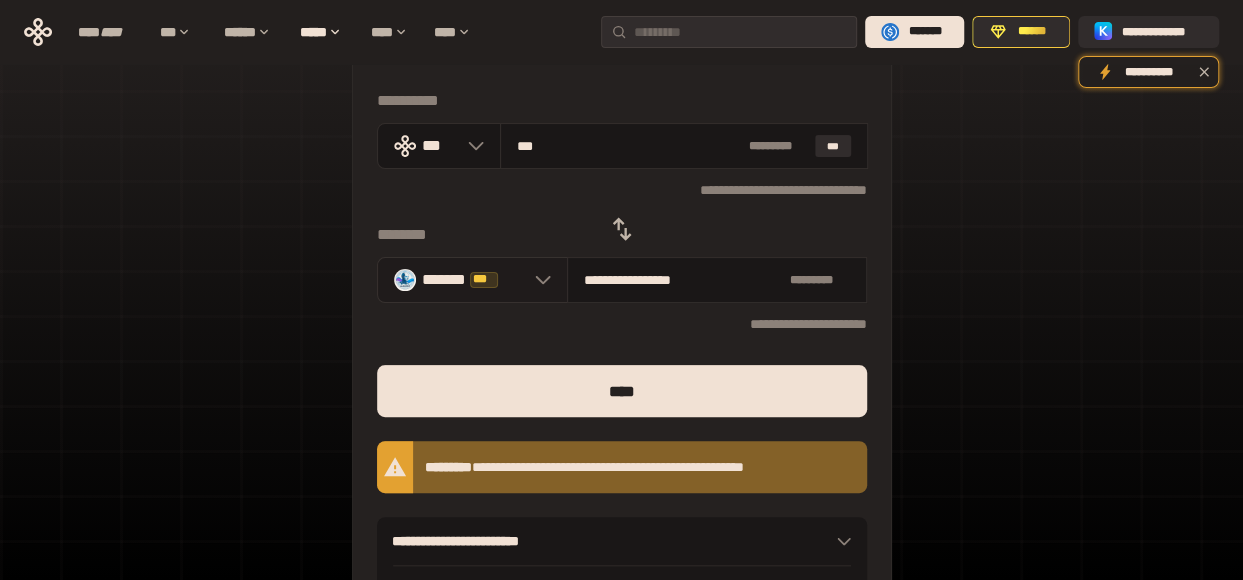 type on "***" 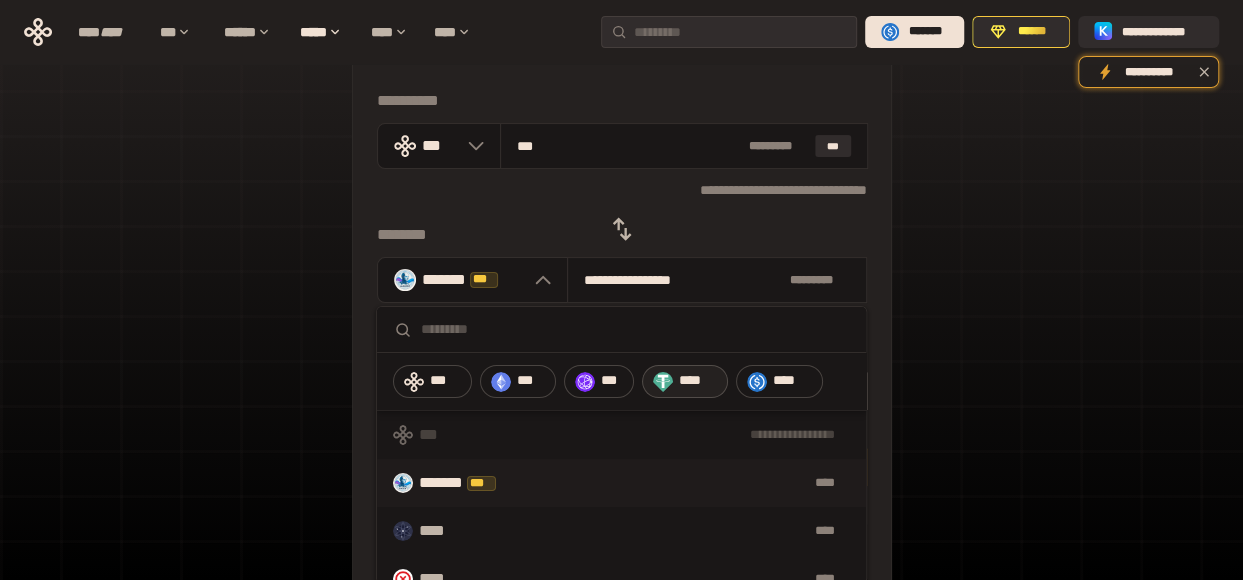 click on "****" at bounding box center (698, 381) 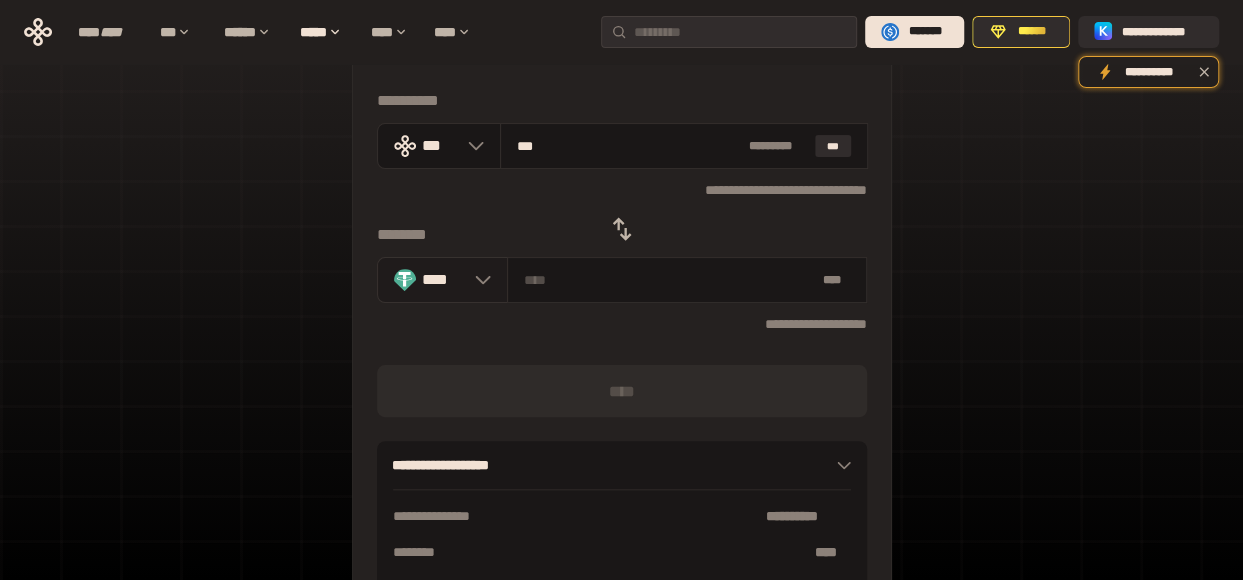 click on "****" at bounding box center [444, 279] 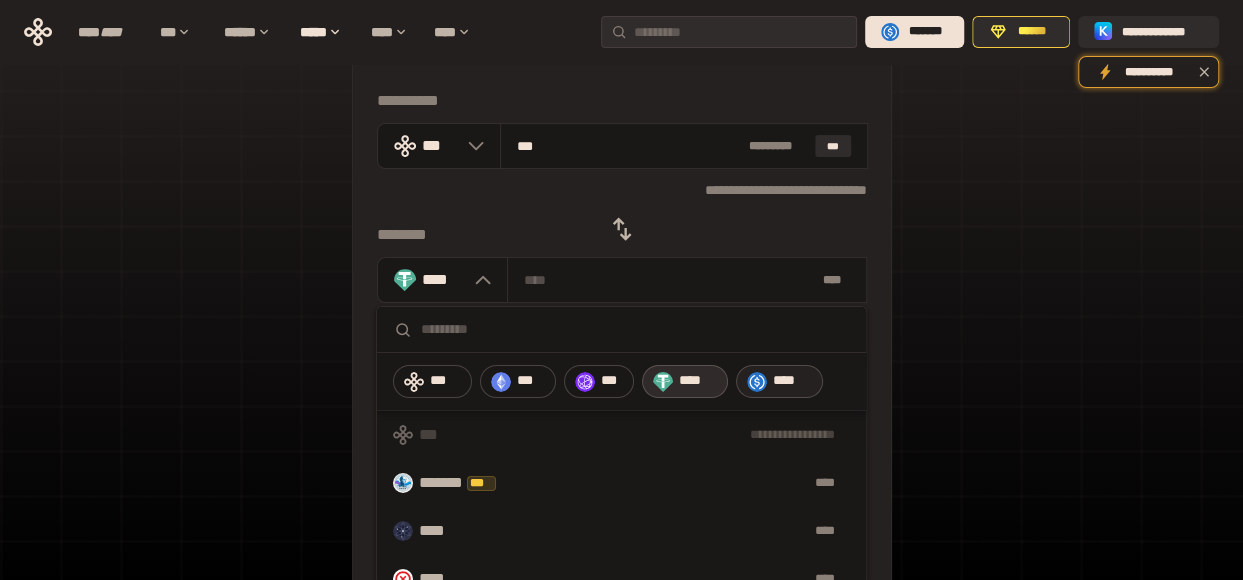 click on "****" at bounding box center (779, 381) 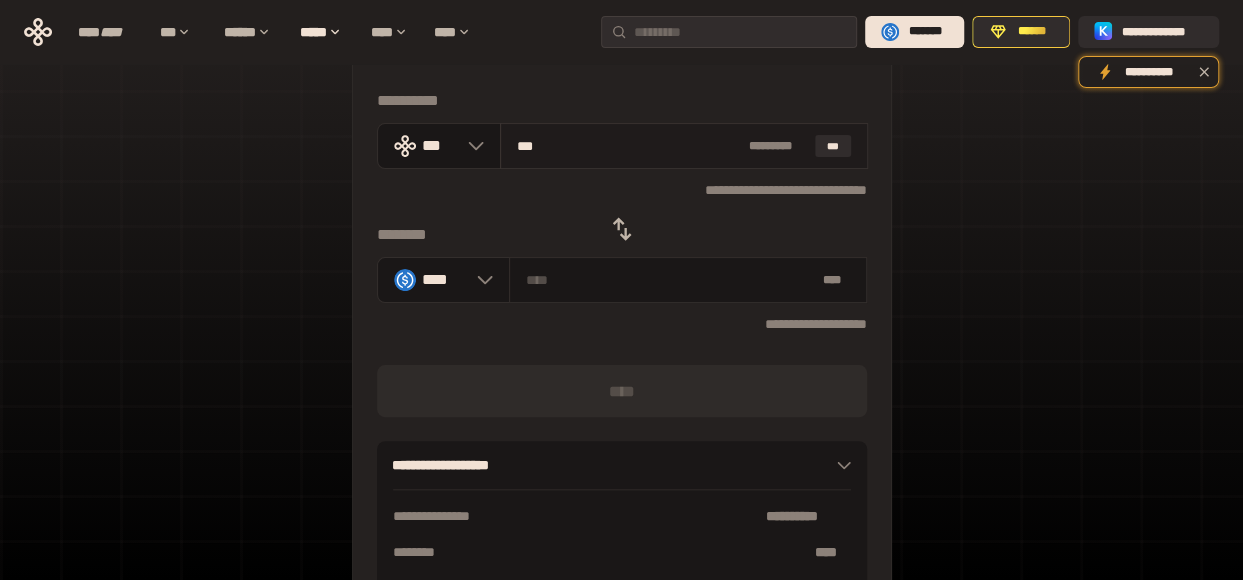click on "*** * ******* ***" at bounding box center [684, 146] 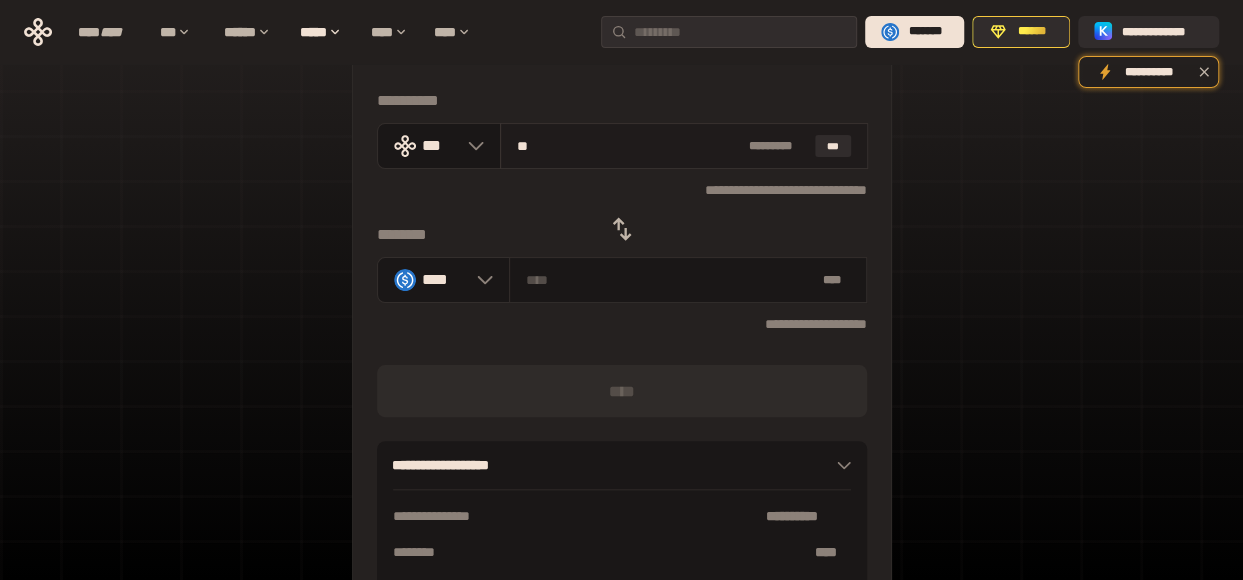 type on "********" 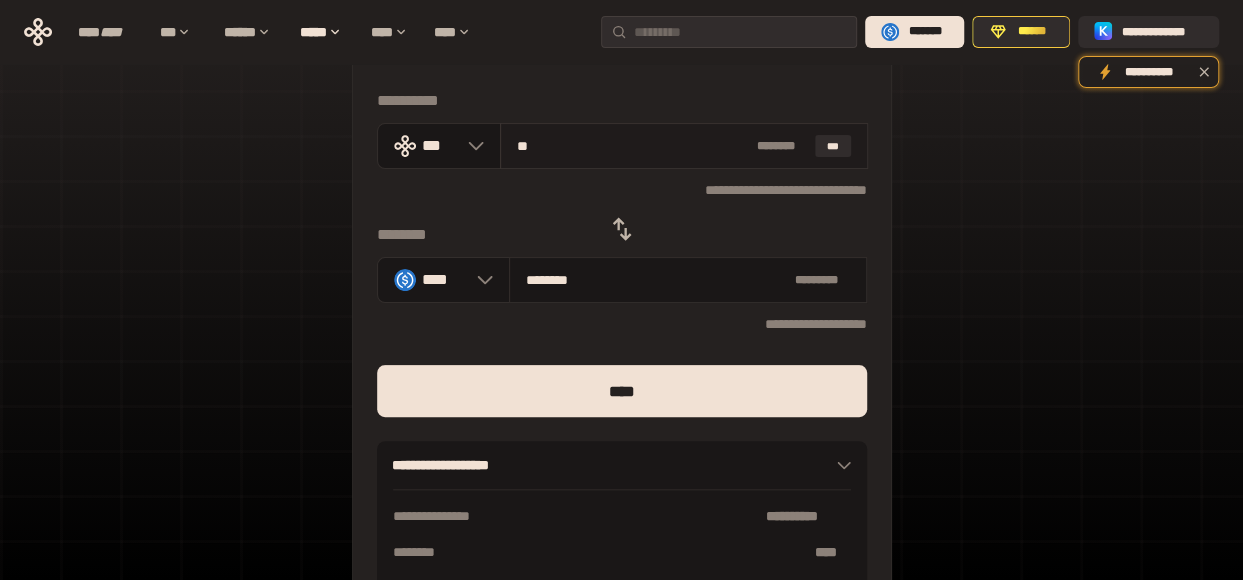 type on "***" 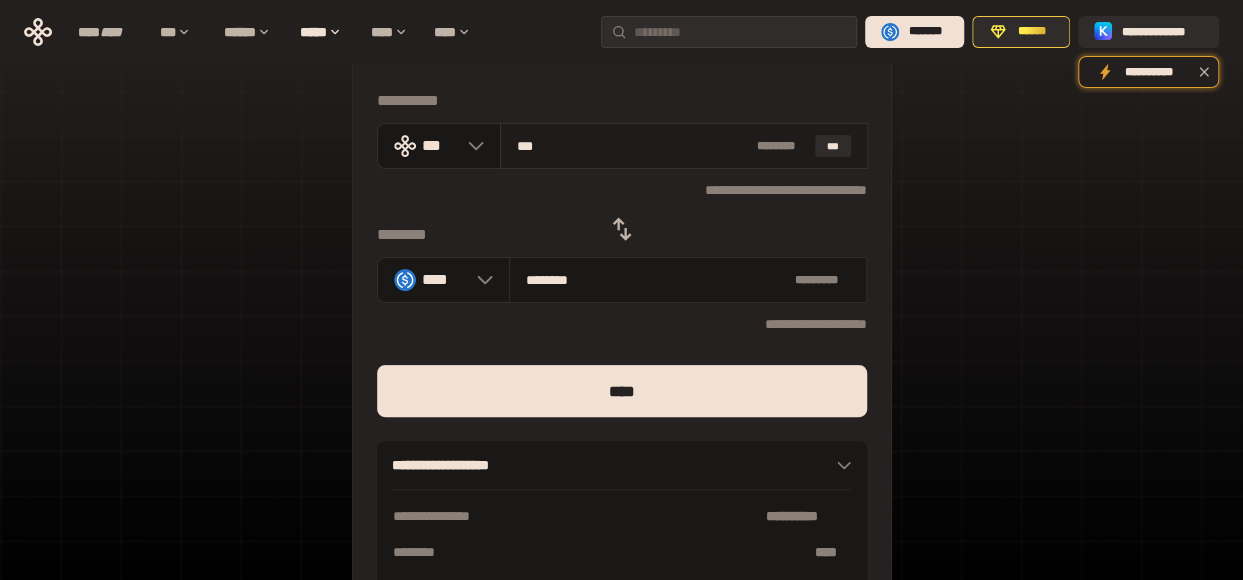 type on "**********" 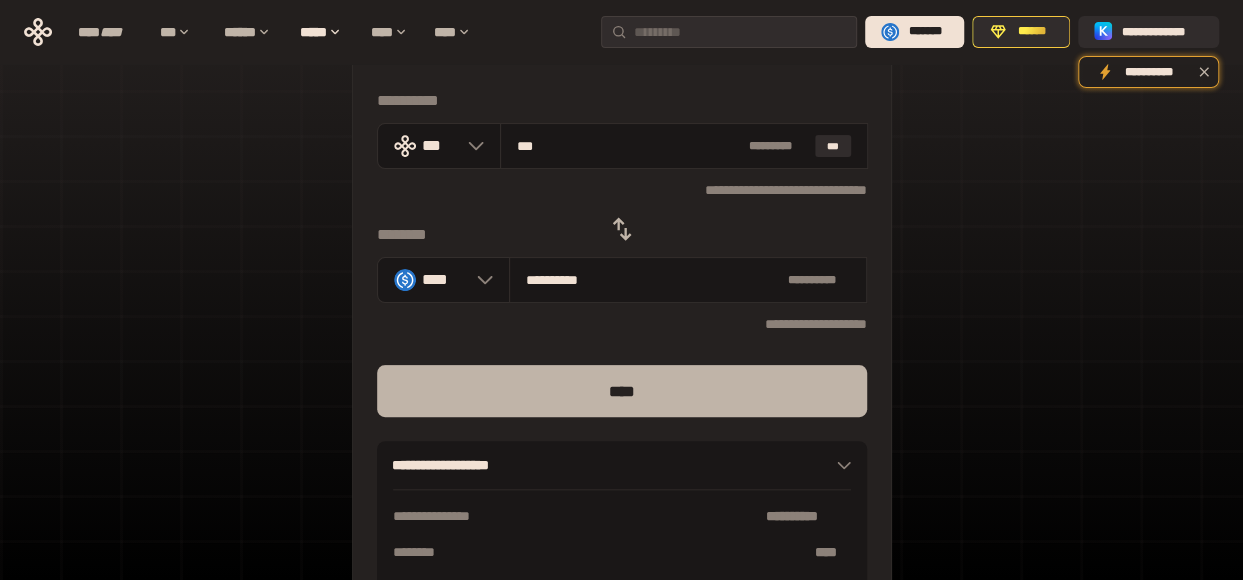 click on "****" at bounding box center (622, 391) 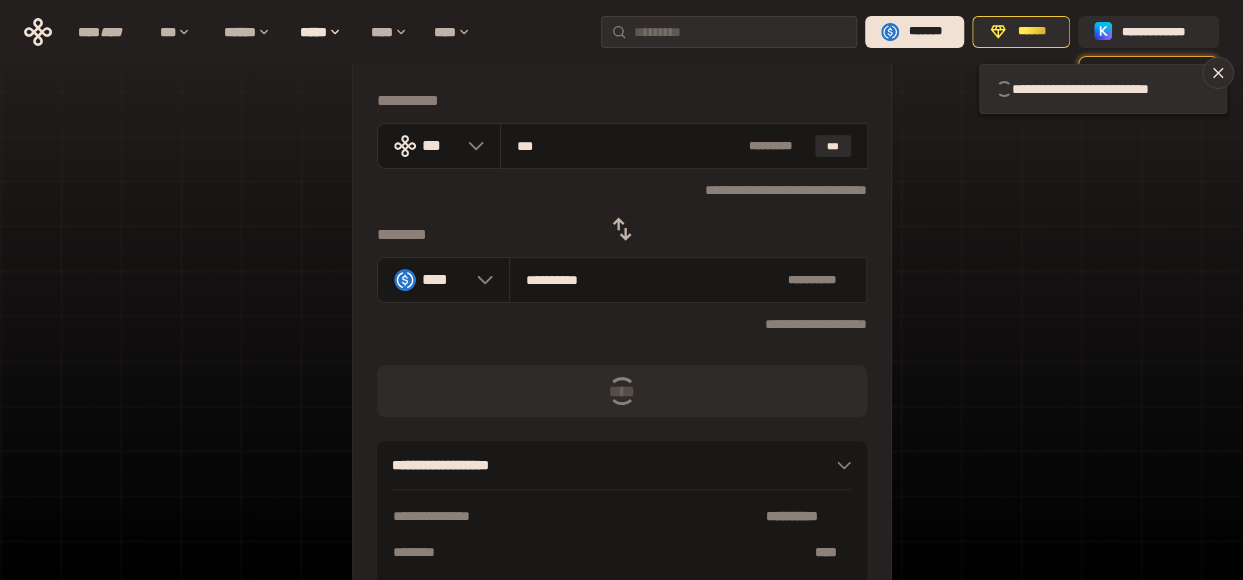 type 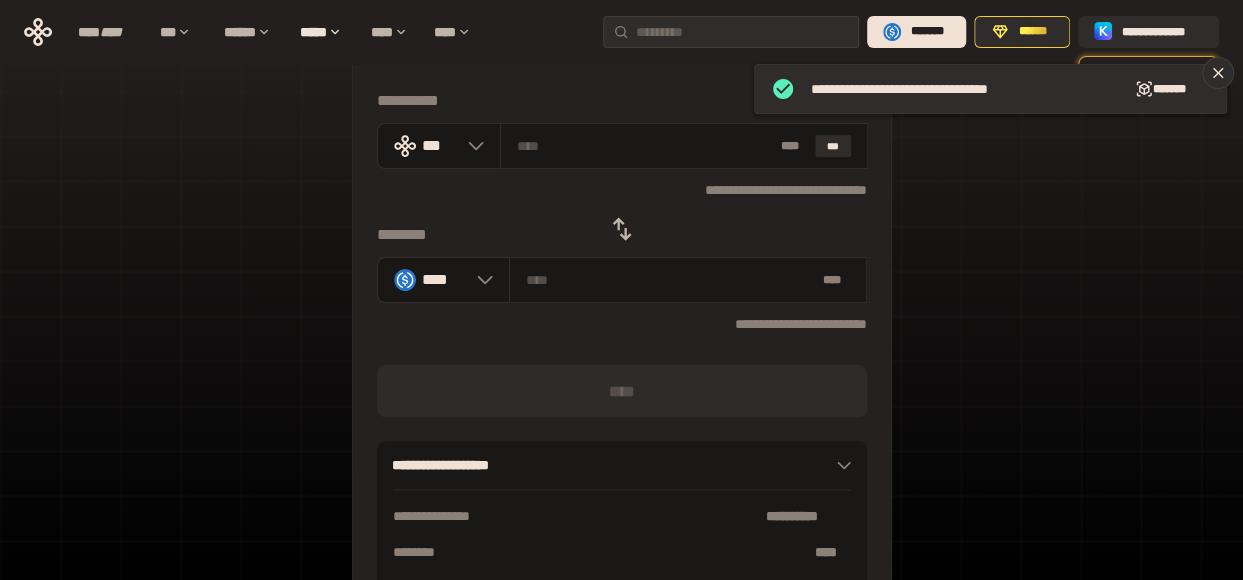 click 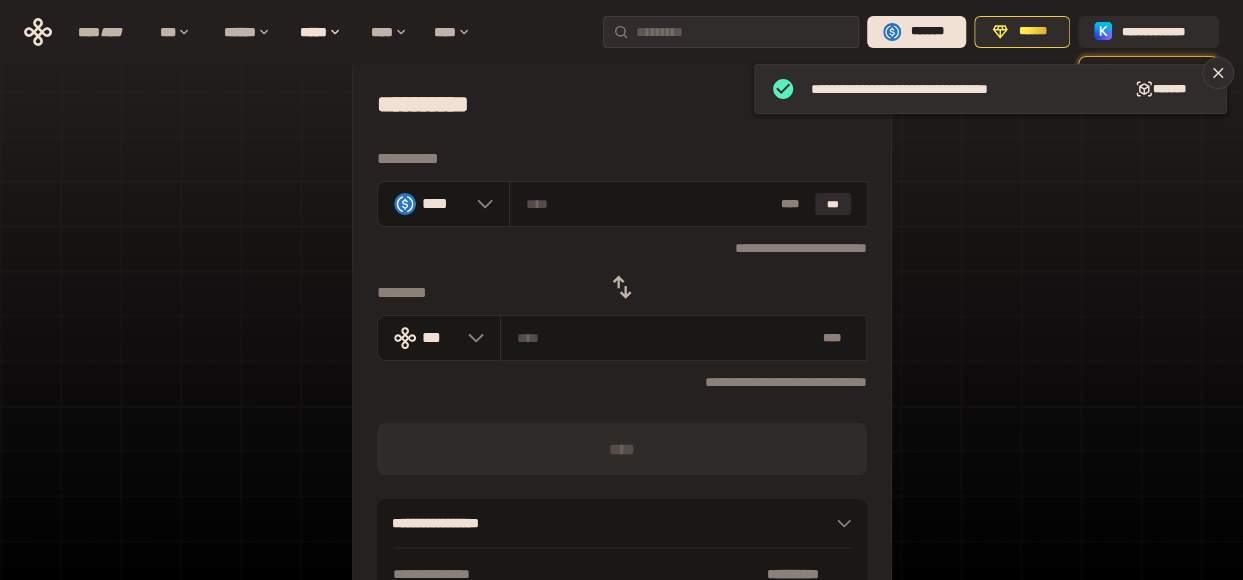 scroll, scrollTop: 0, scrollLeft: 0, axis: both 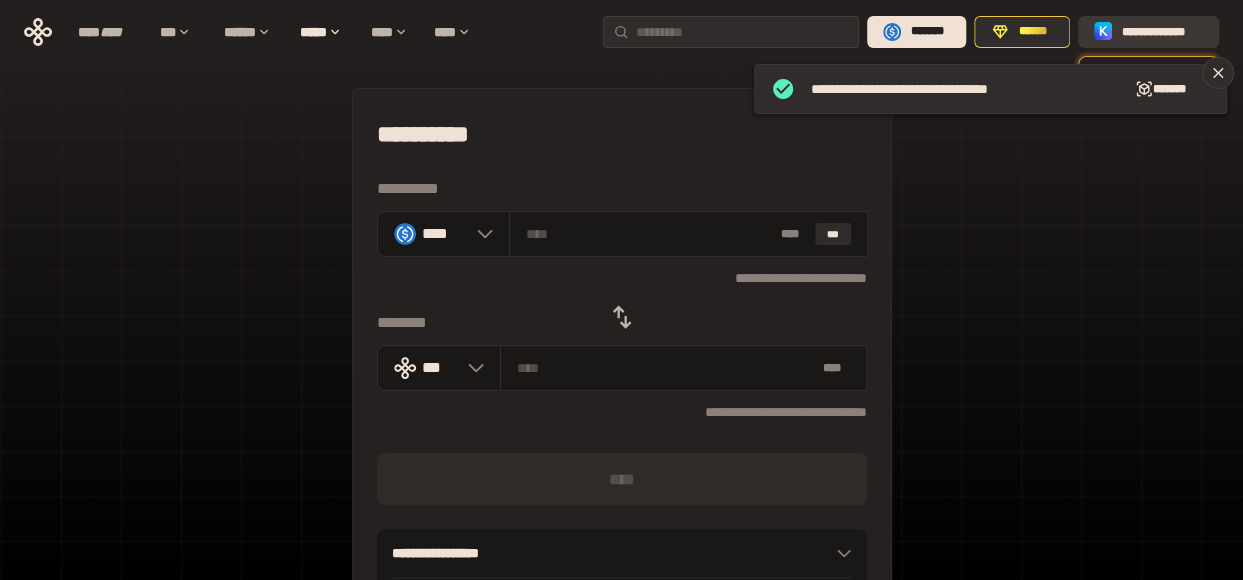 click 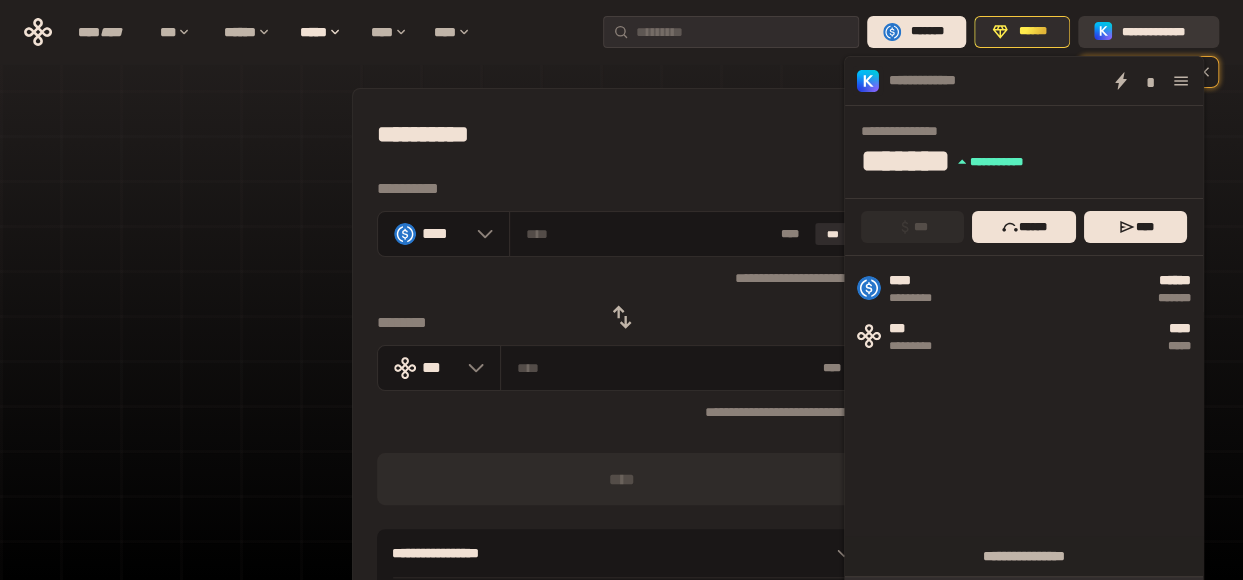 click 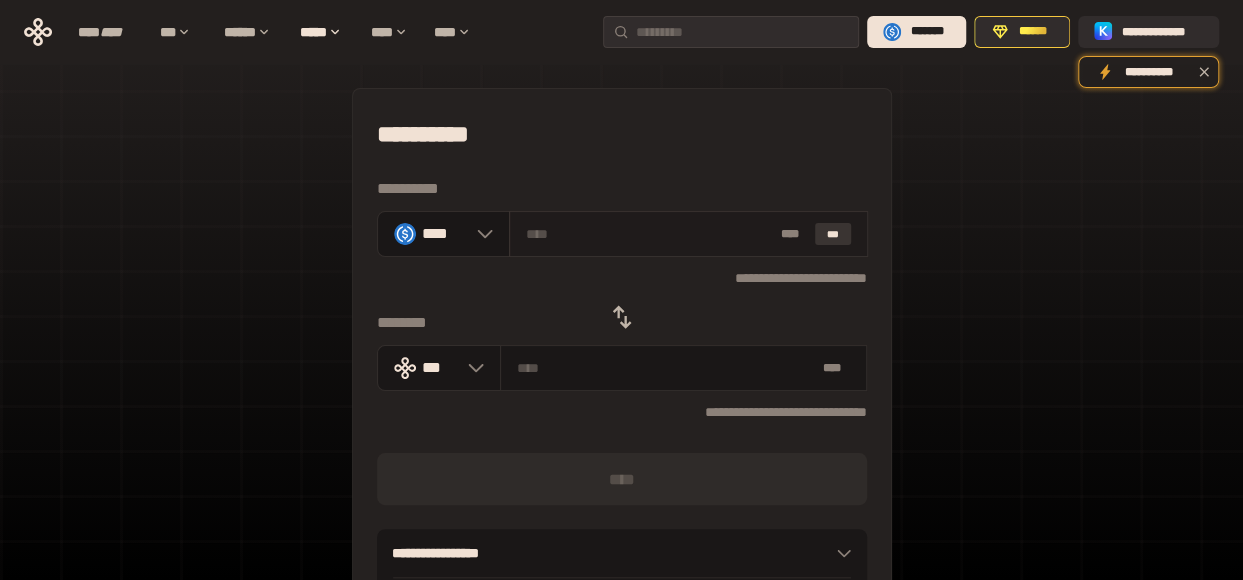 click on "***" at bounding box center (833, 234) 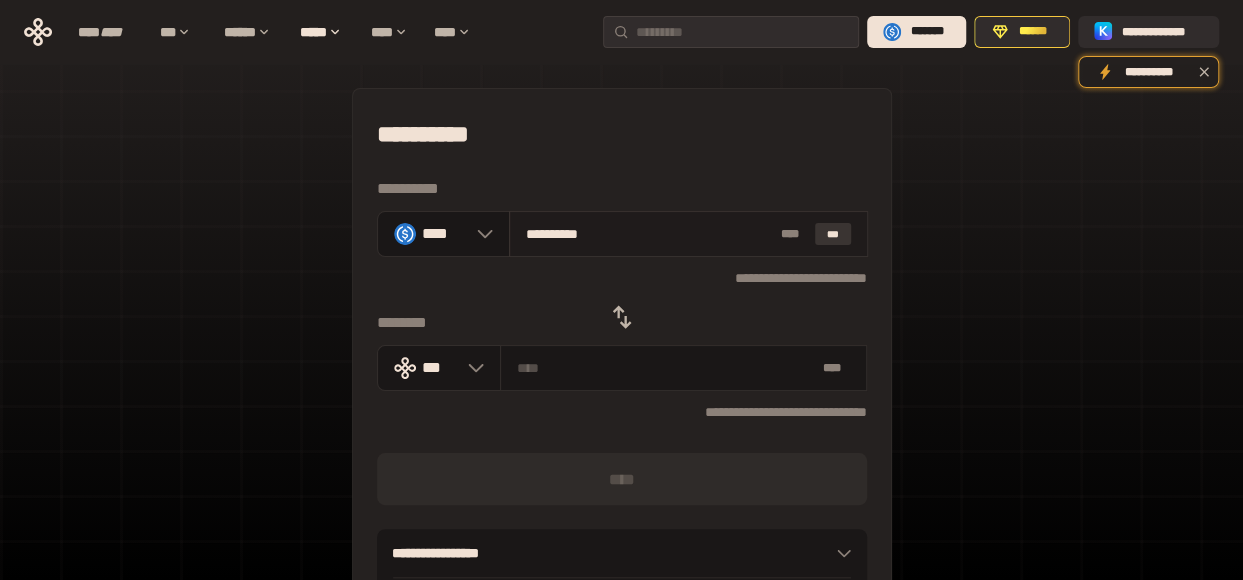 type on "**********" 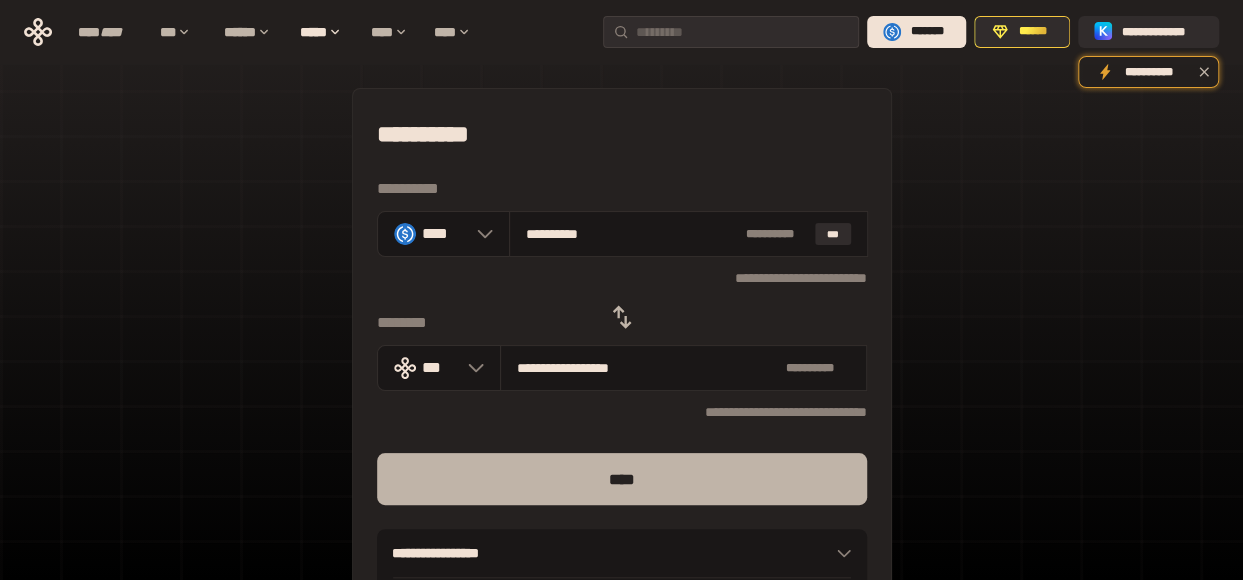 click on "****" at bounding box center [622, 479] 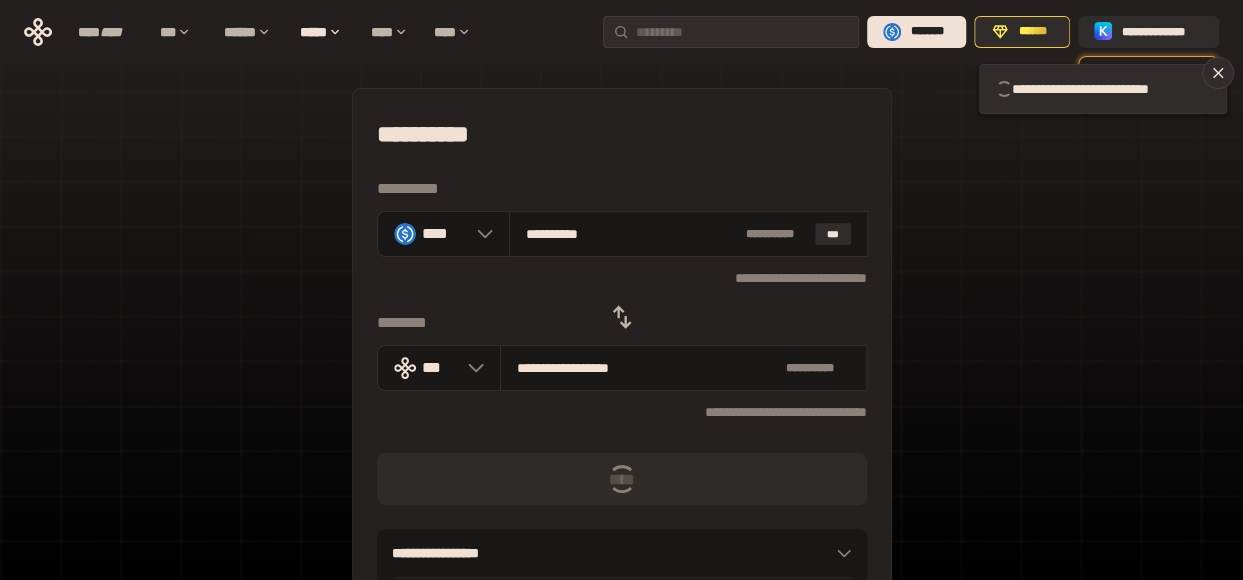 type 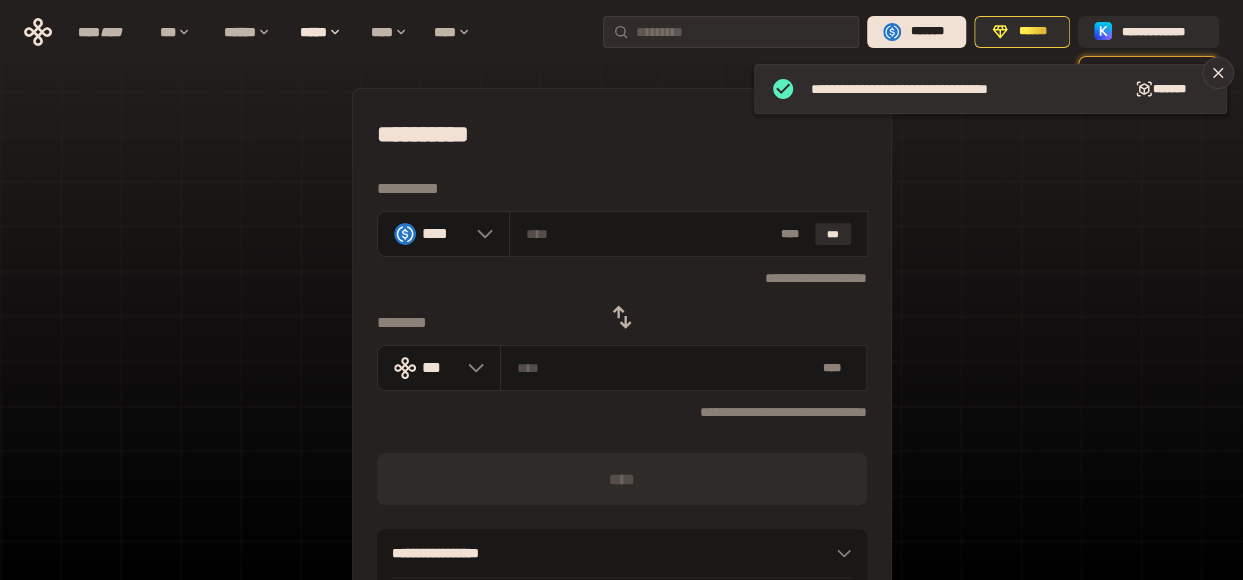 click 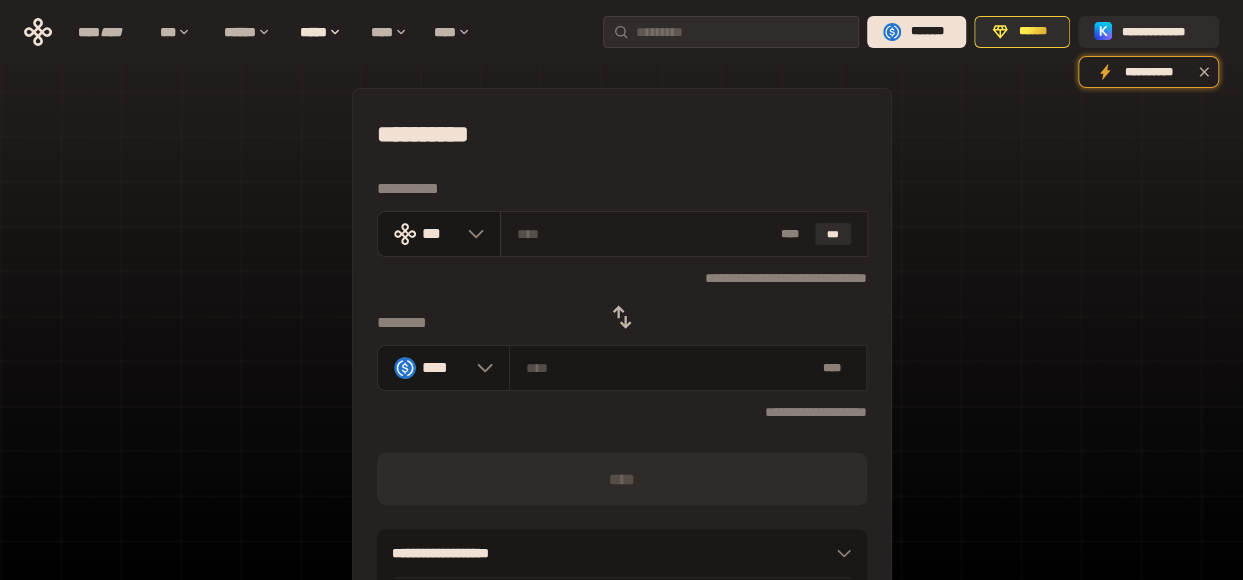 click at bounding box center [644, 234] 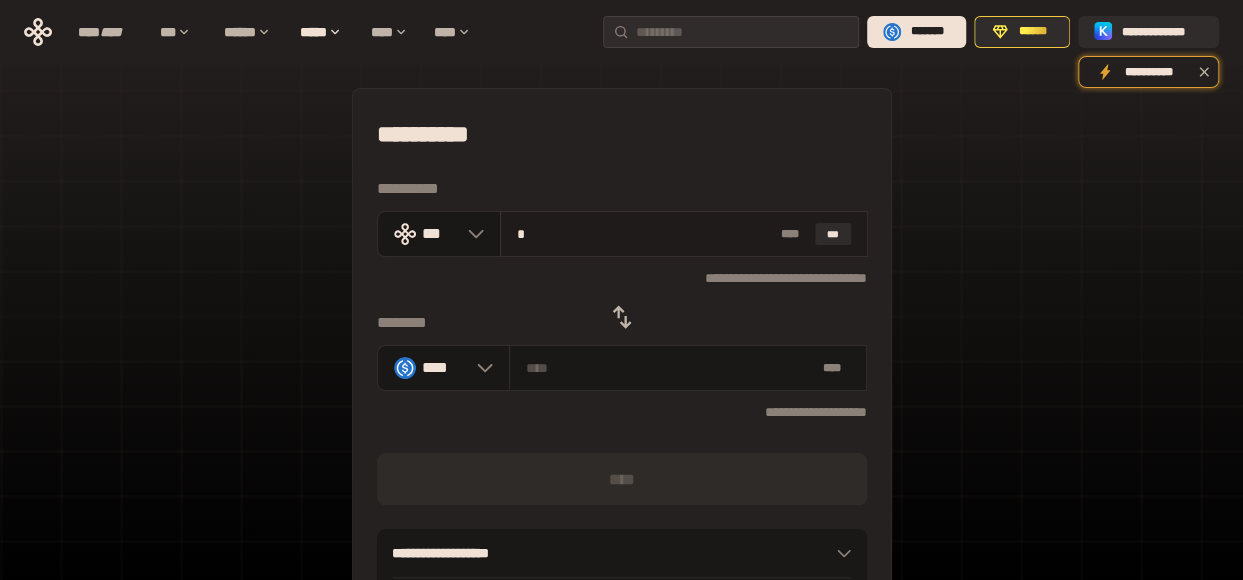 type on "********" 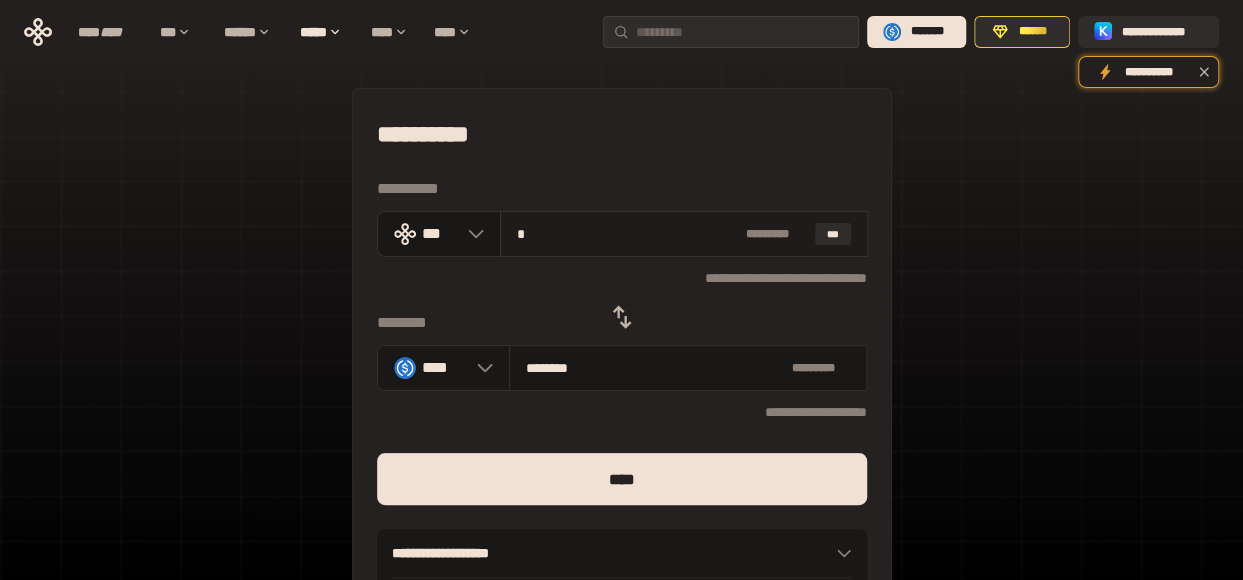 type on "**" 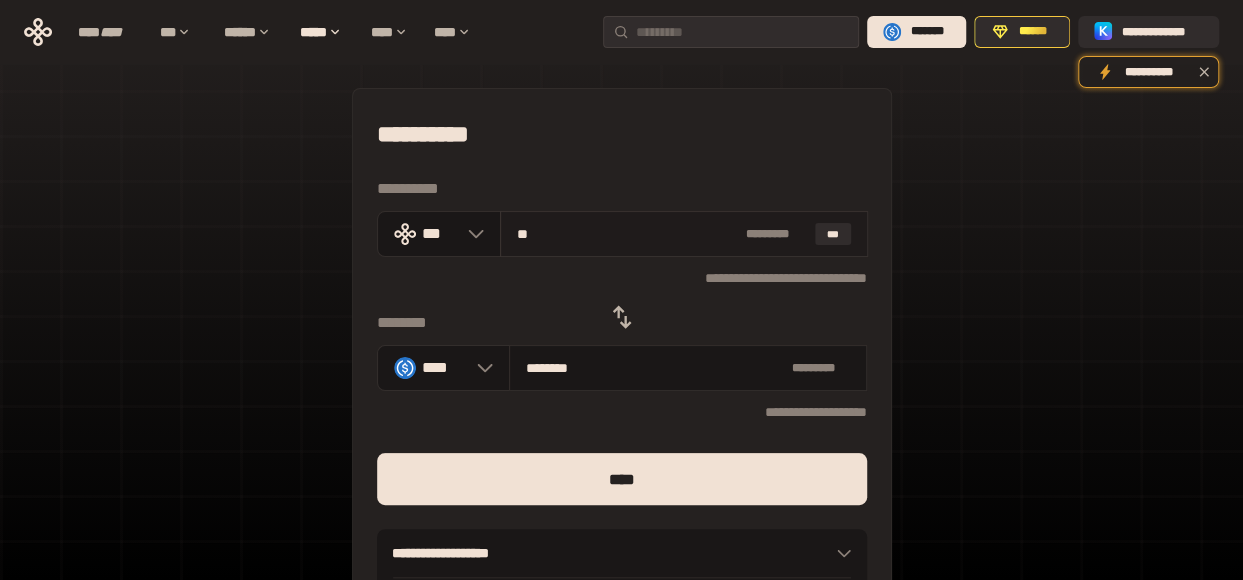 type on "*********" 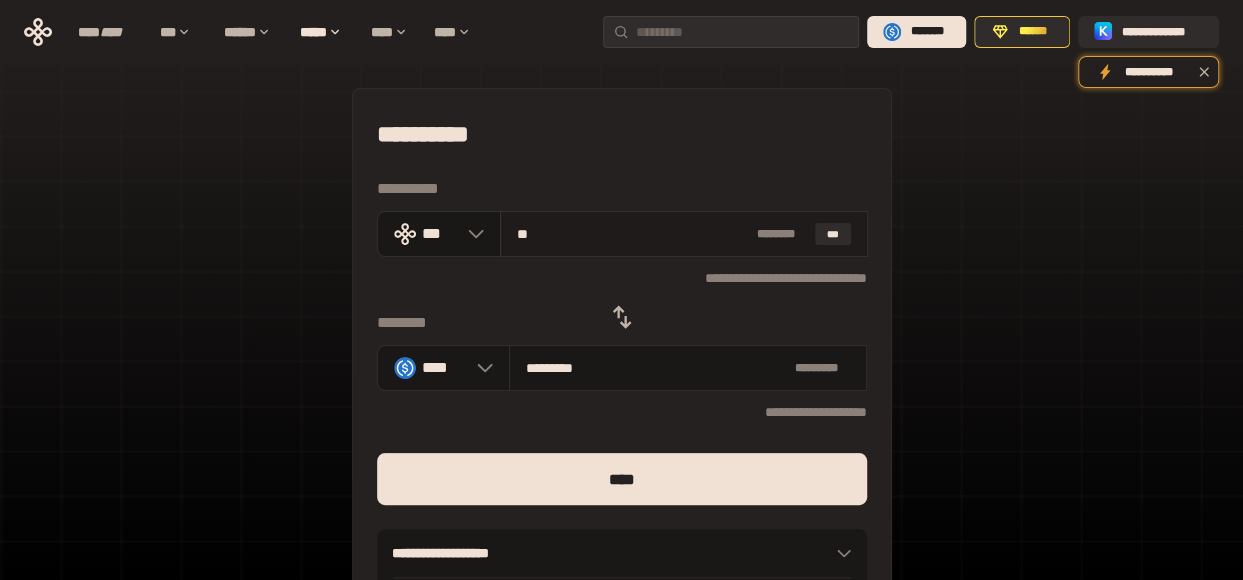 type on "***" 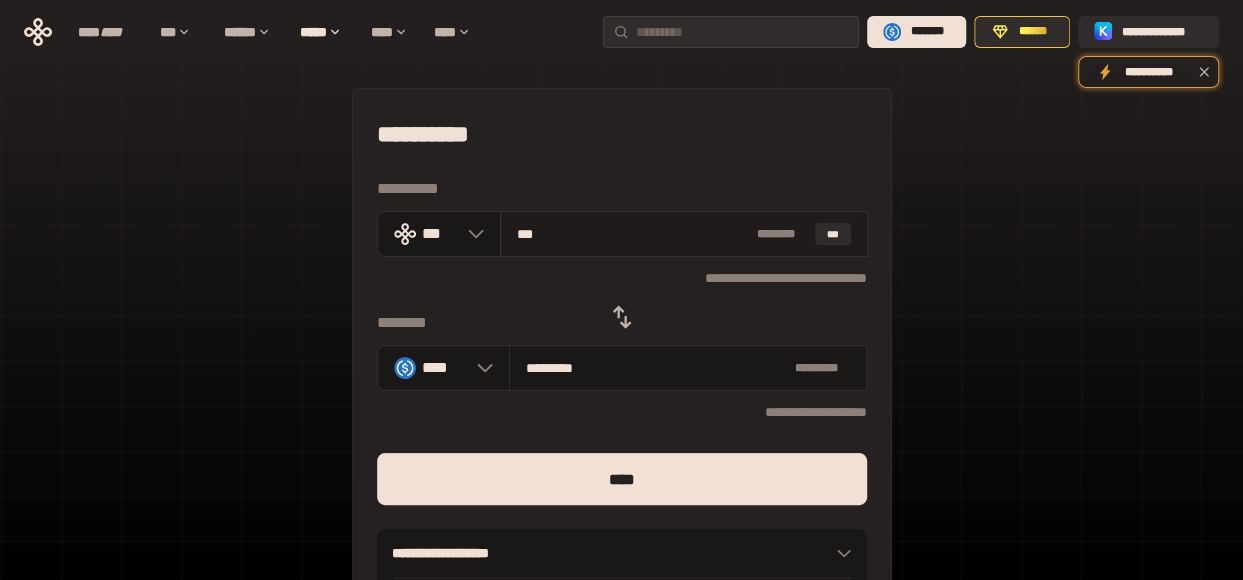type on "**********" 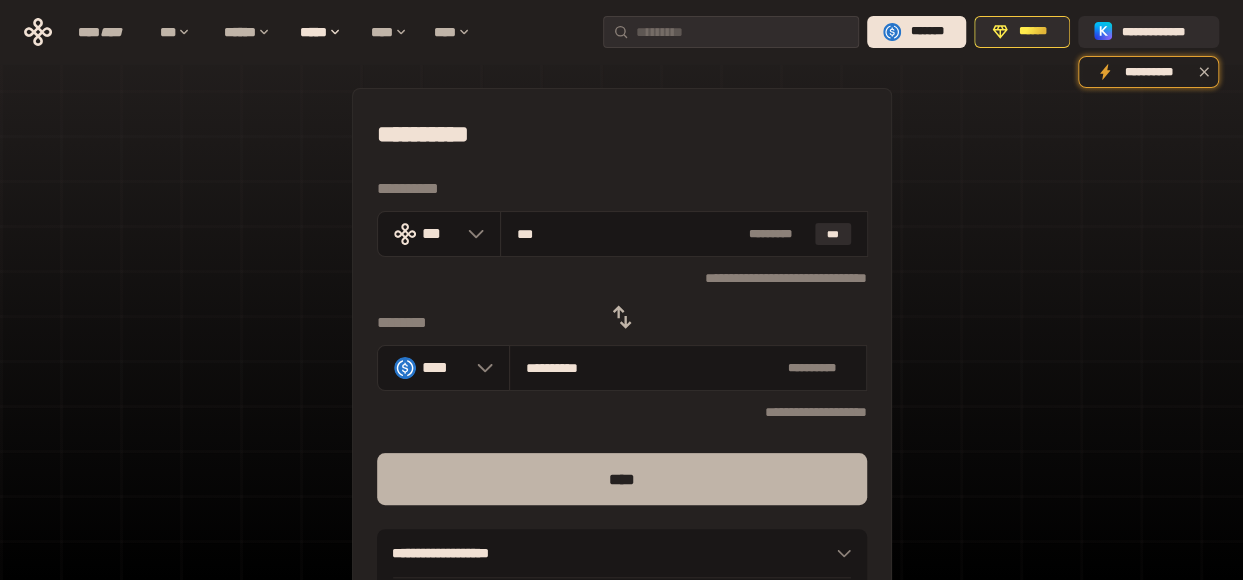 type on "***" 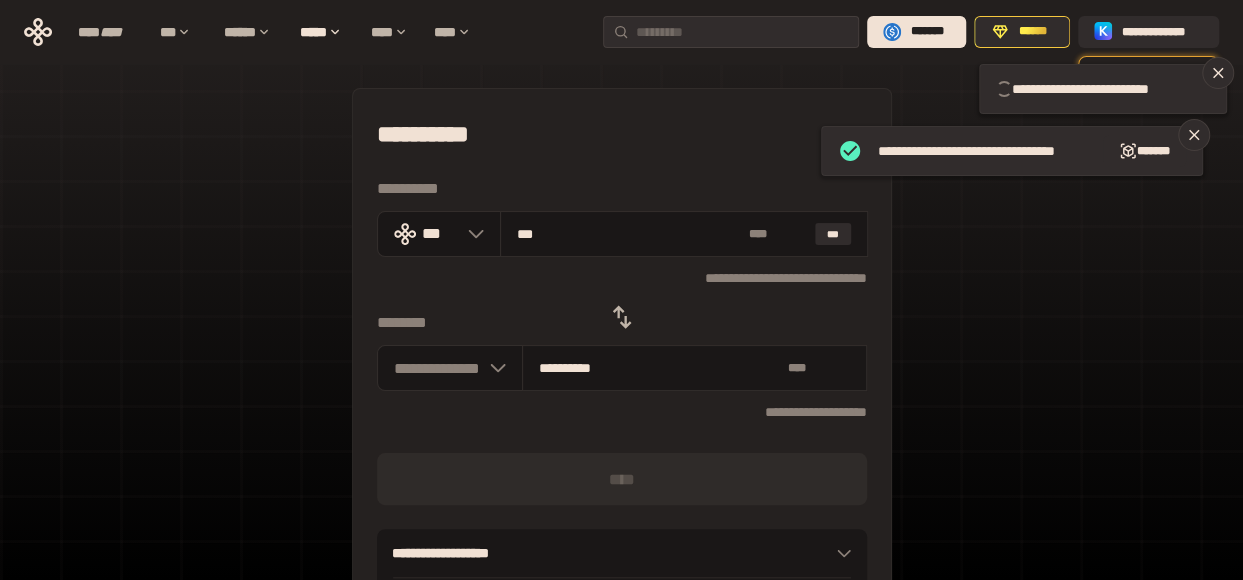 type 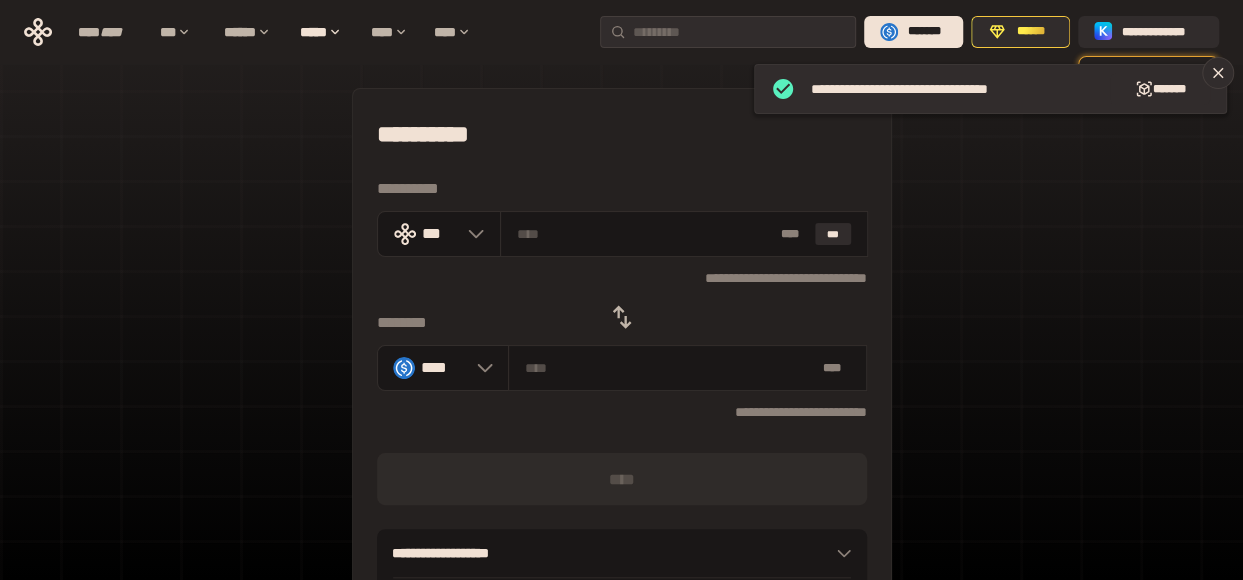 click 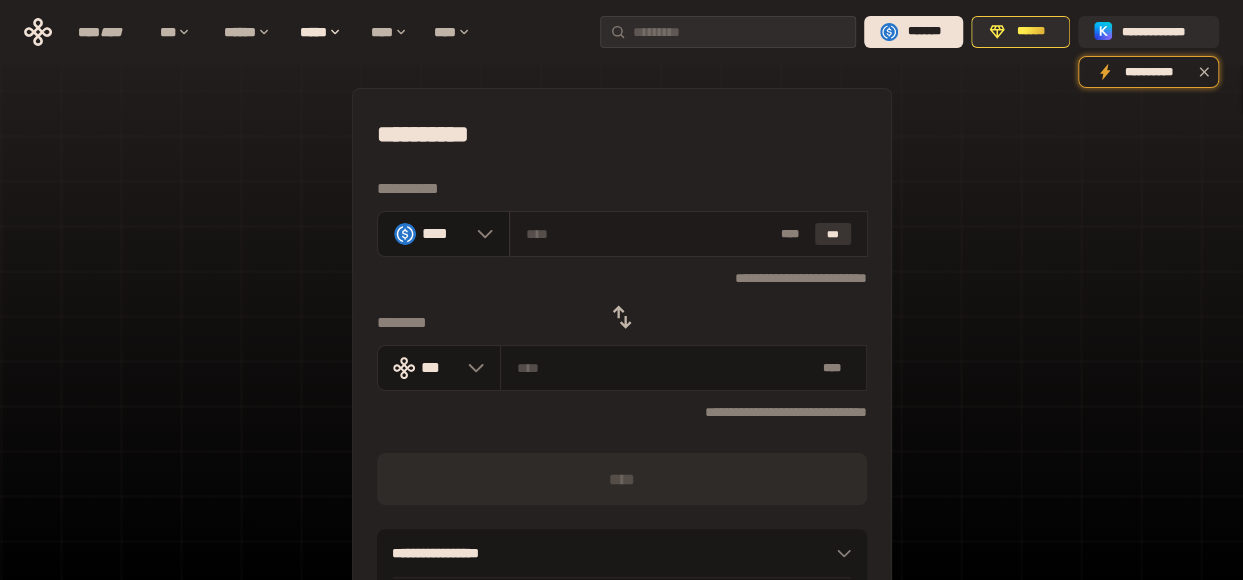 click on "***" at bounding box center [833, 234] 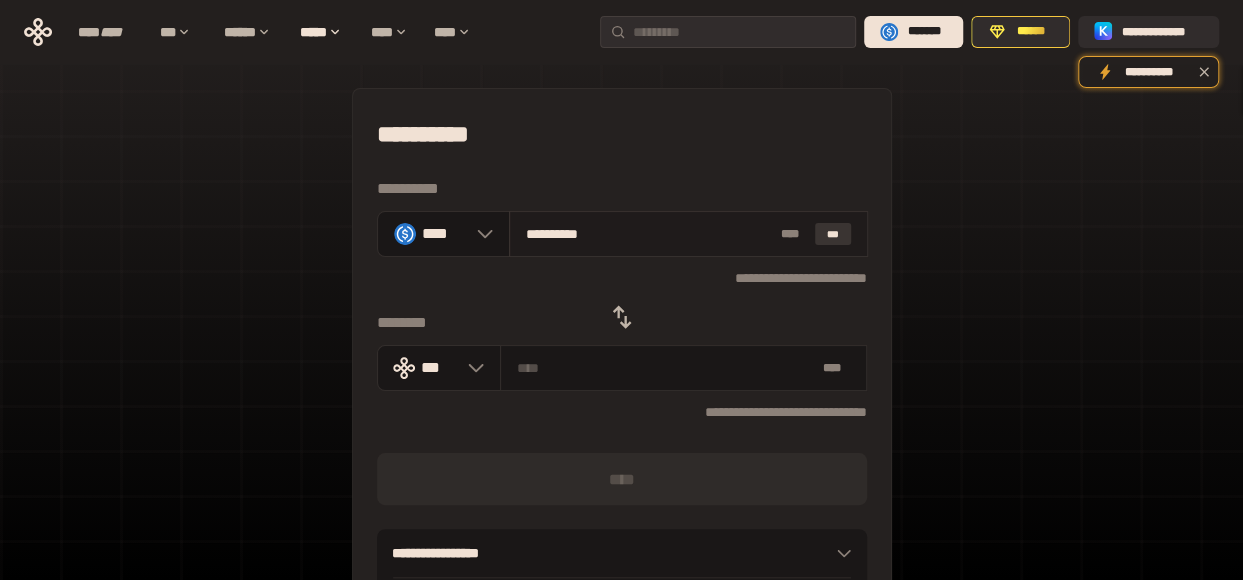 type on "**********" 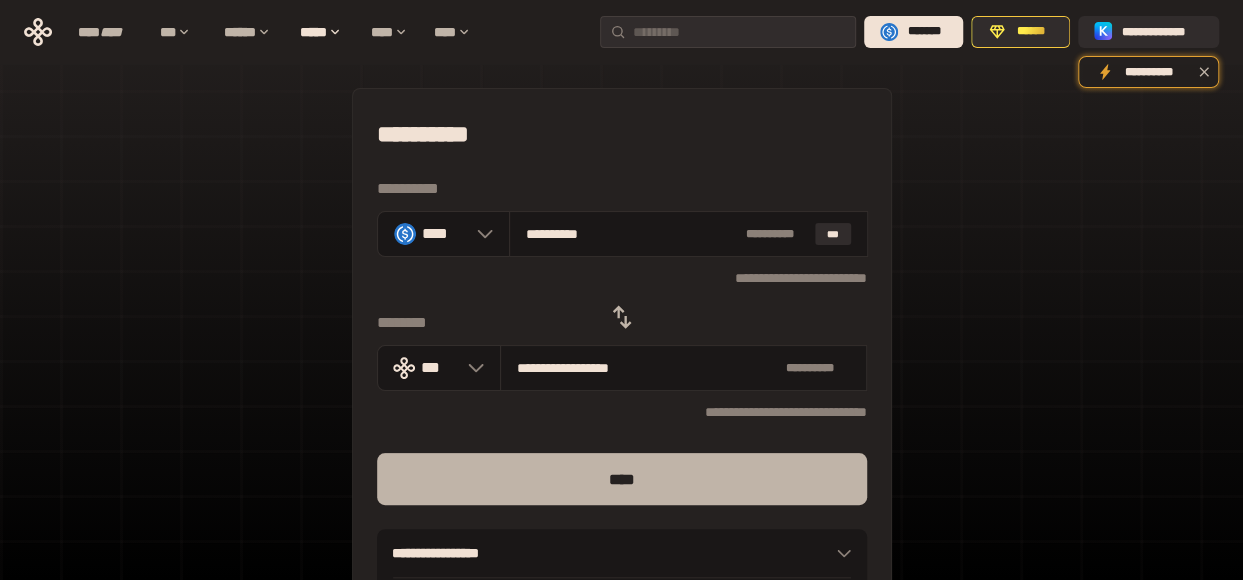 click on "****" at bounding box center (622, 479) 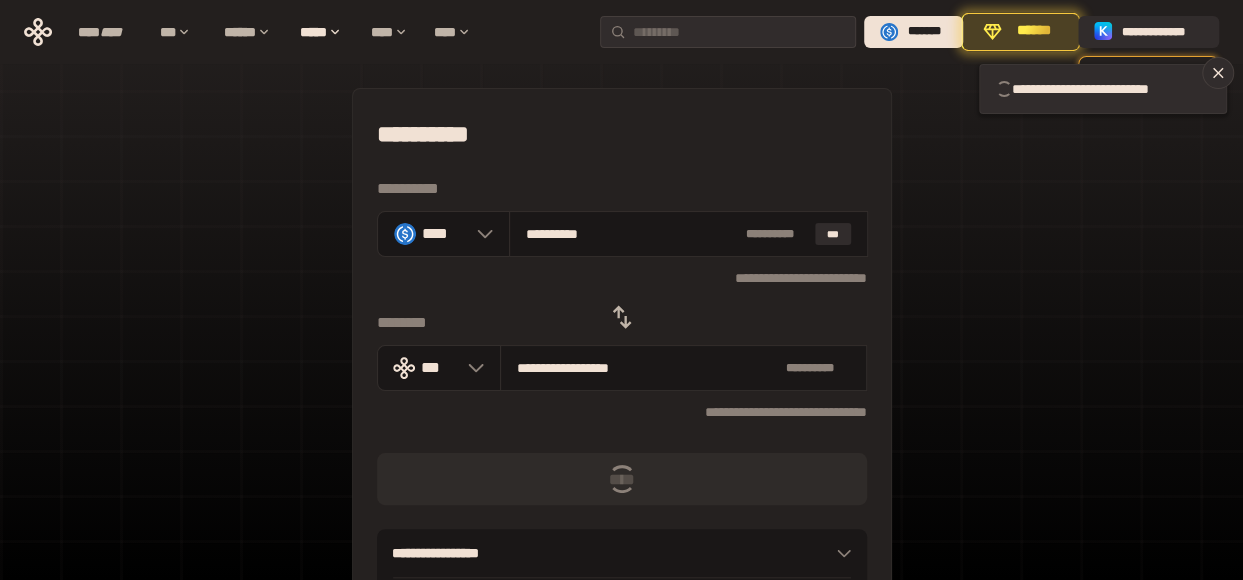 type 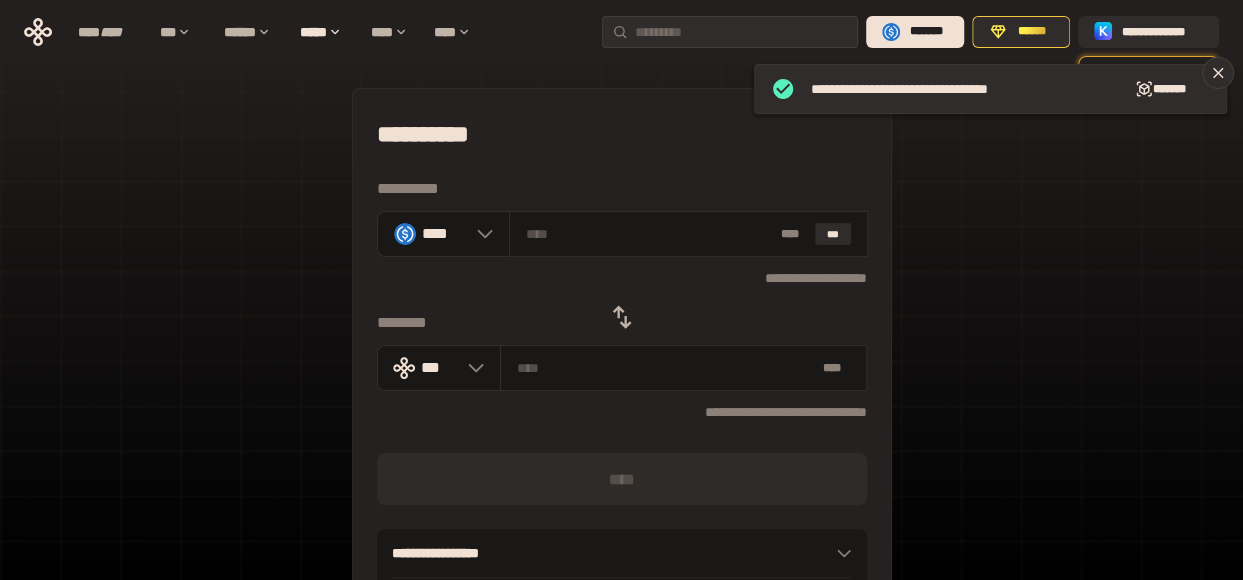 click 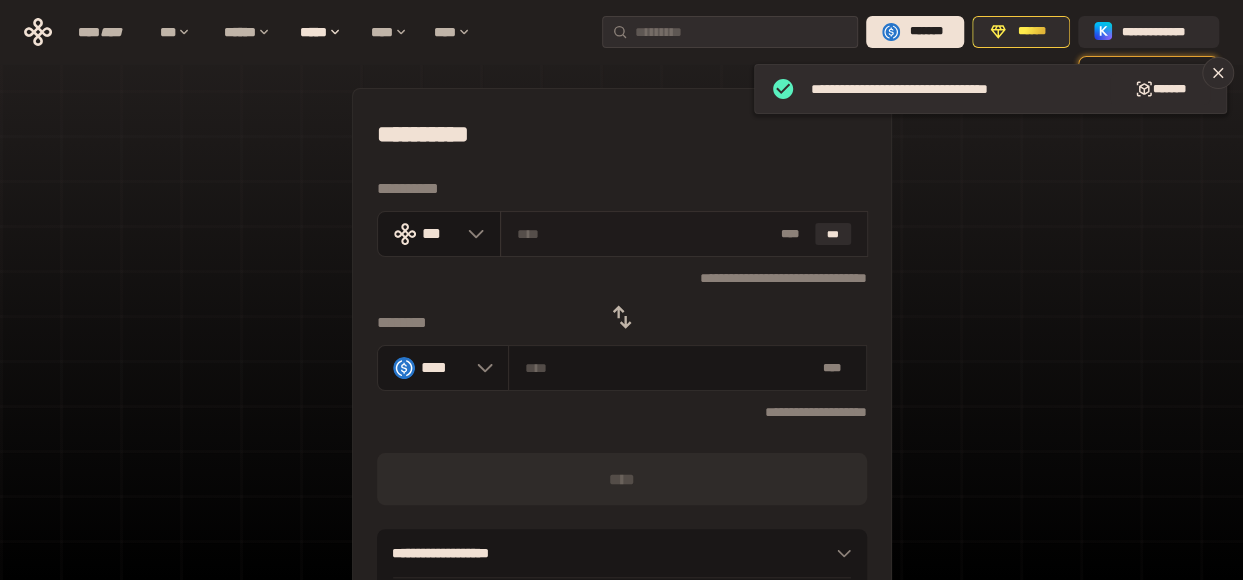 click at bounding box center [644, 234] 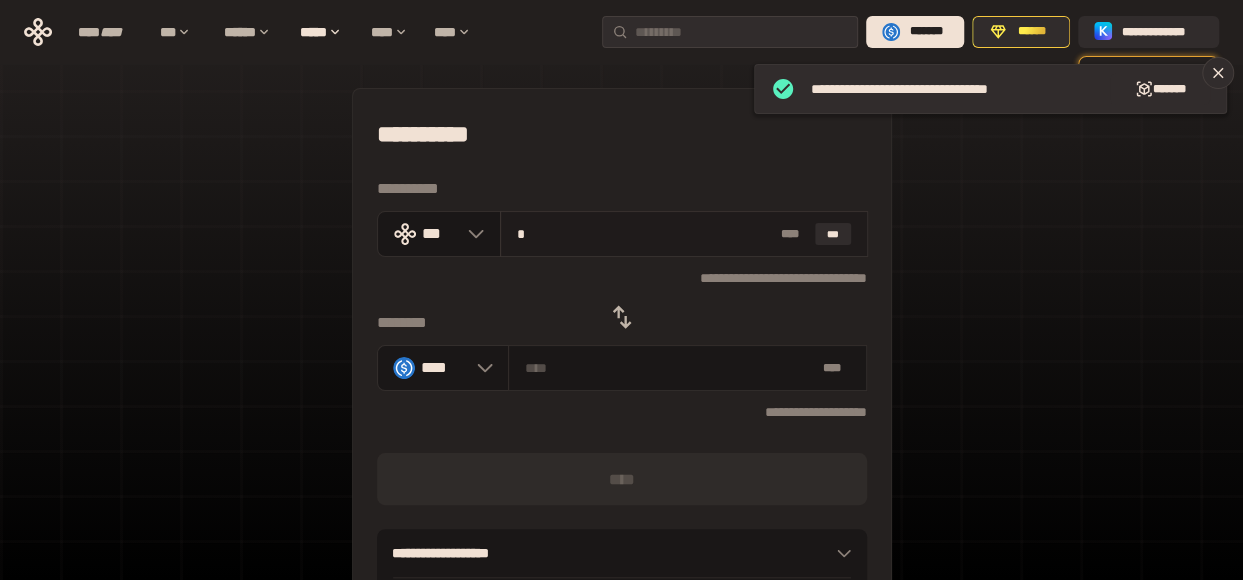 type on "********" 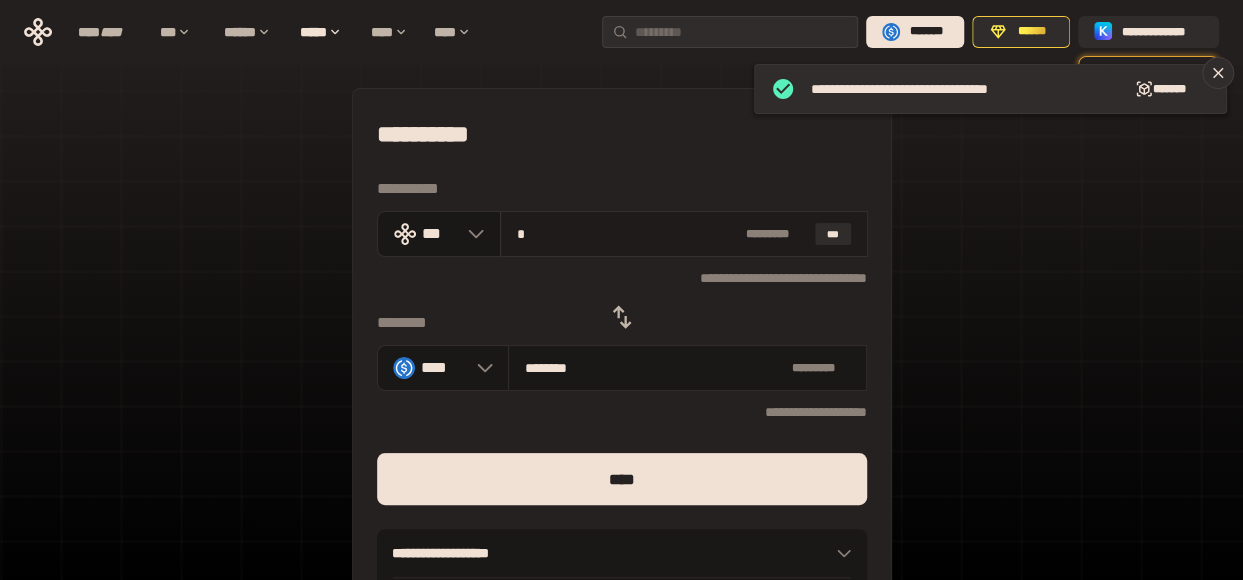 type on "**" 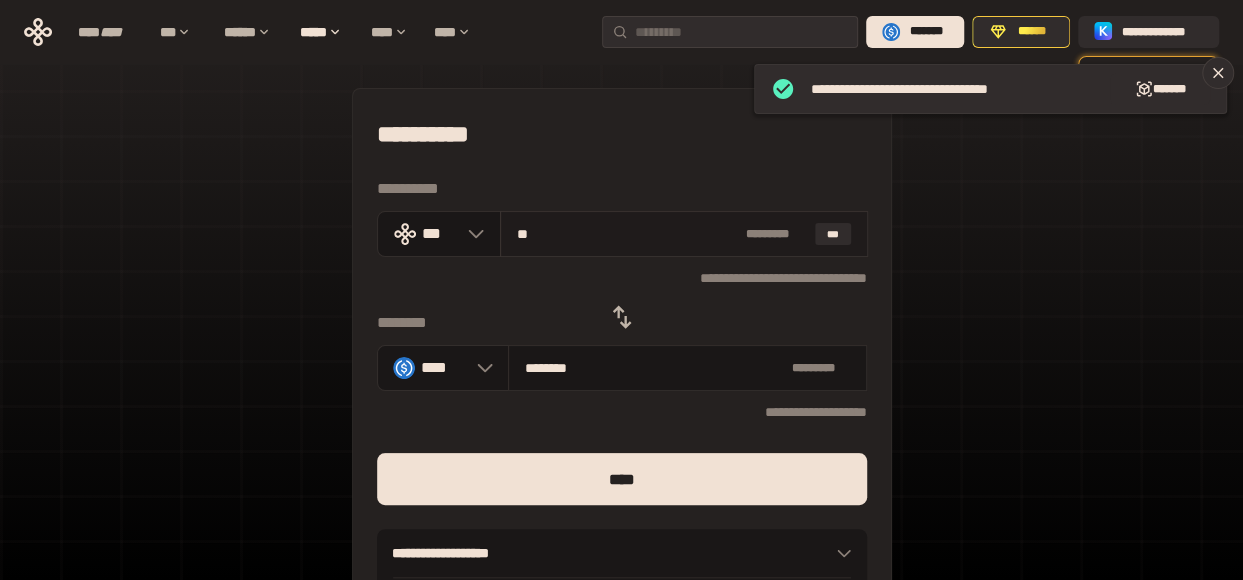 type on "*********" 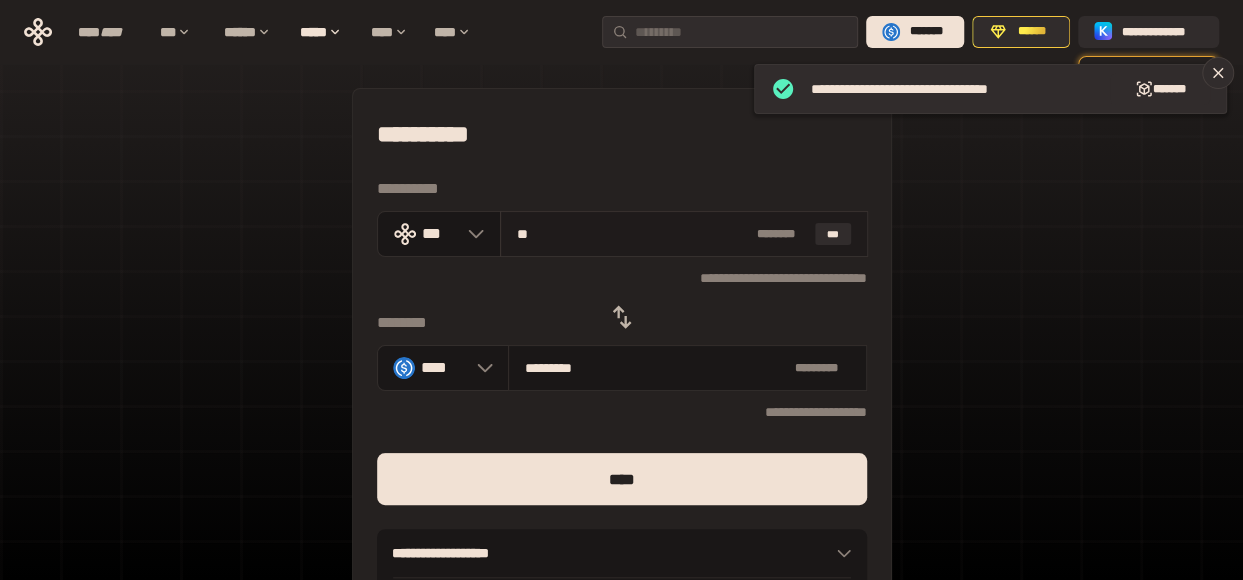 type on "***" 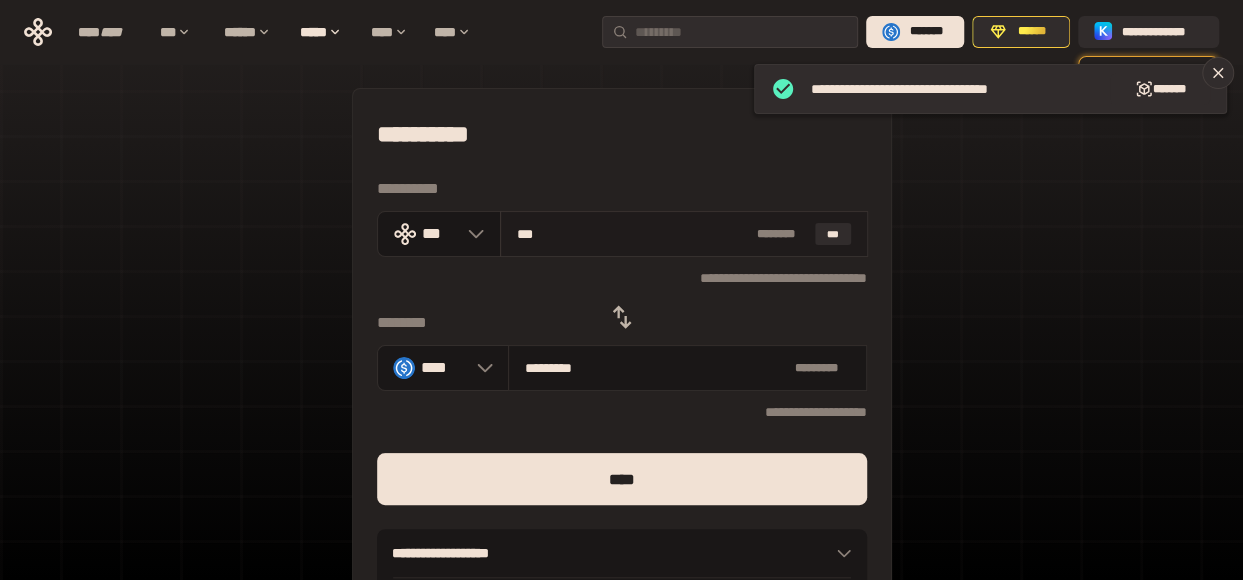 type on "**********" 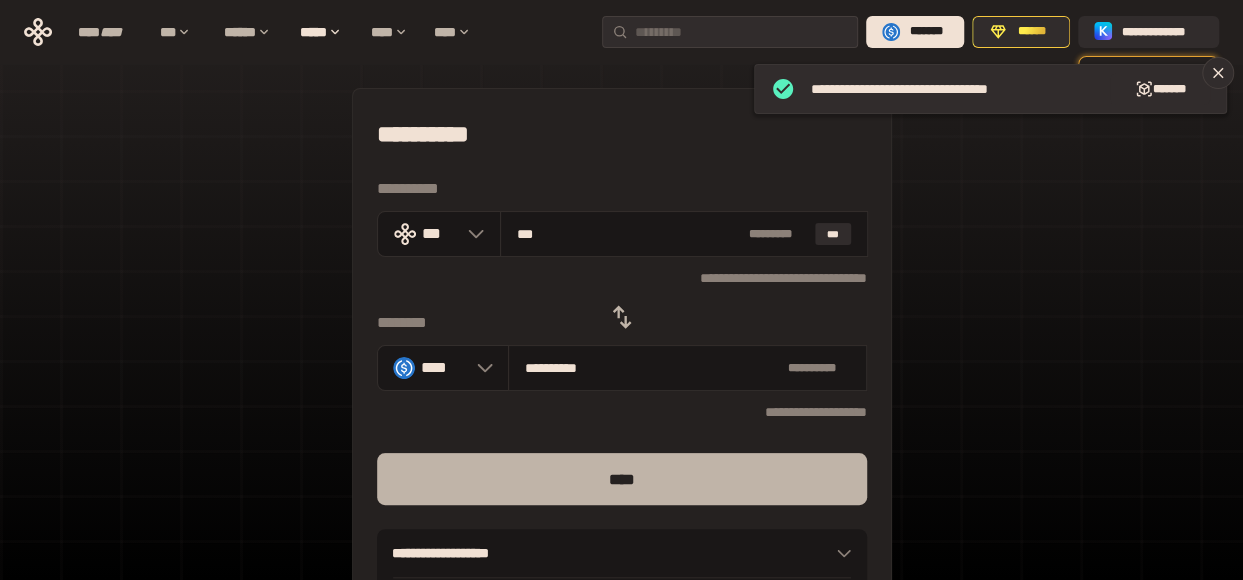 type on "***" 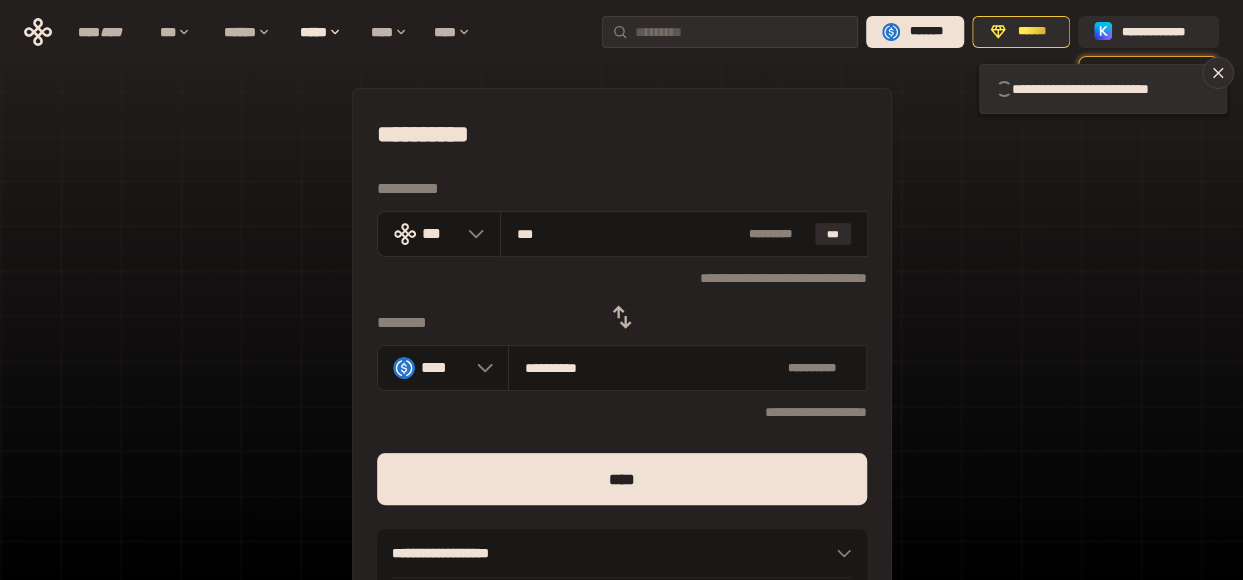 type 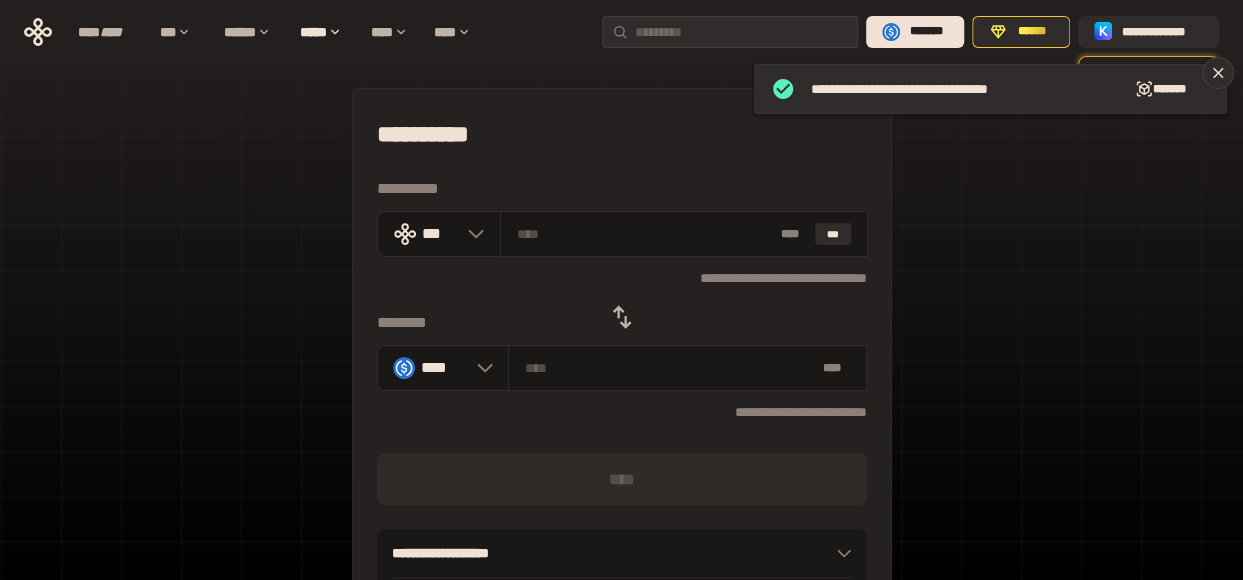 click 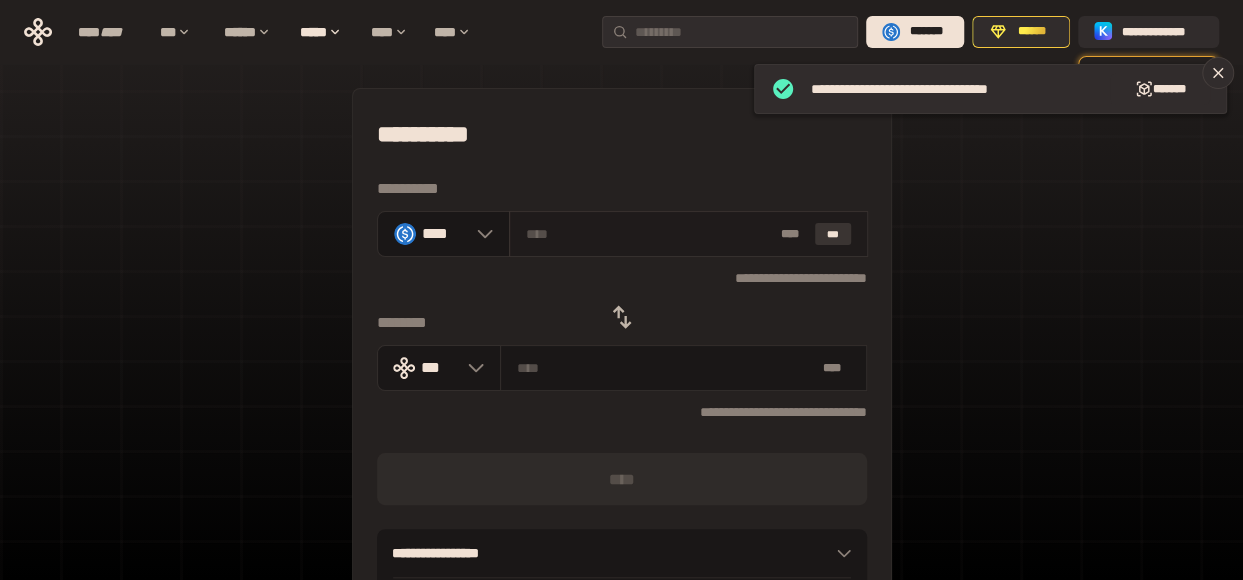 click on "***" at bounding box center (833, 234) 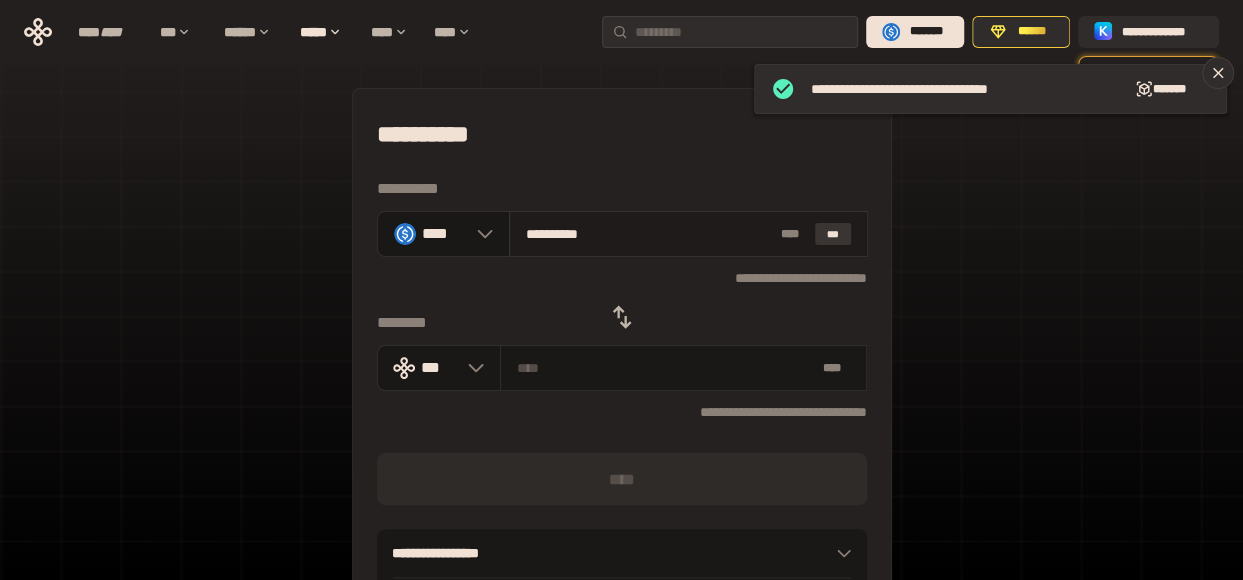 type on "**********" 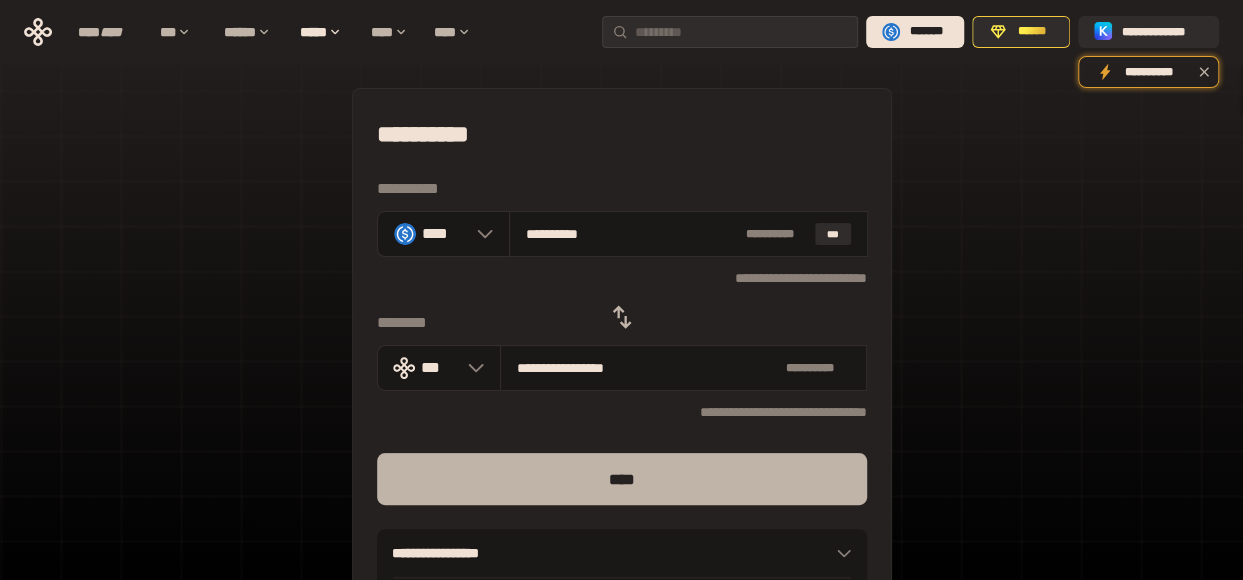 click on "****" at bounding box center (622, 479) 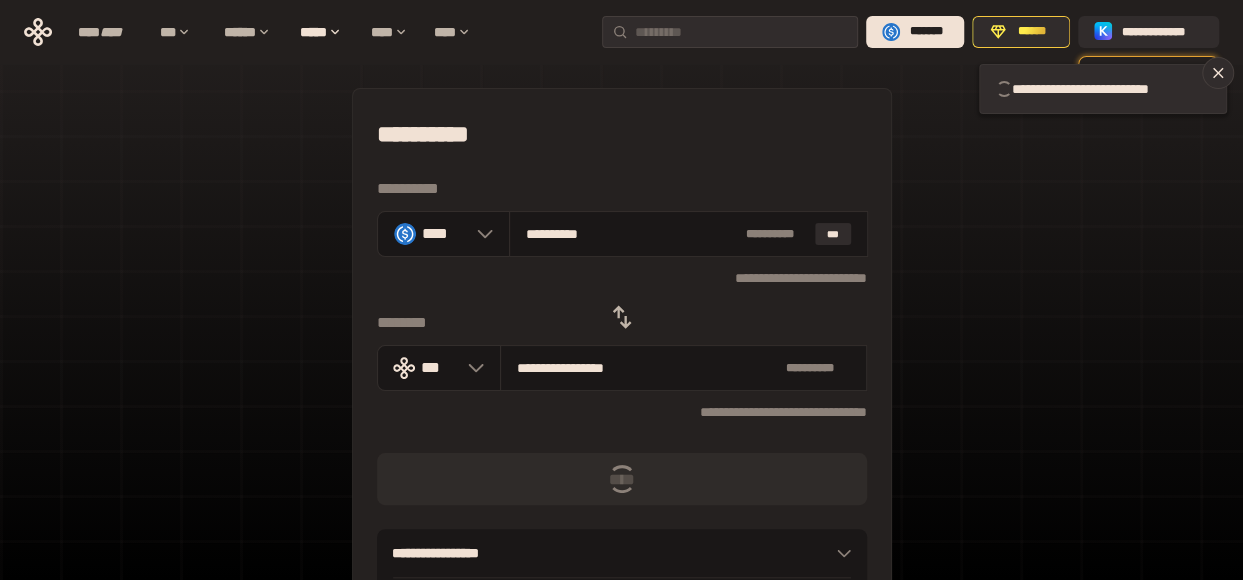 type 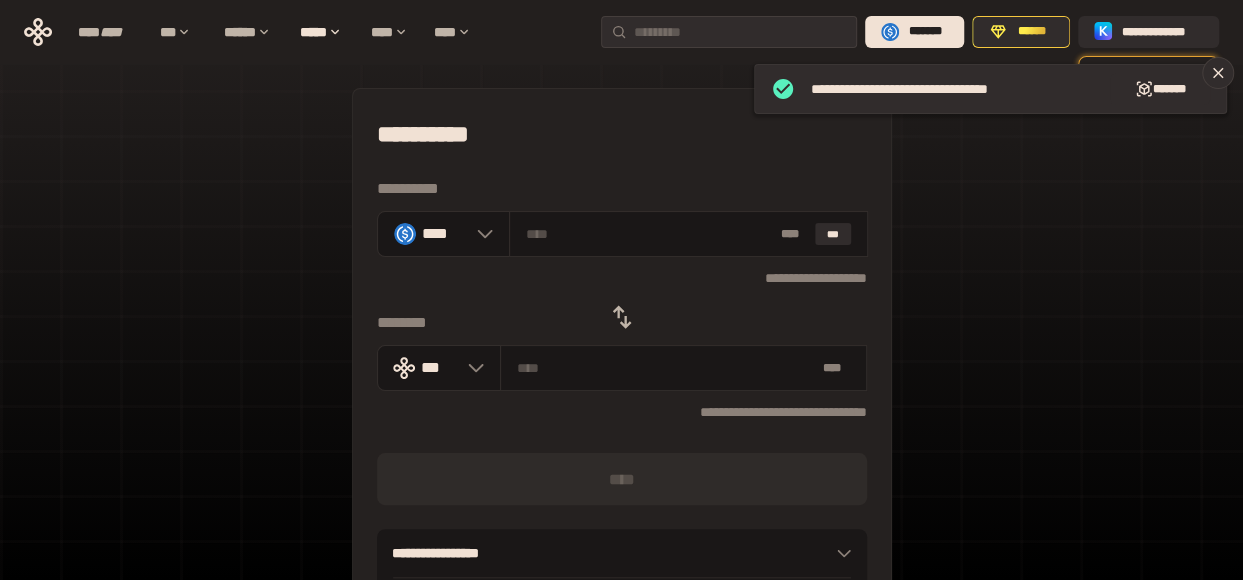 click 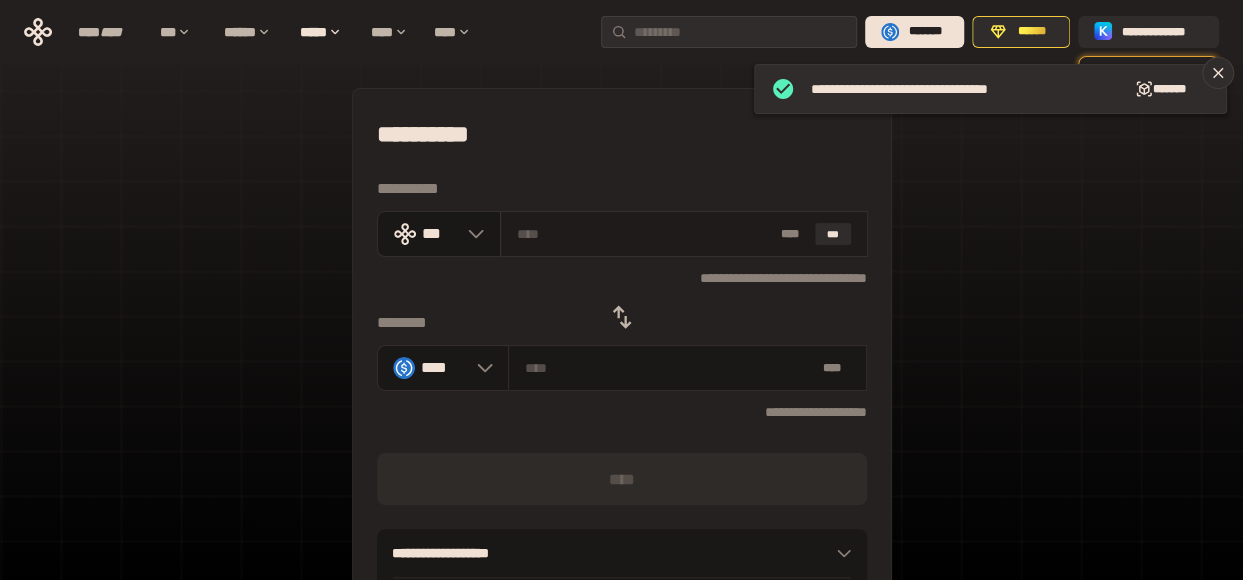click at bounding box center [644, 234] 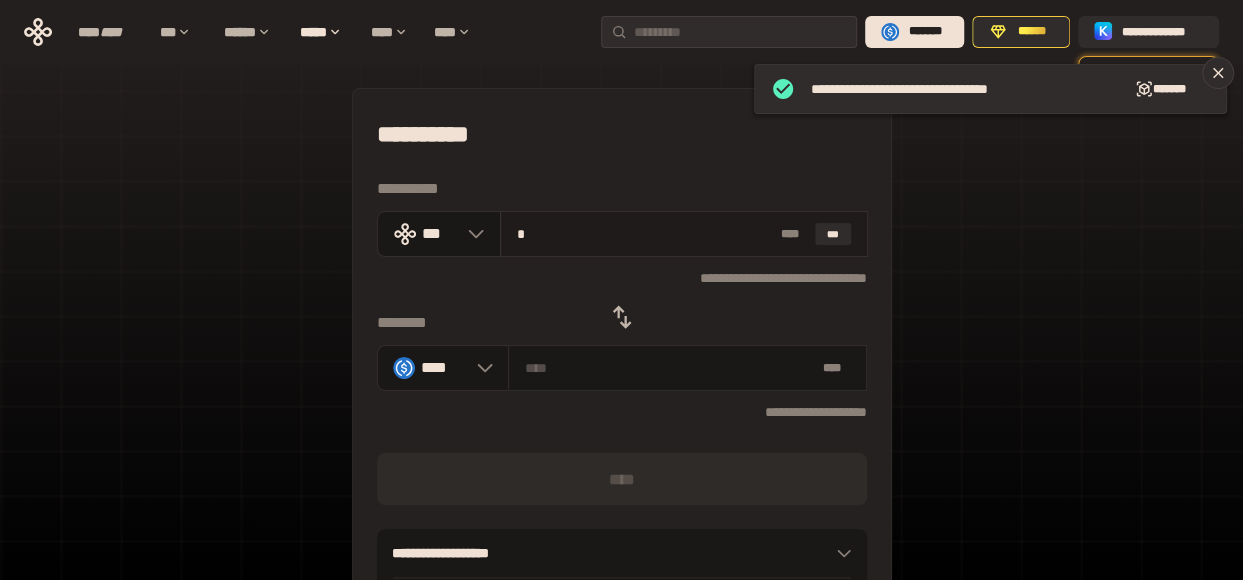 type on "********" 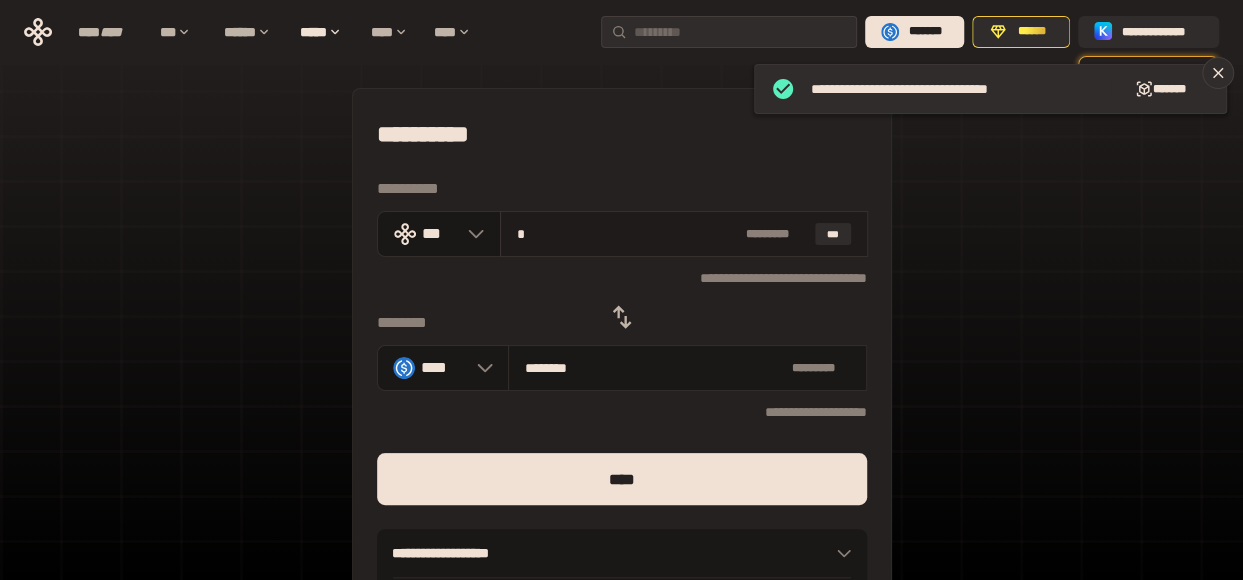 type on "**" 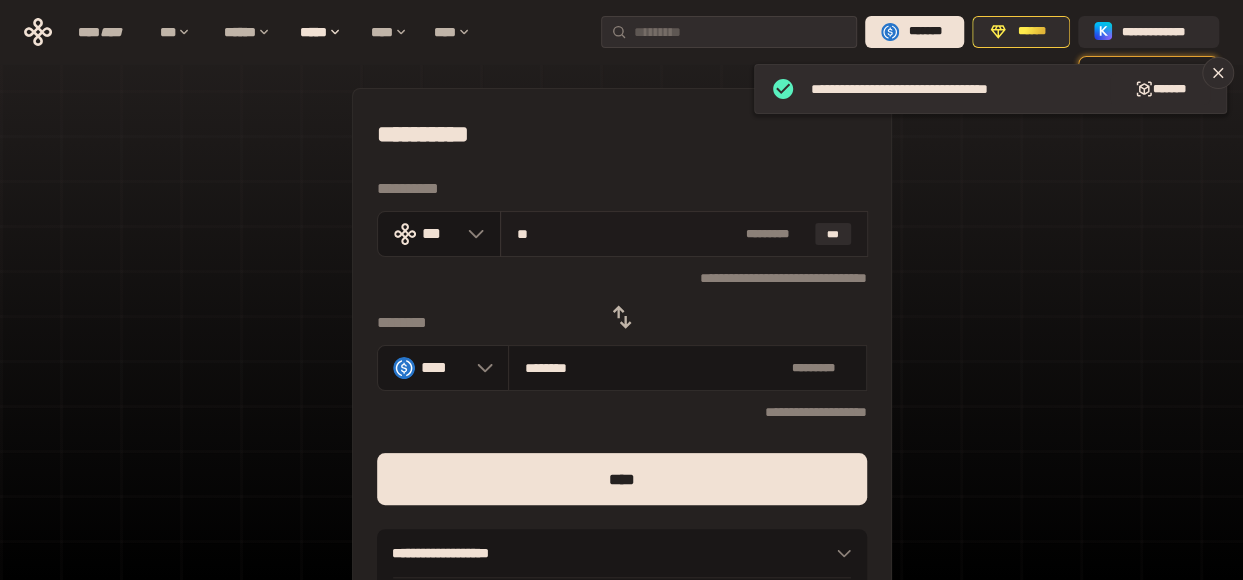 type on "*********" 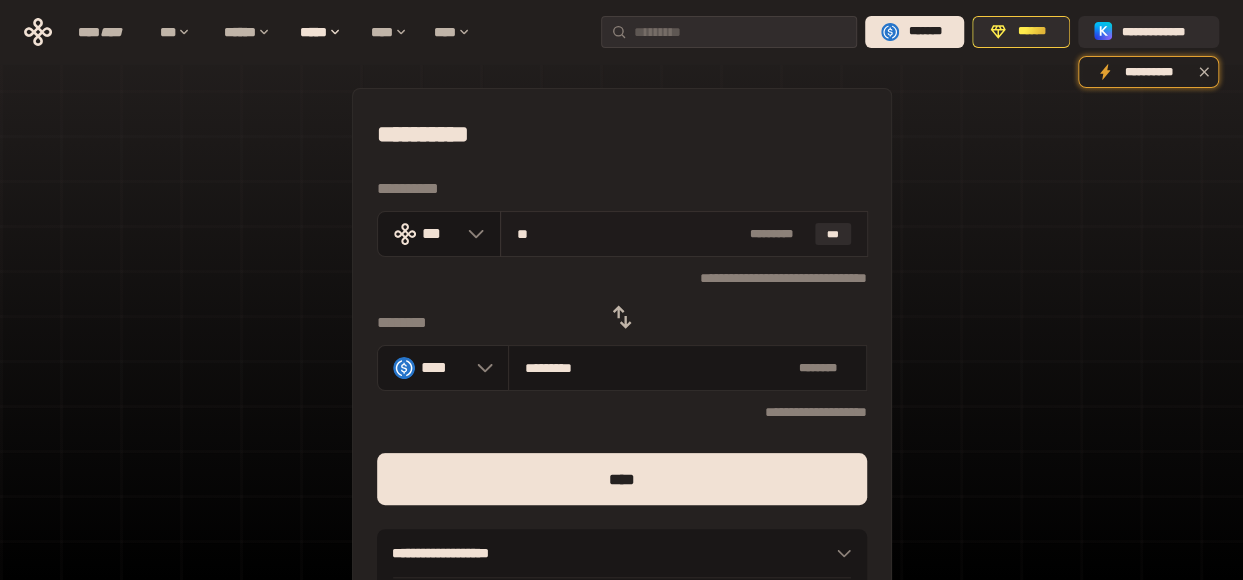 type on "***" 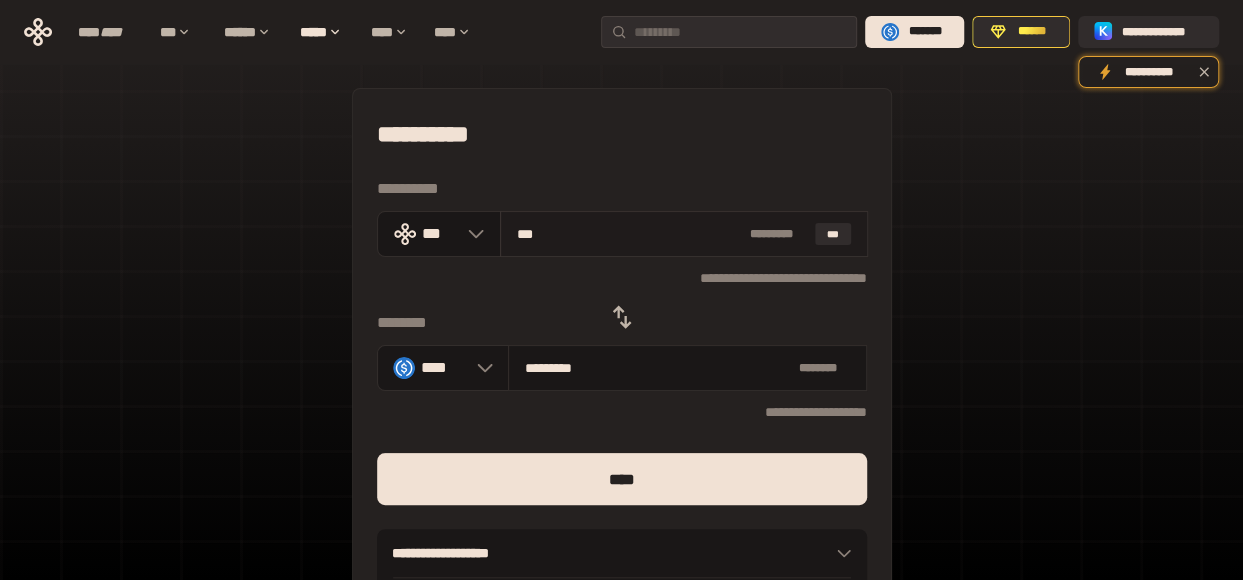 type on "**********" 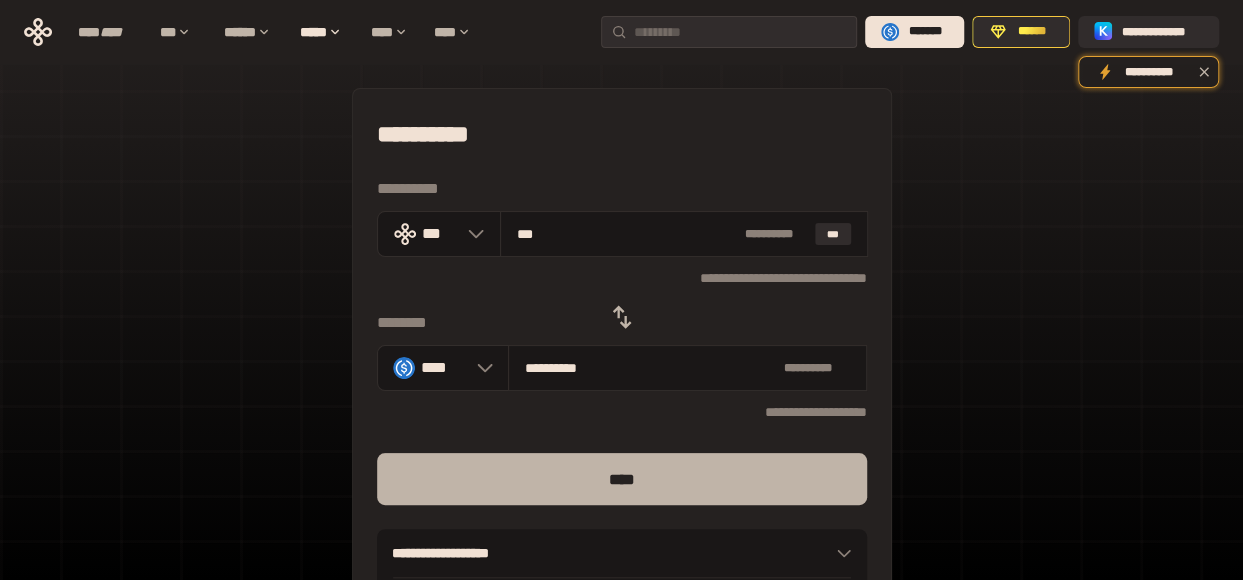 type on "***" 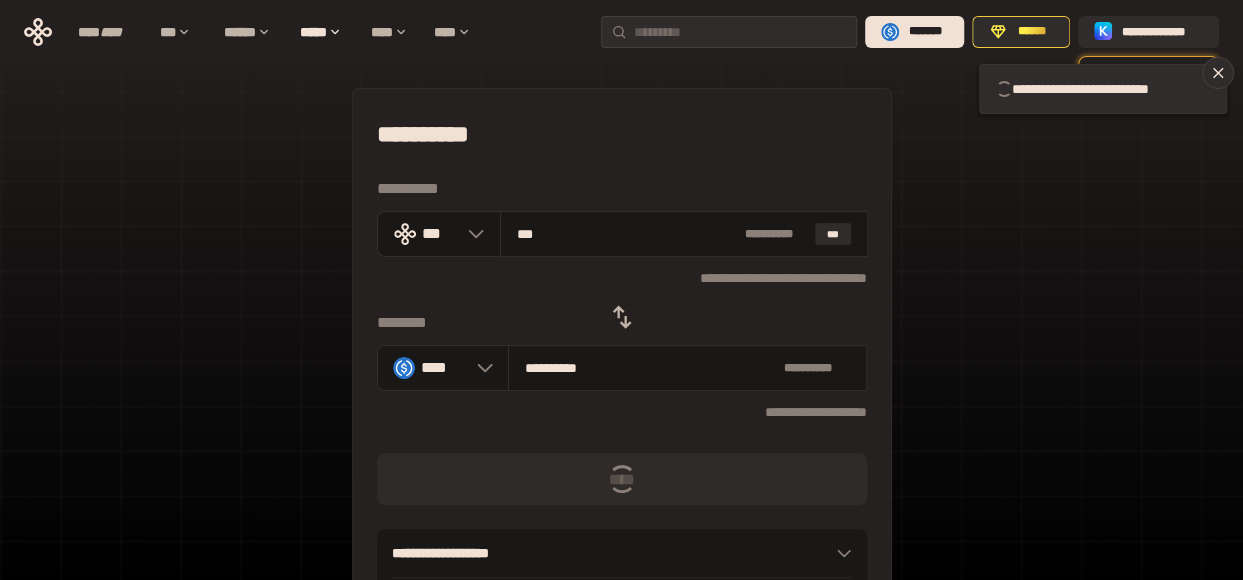 type 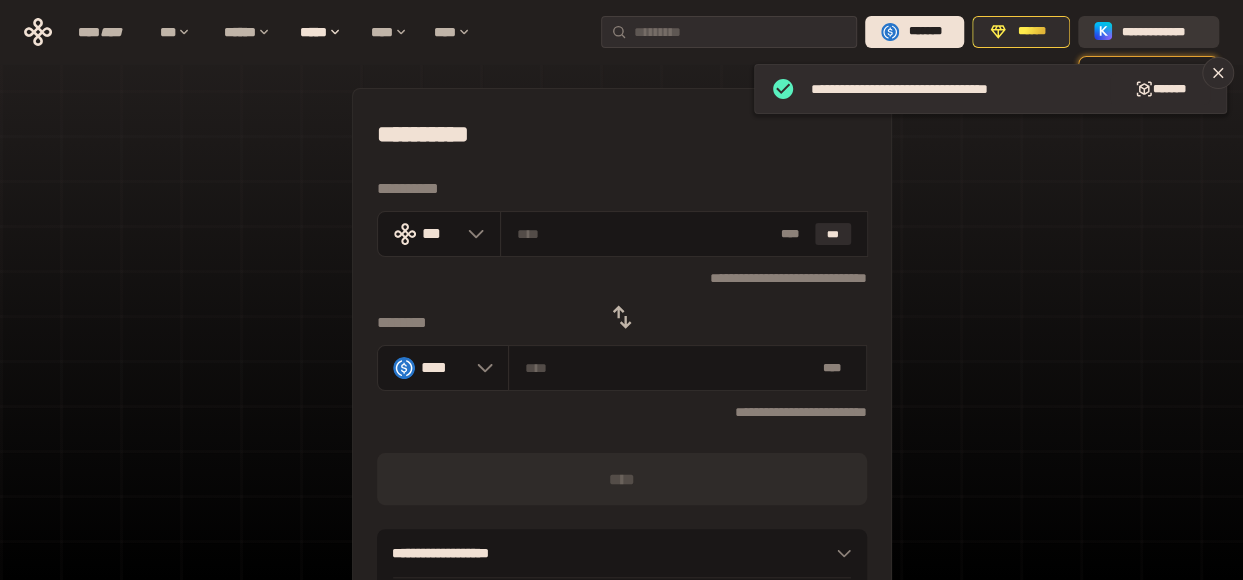 click on "**********" at bounding box center (1162, 32) 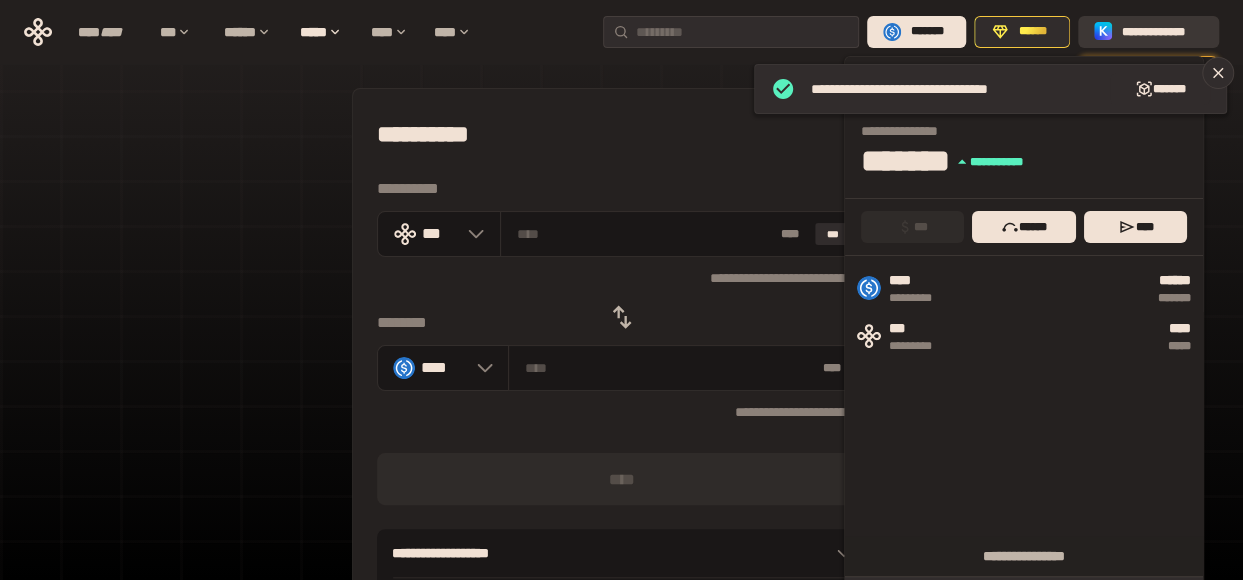 click on "**********" at bounding box center (1162, 32) 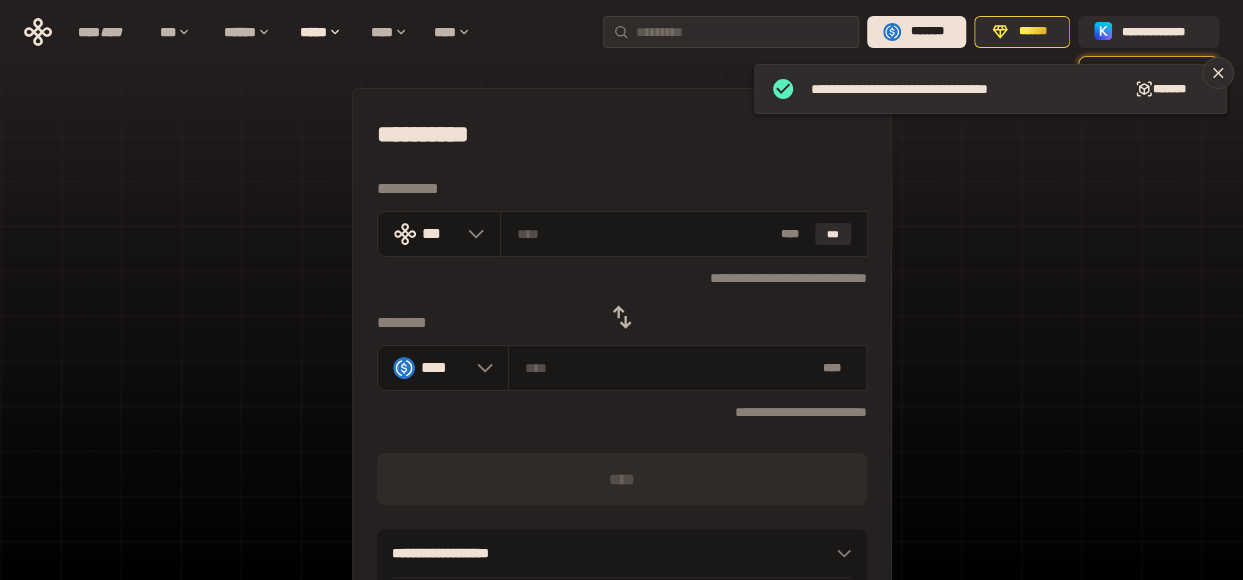 click 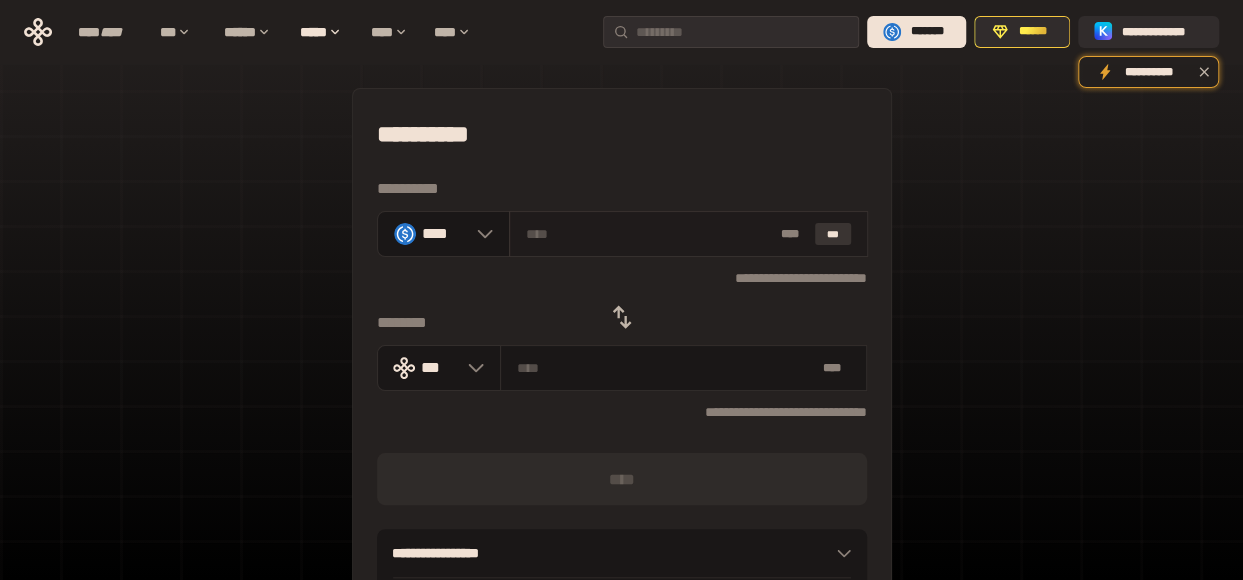click on "***" at bounding box center [833, 234] 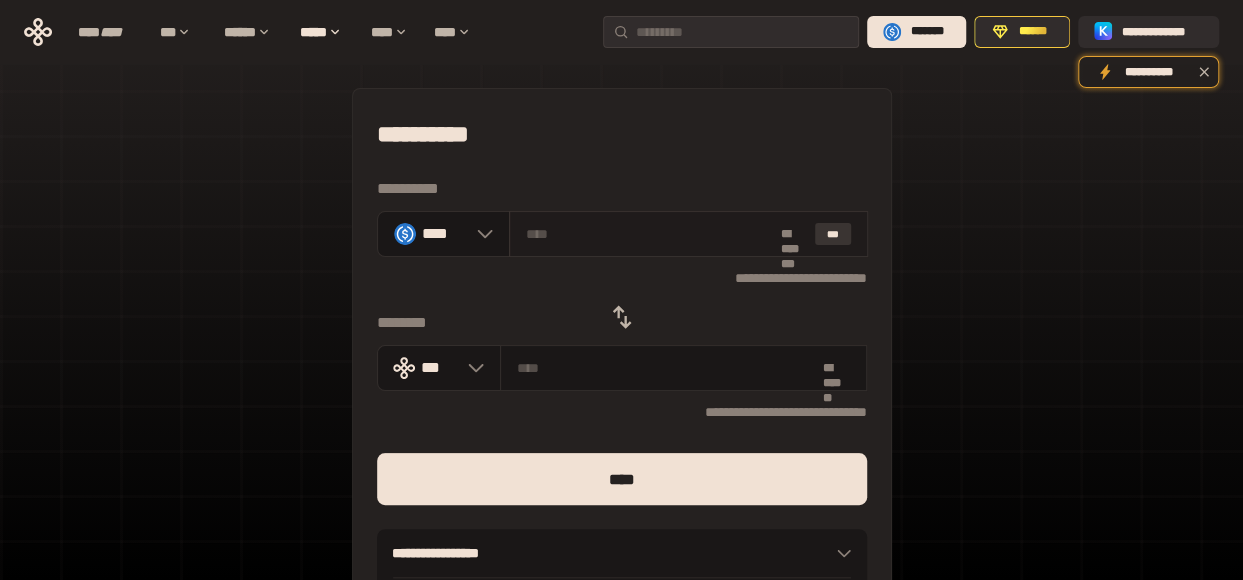 type on "**********" 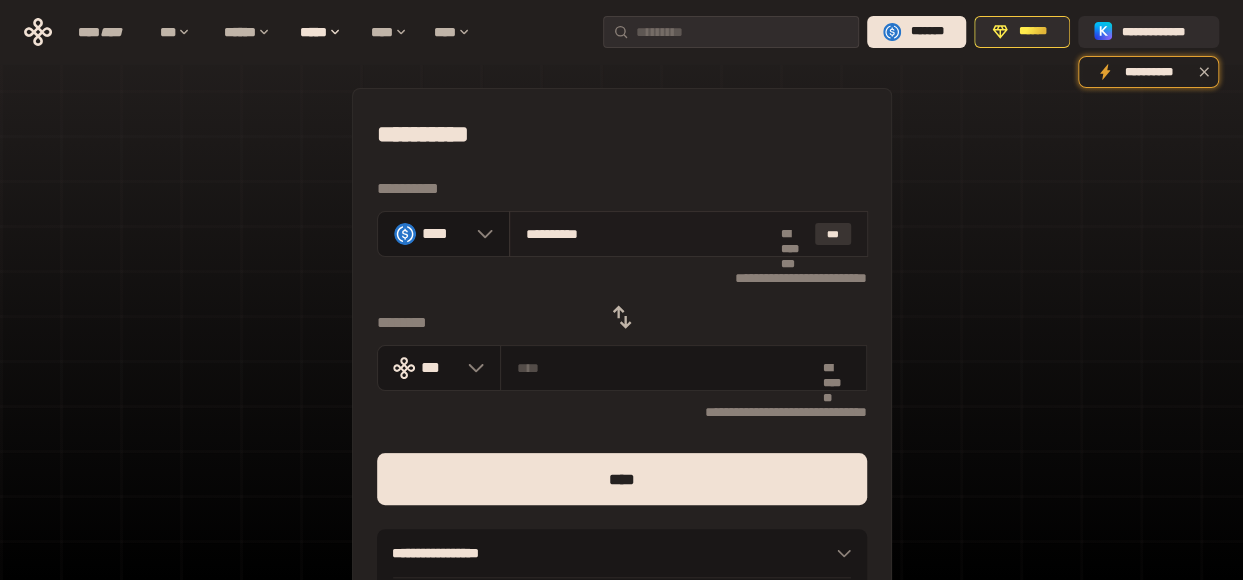 type on "**********" 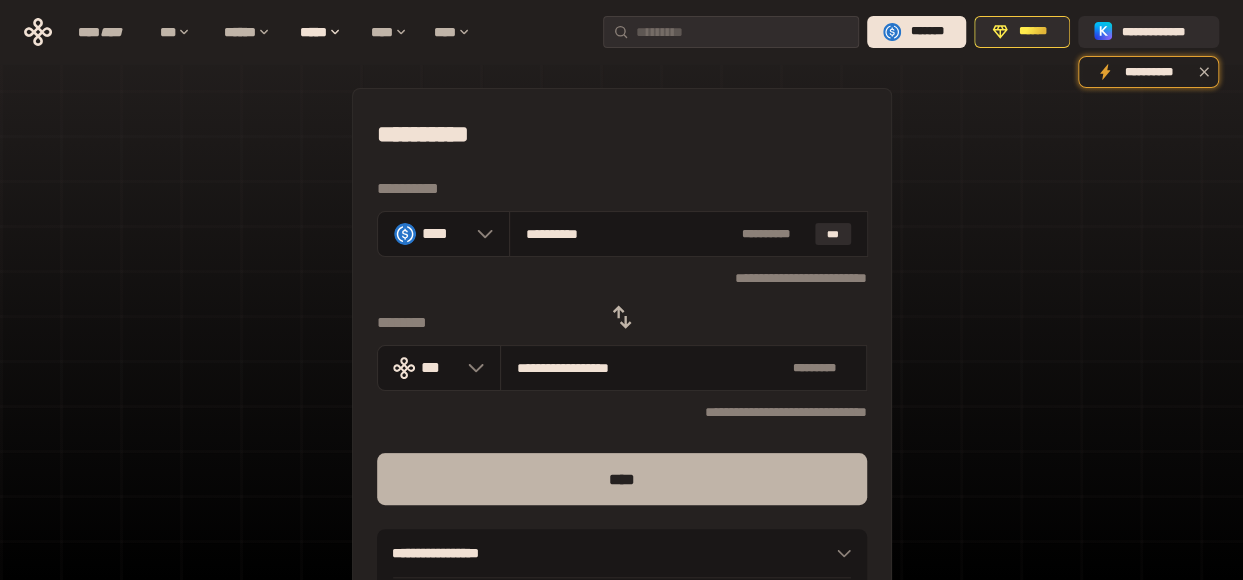 click on "****" at bounding box center [622, 479] 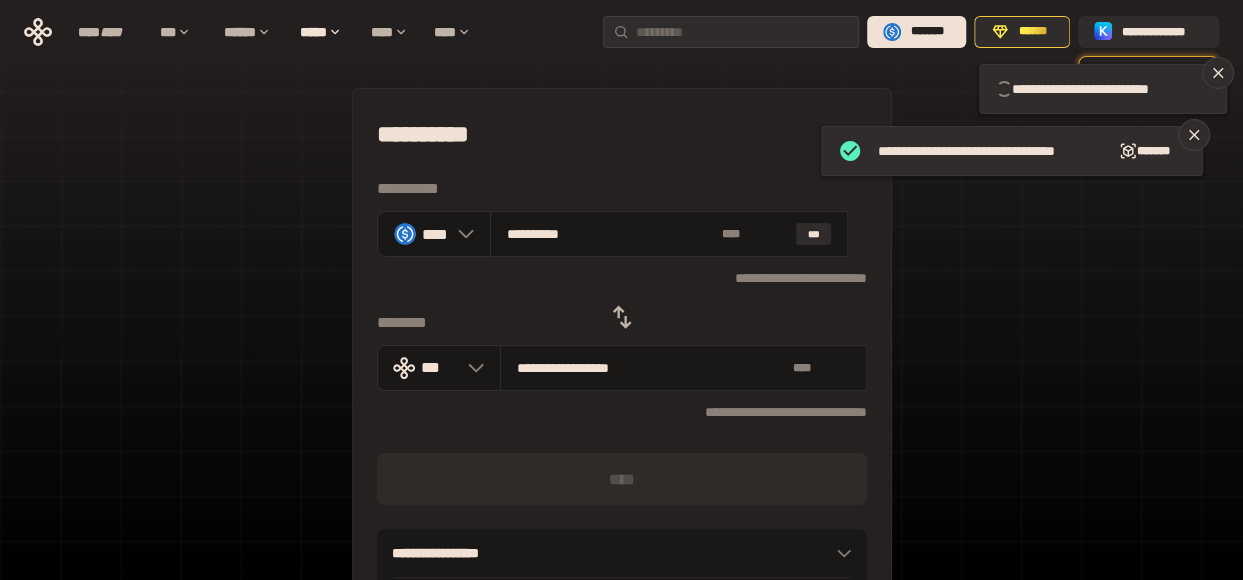 type 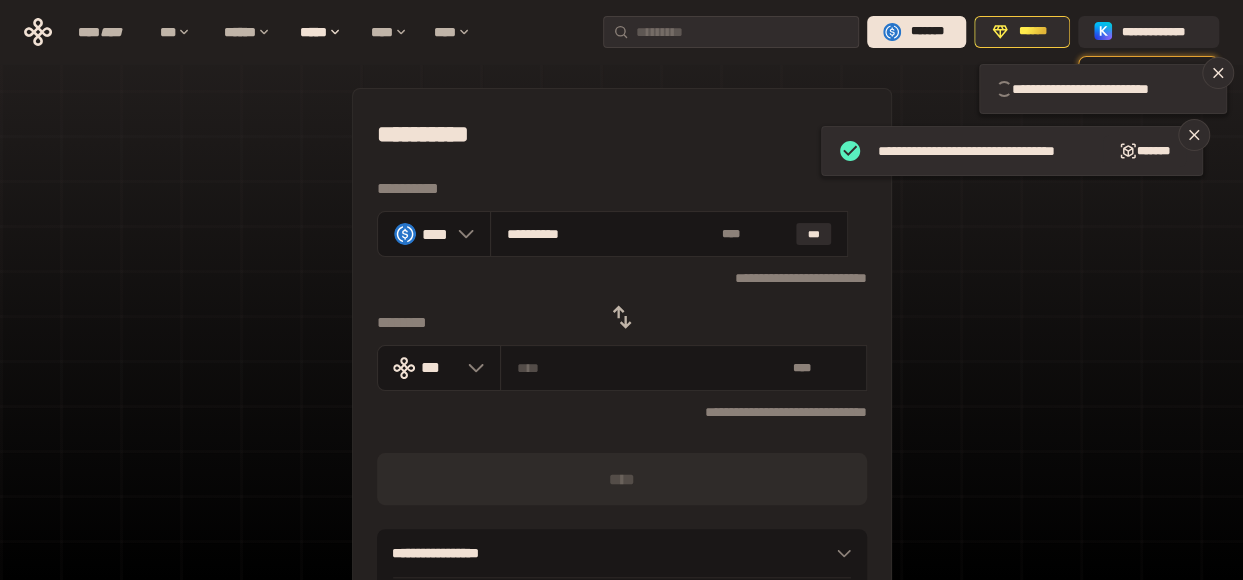 type 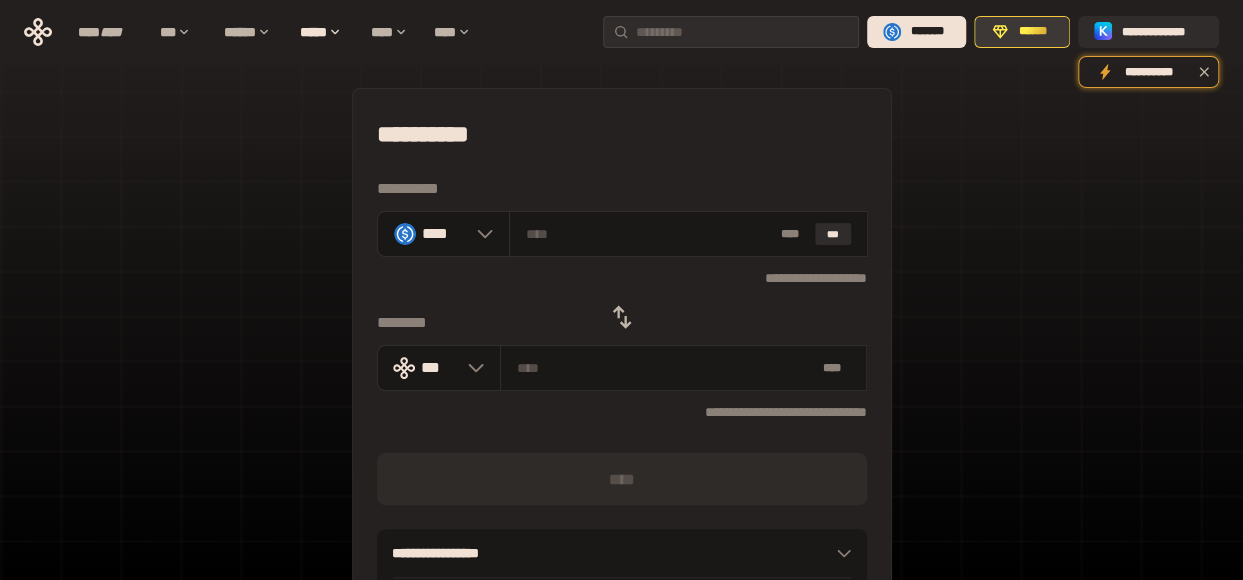 click on "******" at bounding box center [1033, 32] 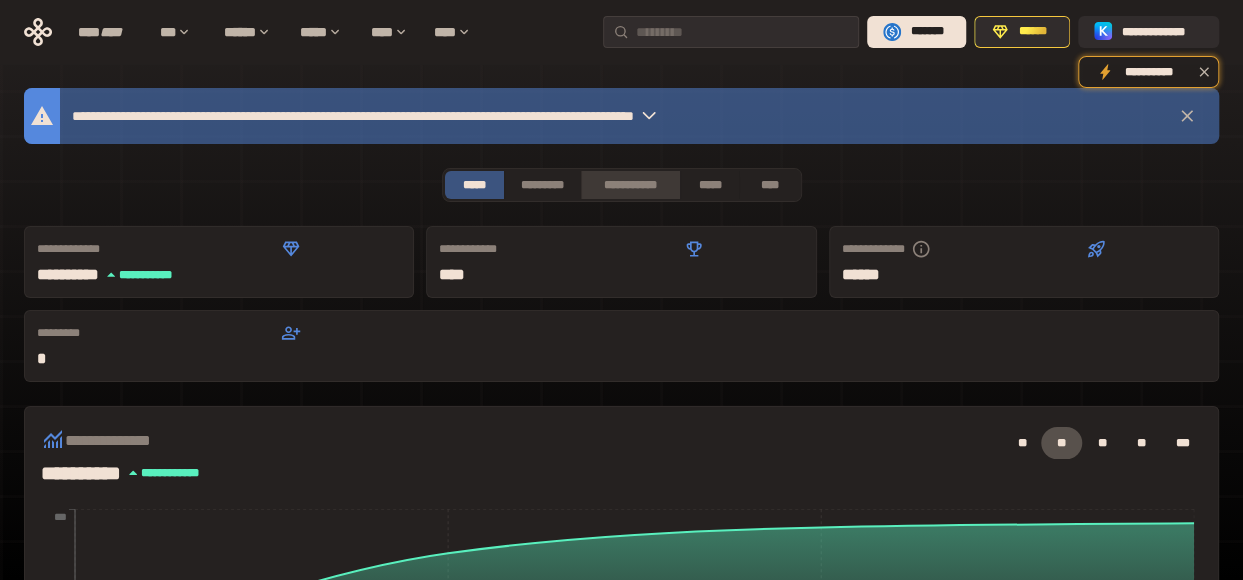 click on "**********" at bounding box center [630, 185] 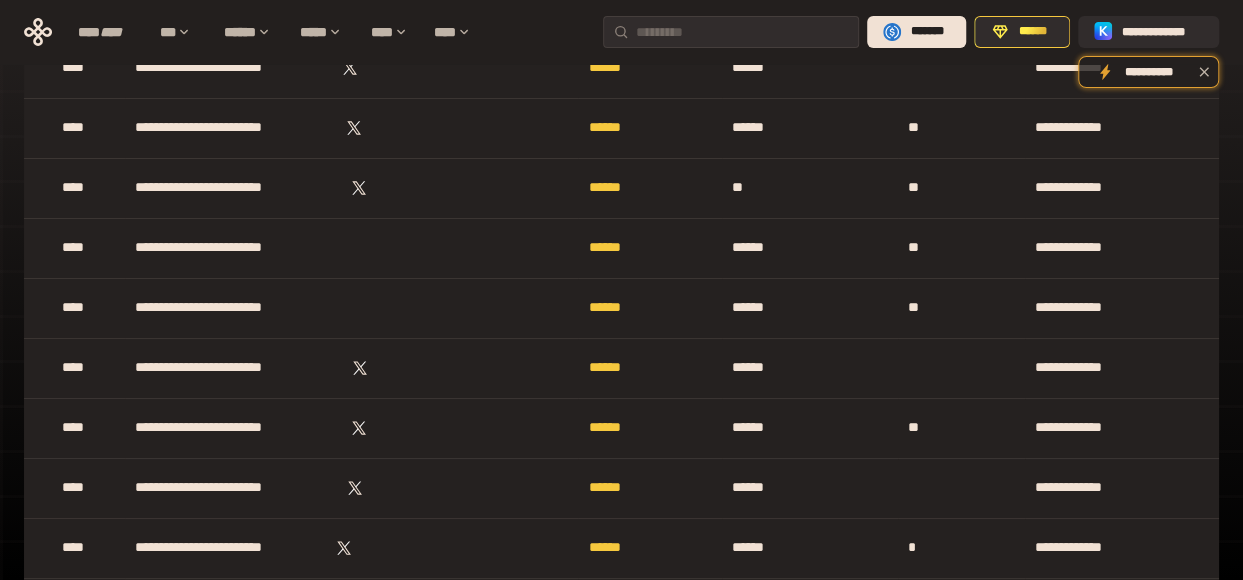 scroll, scrollTop: 7106, scrollLeft: 0, axis: vertical 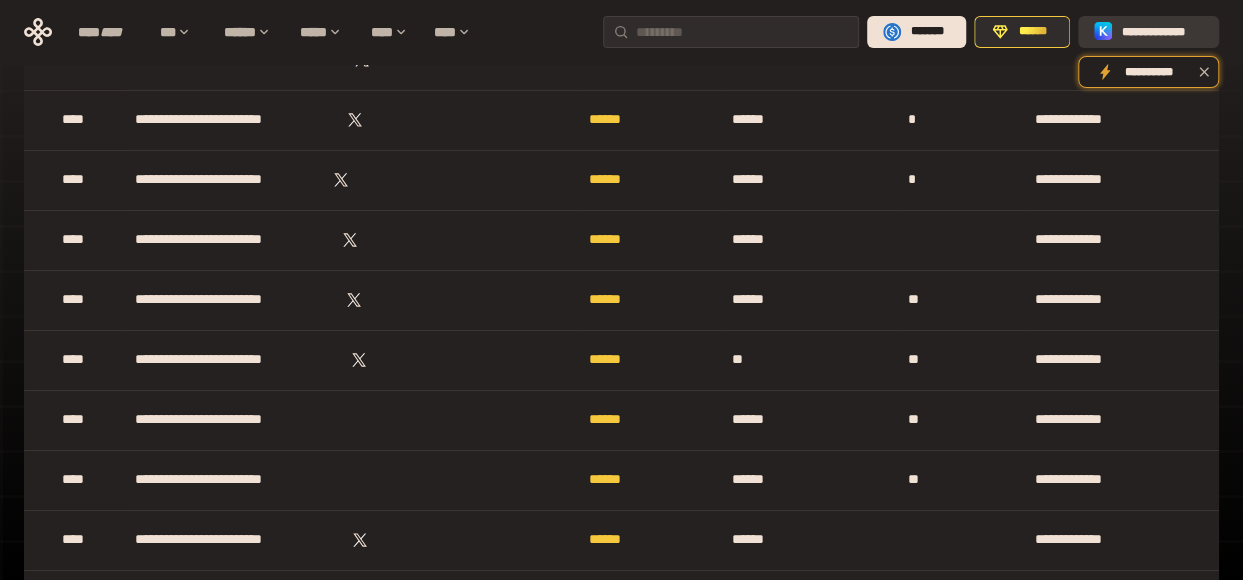 click on "**********" at bounding box center [1148, 32] 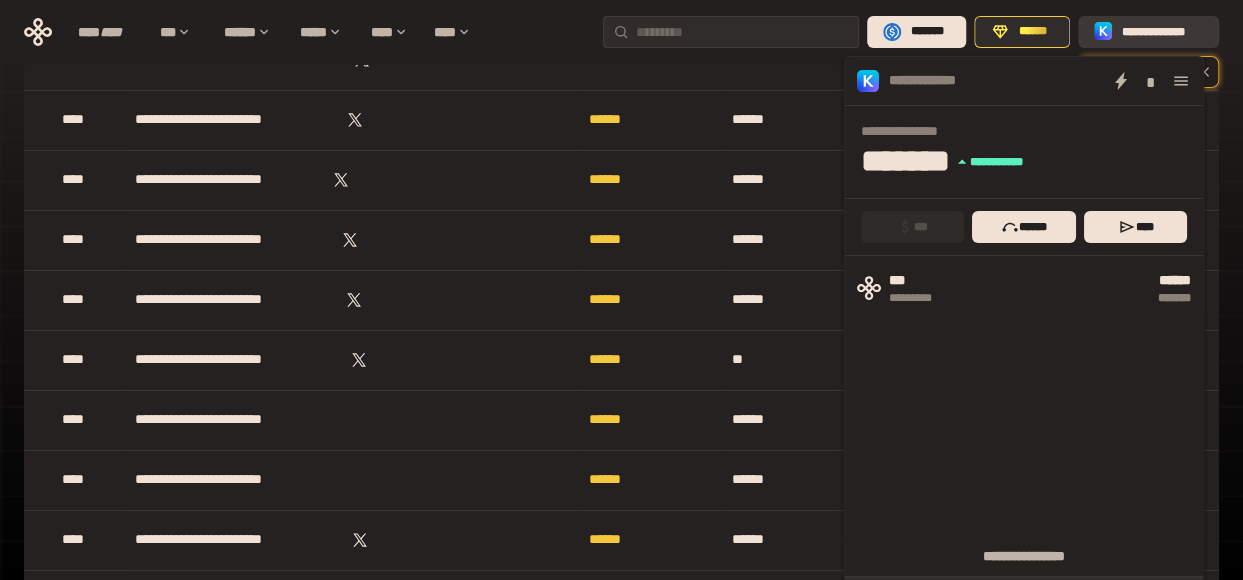 click on "**********" at bounding box center (1148, 32) 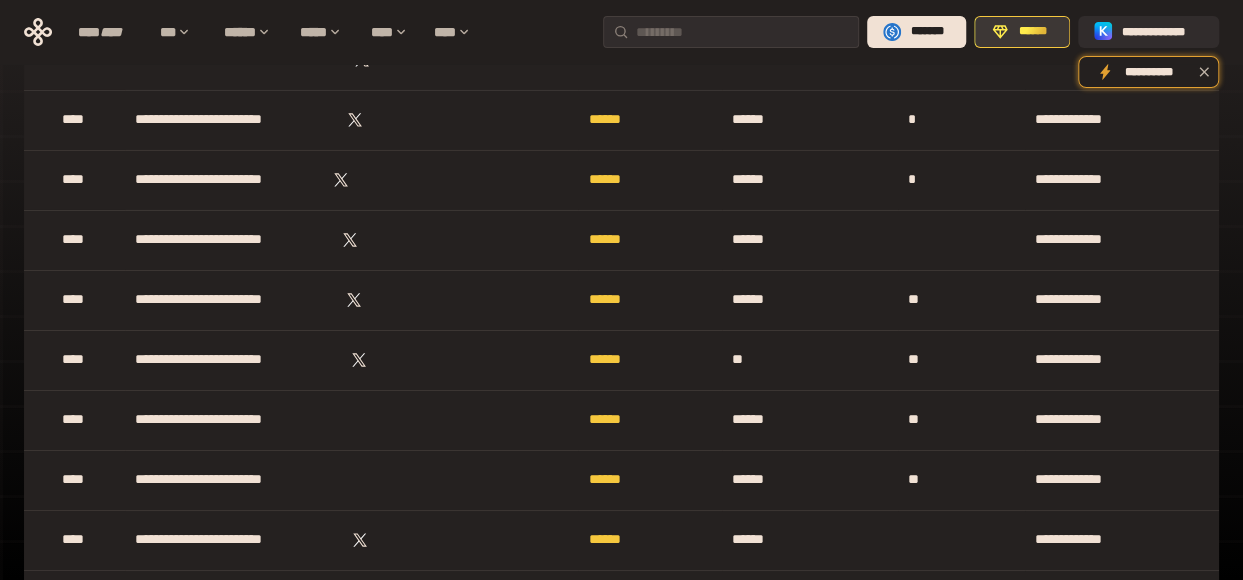 click on "******" at bounding box center (1033, 32) 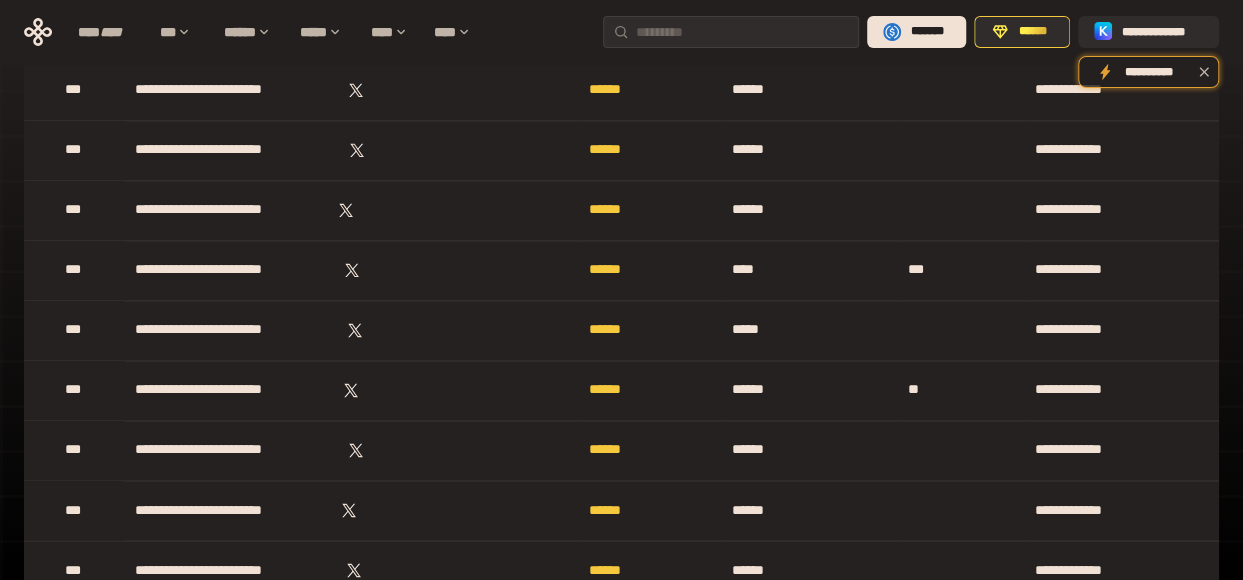 scroll, scrollTop: 0, scrollLeft: 0, axis: both 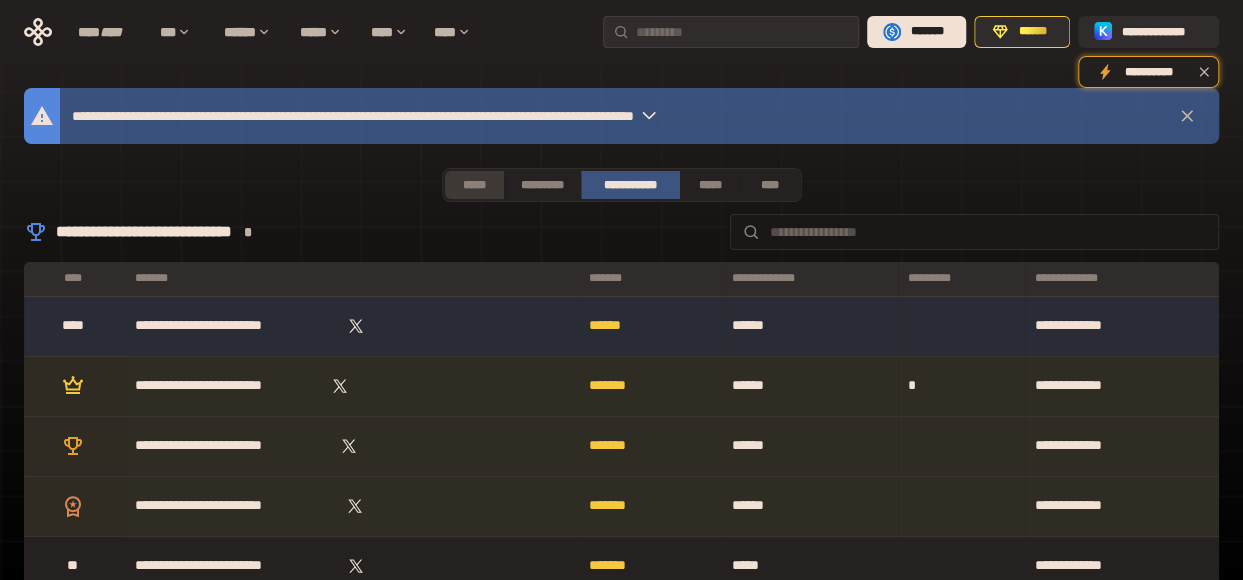 click on "*****" at bounding box center (474, 185) 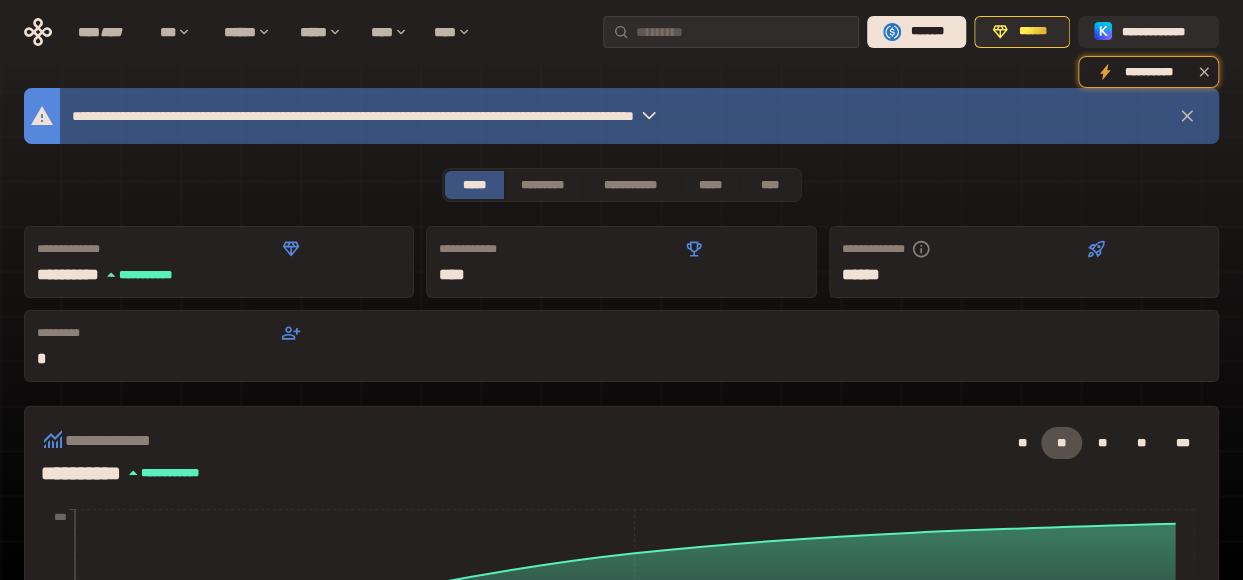 click at bounding box center [649, 116] 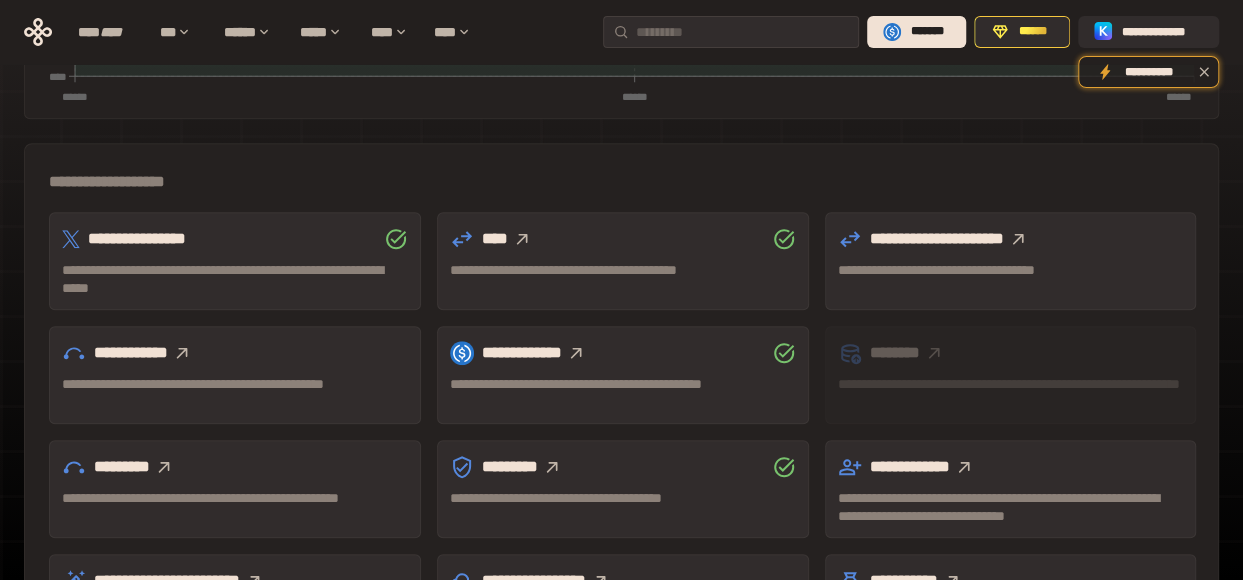 scroll, scrollTop: 660, scrollLeft: 0, axis: vertical 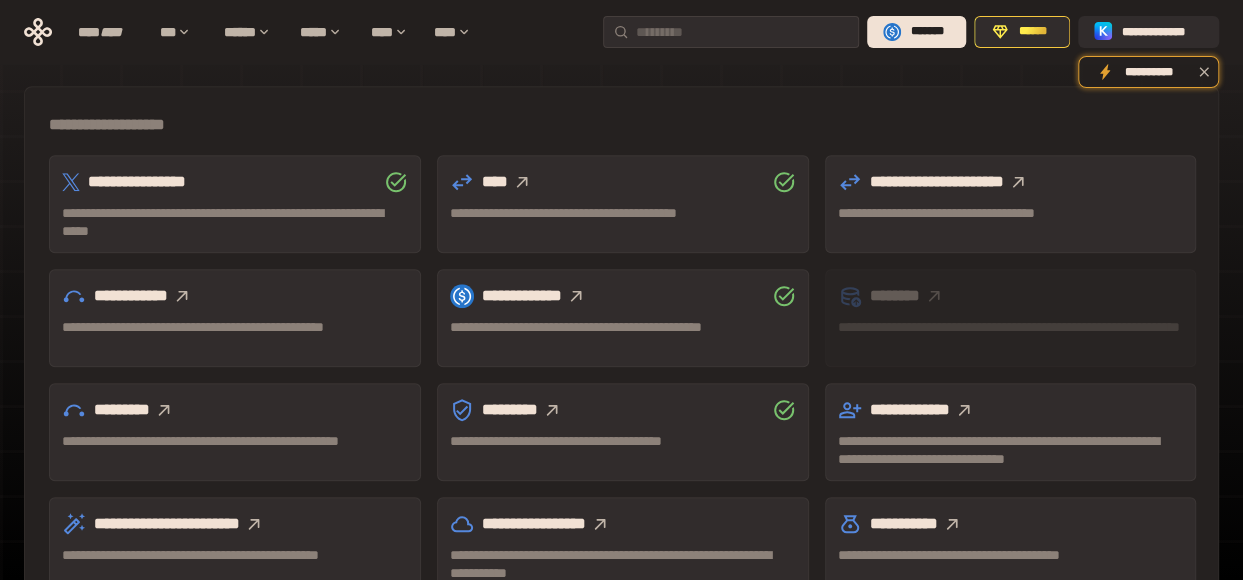 click 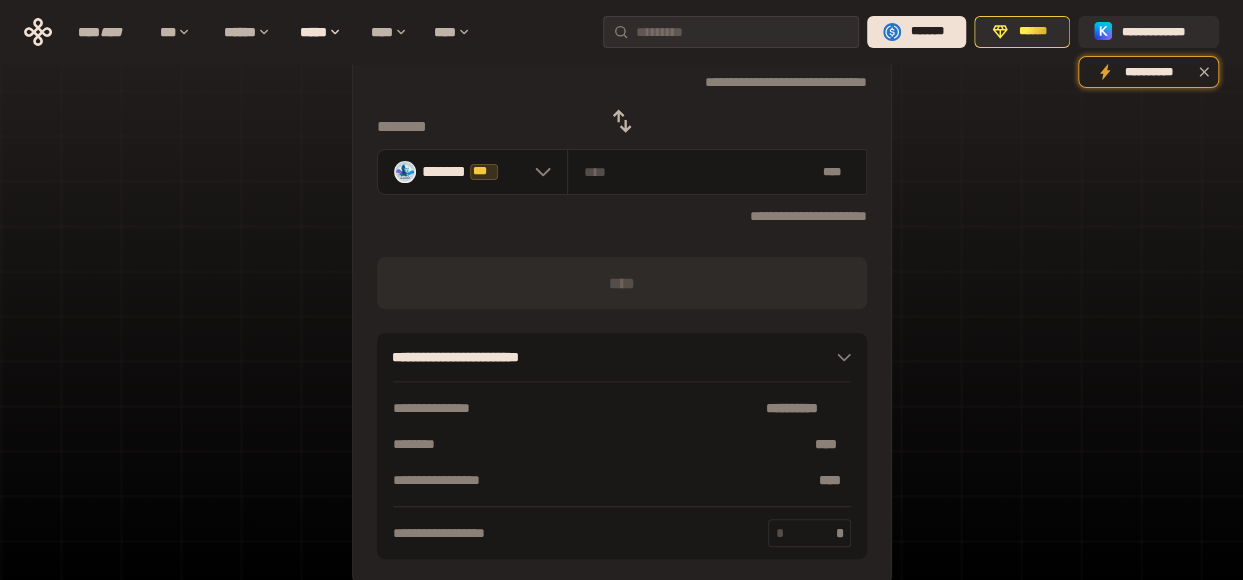scroll, scrollTop: 50, scrollLeft: 0, axis: vertical 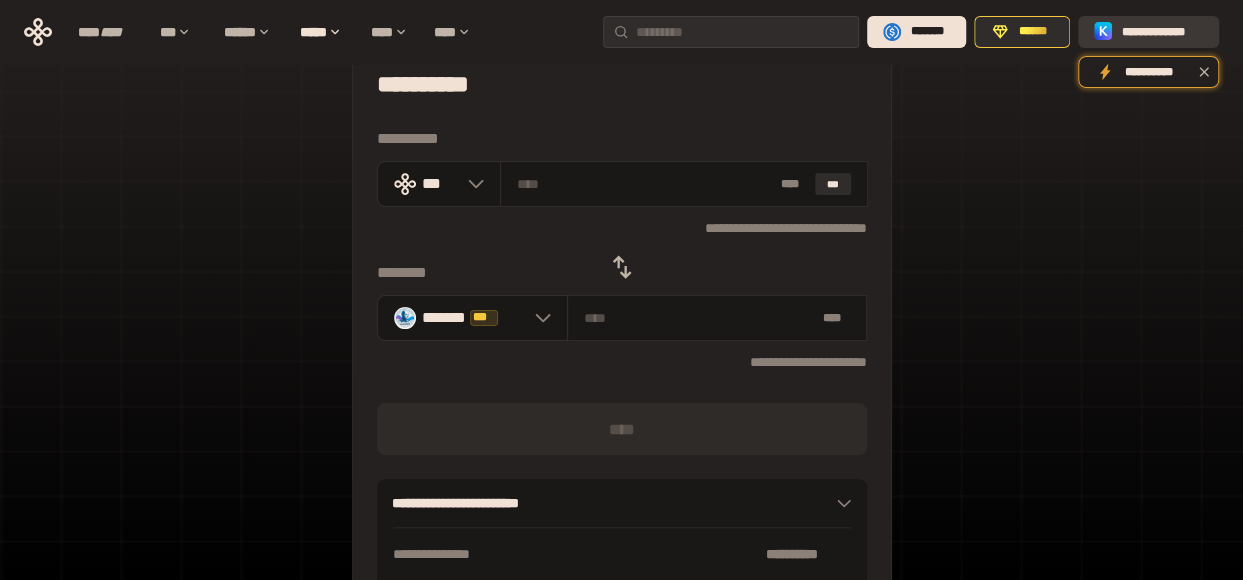click on "**********" at bounding box center [1162, 32] 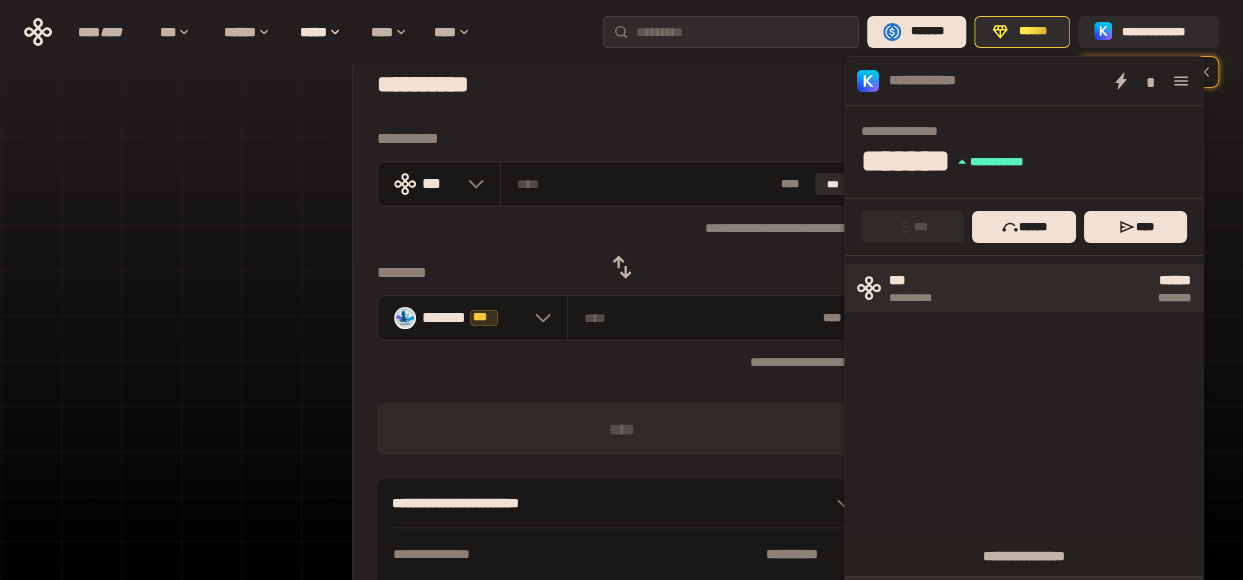 click on "****** *******" at bounding box center (1075, 288) 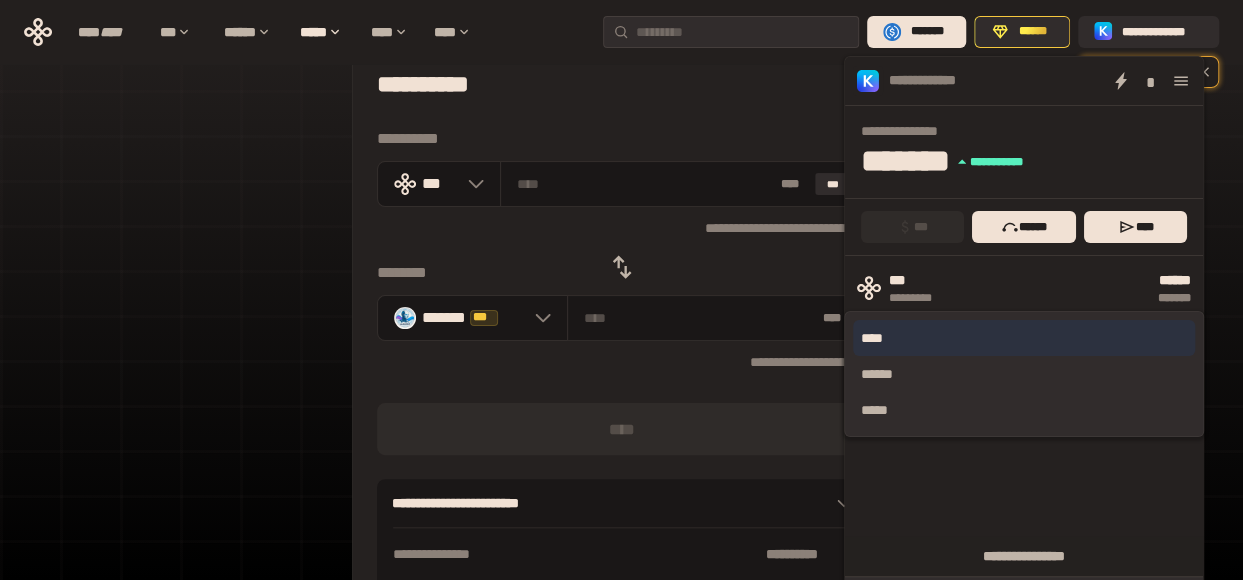 click on "****" at bounding box center (1024, 338) 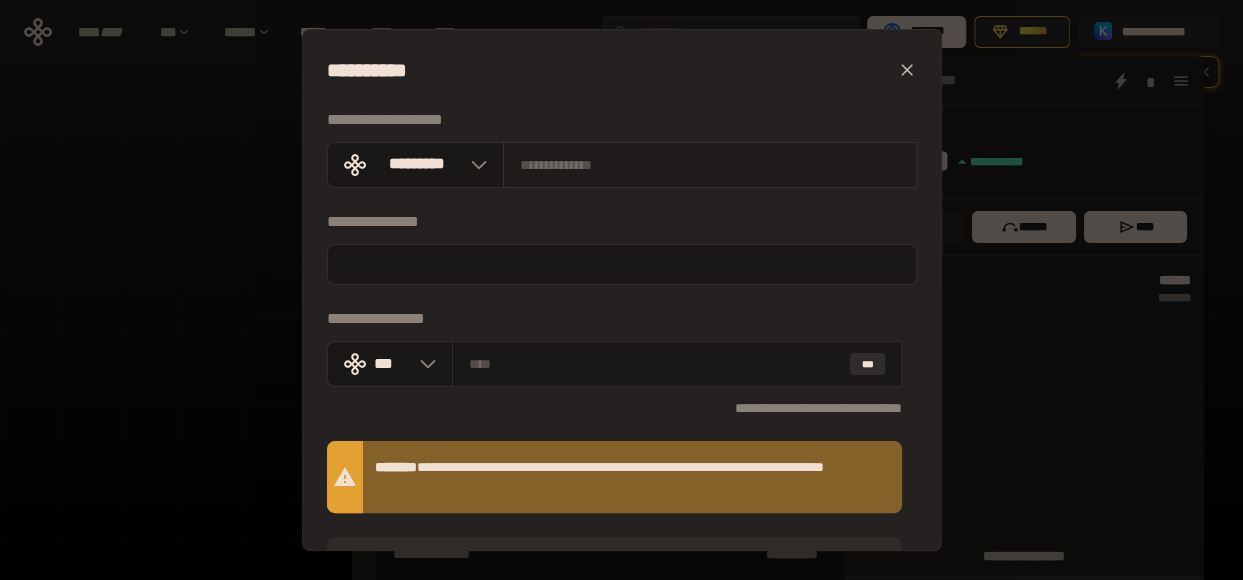 click at bounding box center [710, 165] 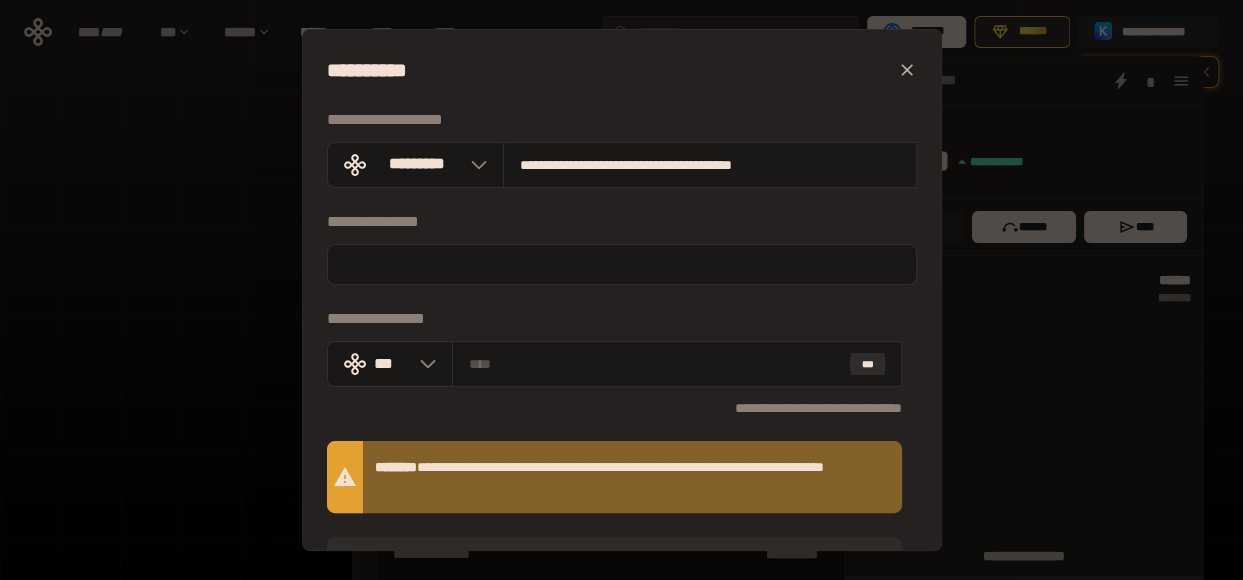 type on "**********" 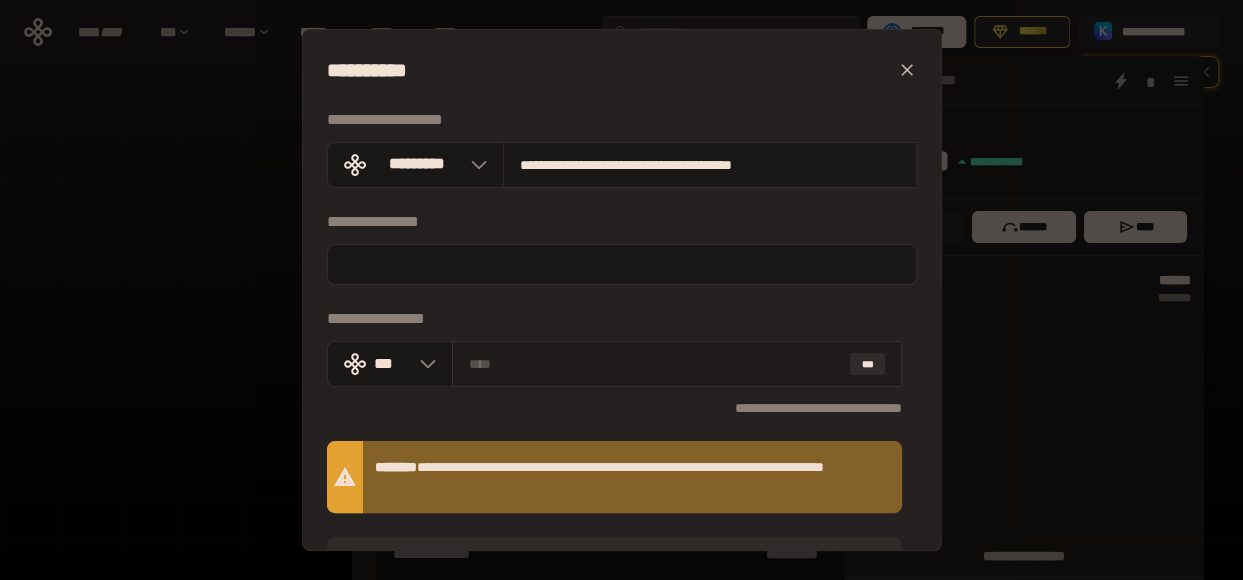 click at bounding box center [655, 364] 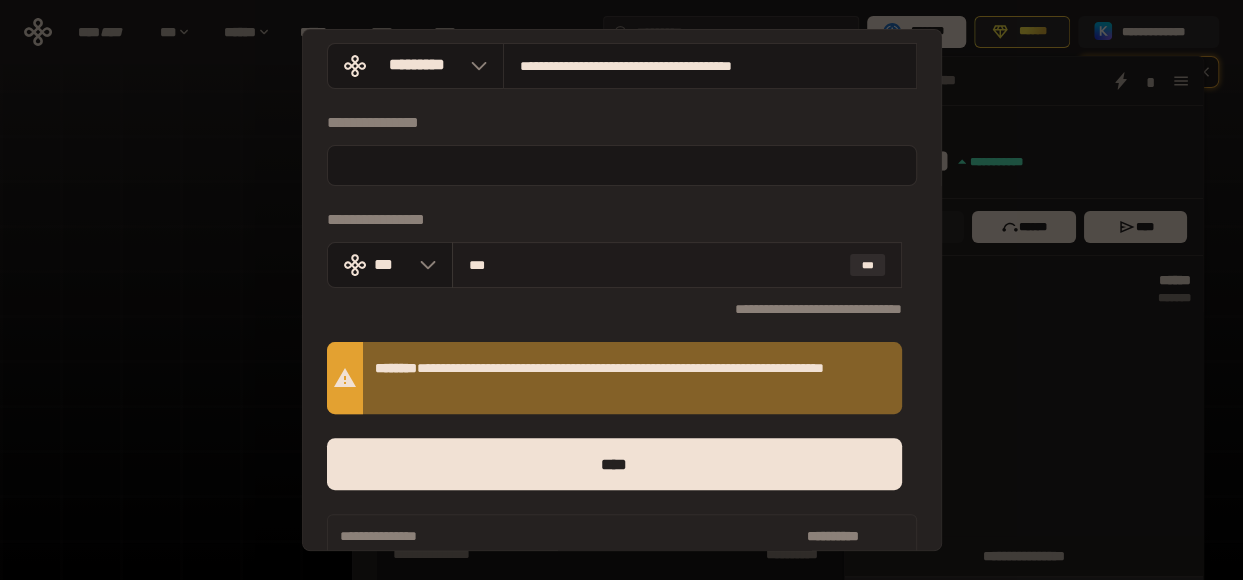 scroll, scrollTop: 100, scrollLeft: 0, axis: vertical 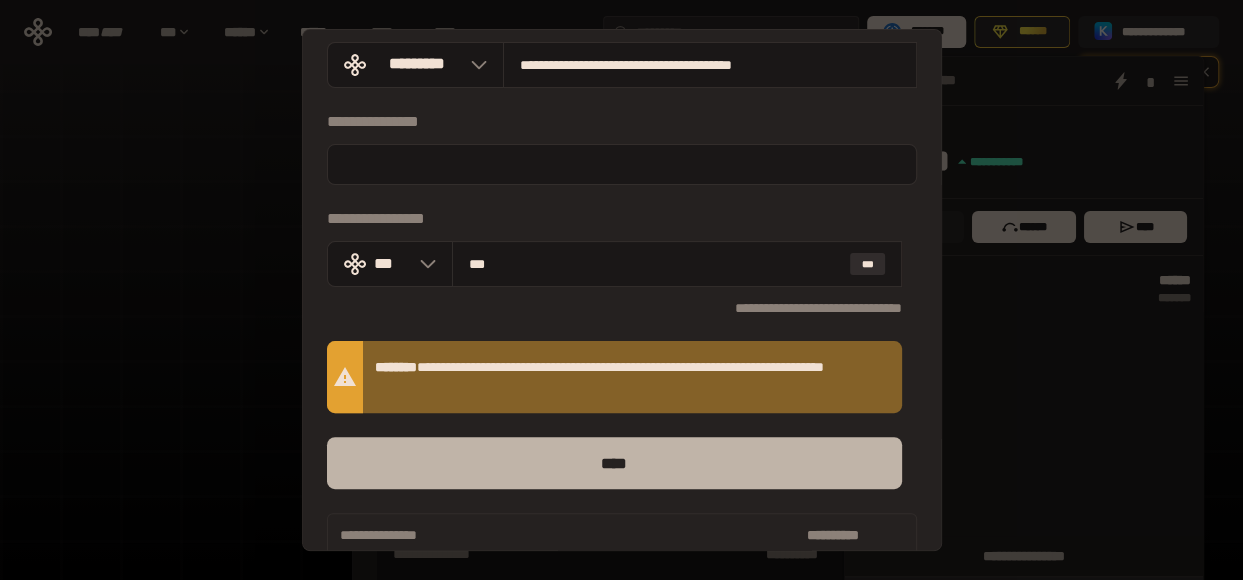 type on "***" 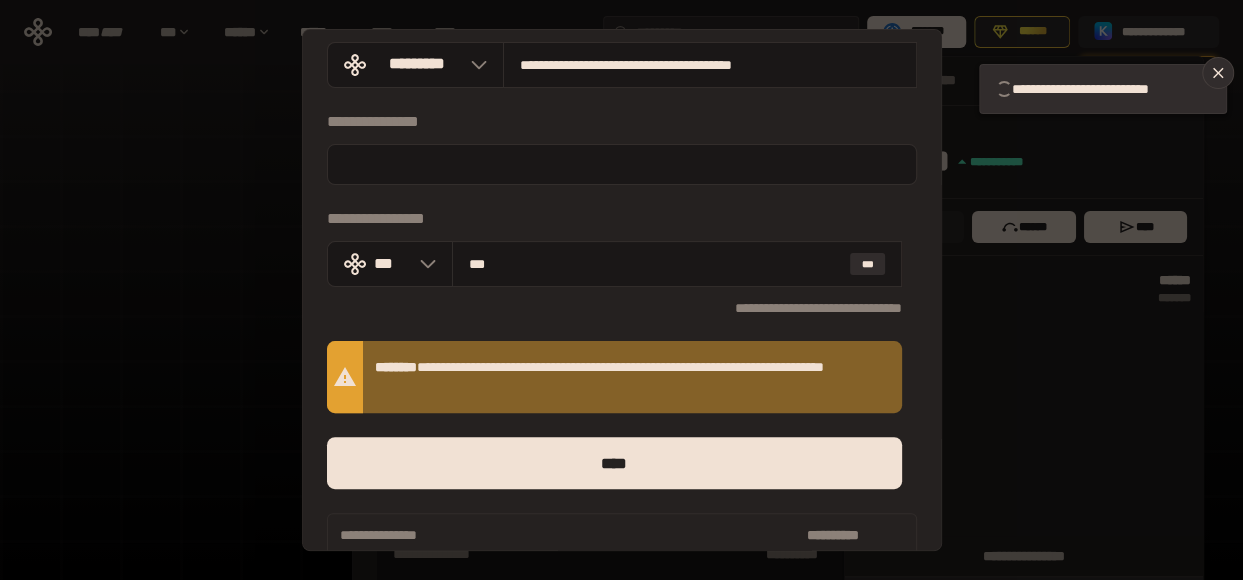 type 